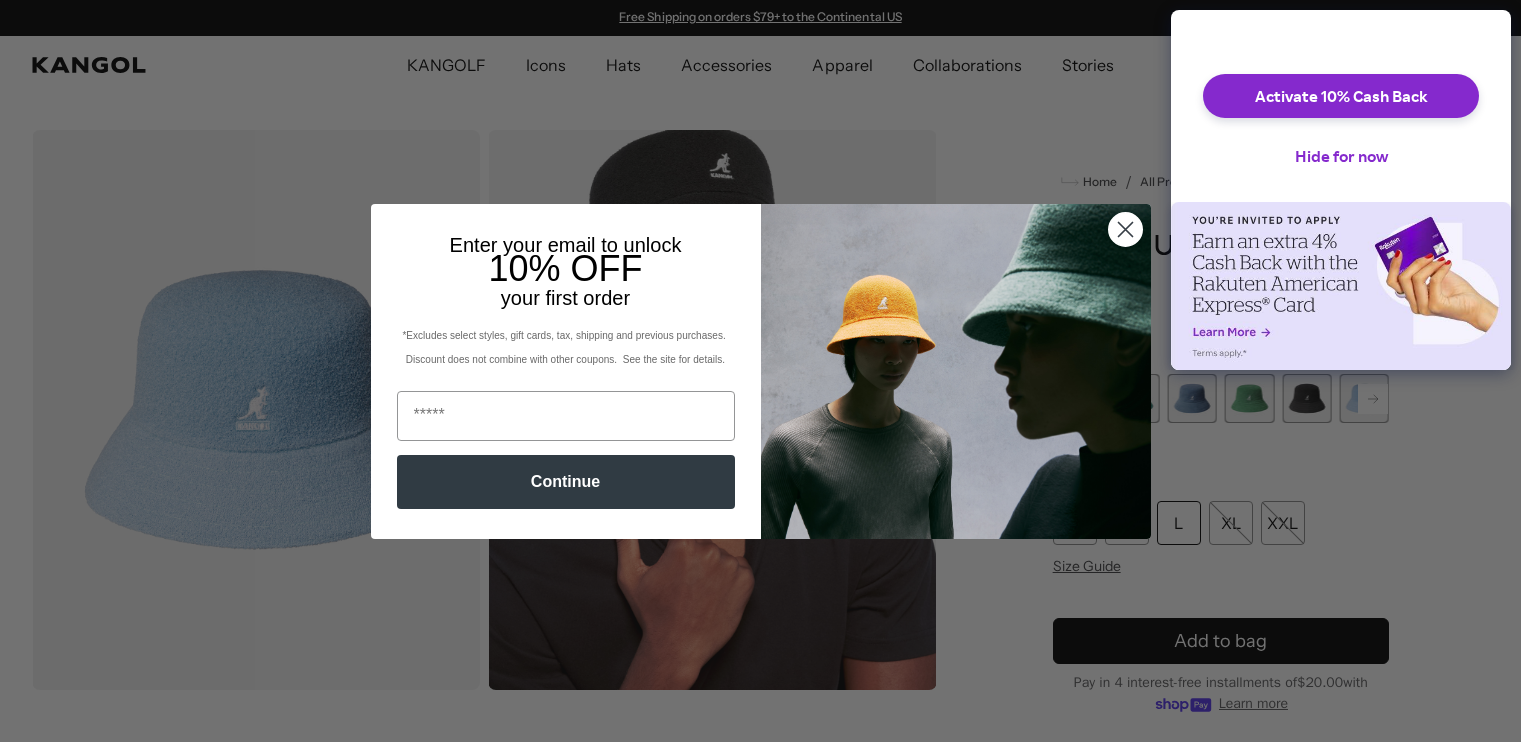 scroll, scrollTop: 0, scrollLeft: 0, axis: both 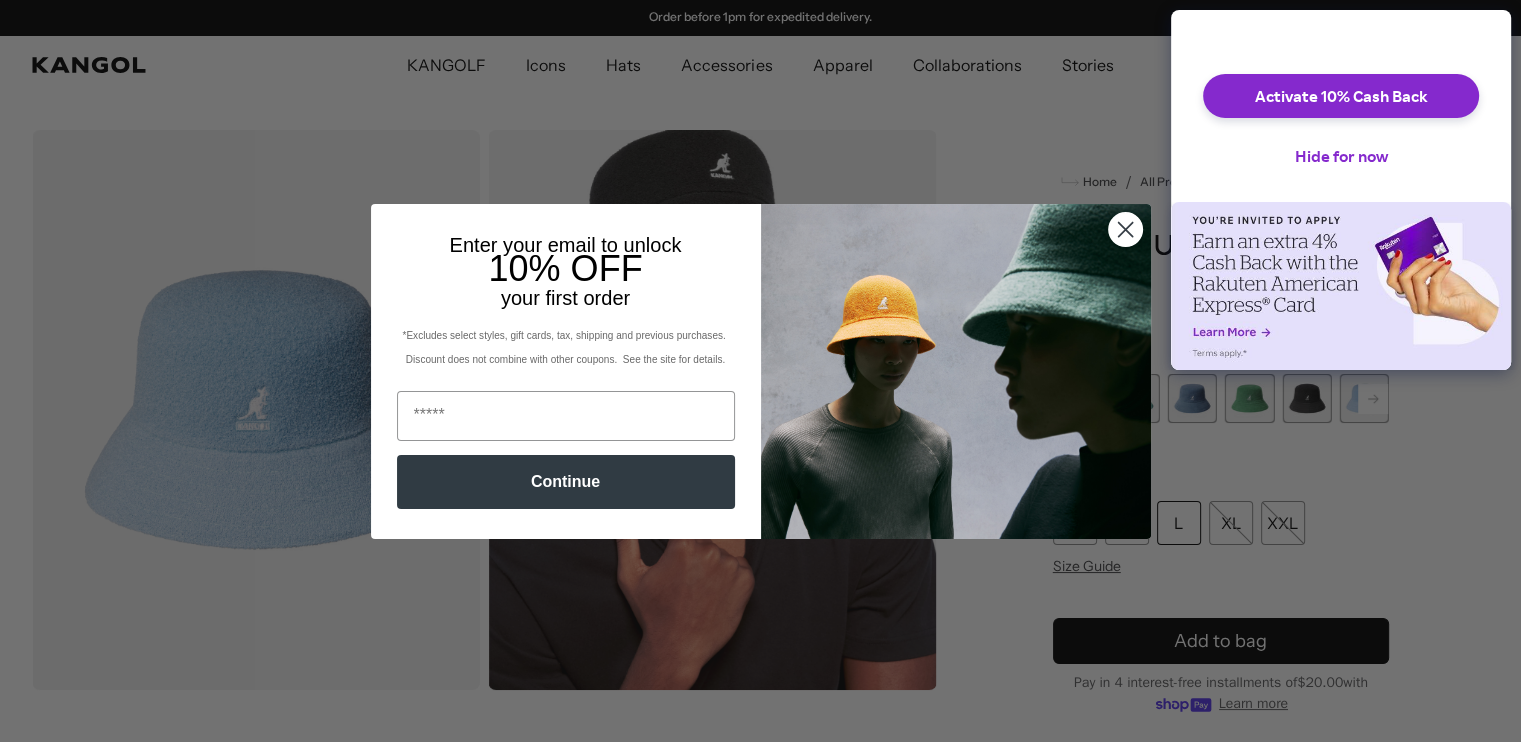 click 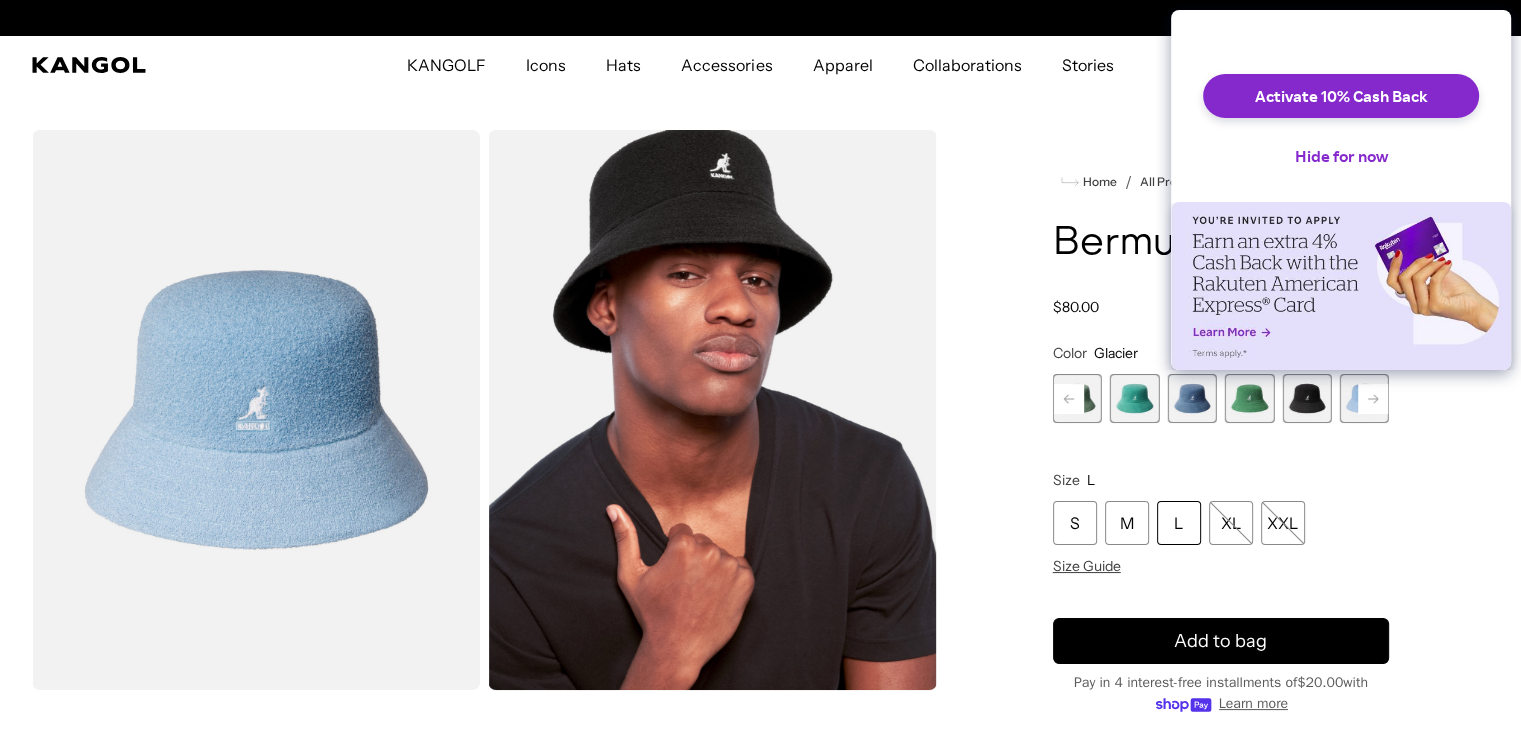 scroll, scrollTop: 0, scrollLeft: 0, axis: both 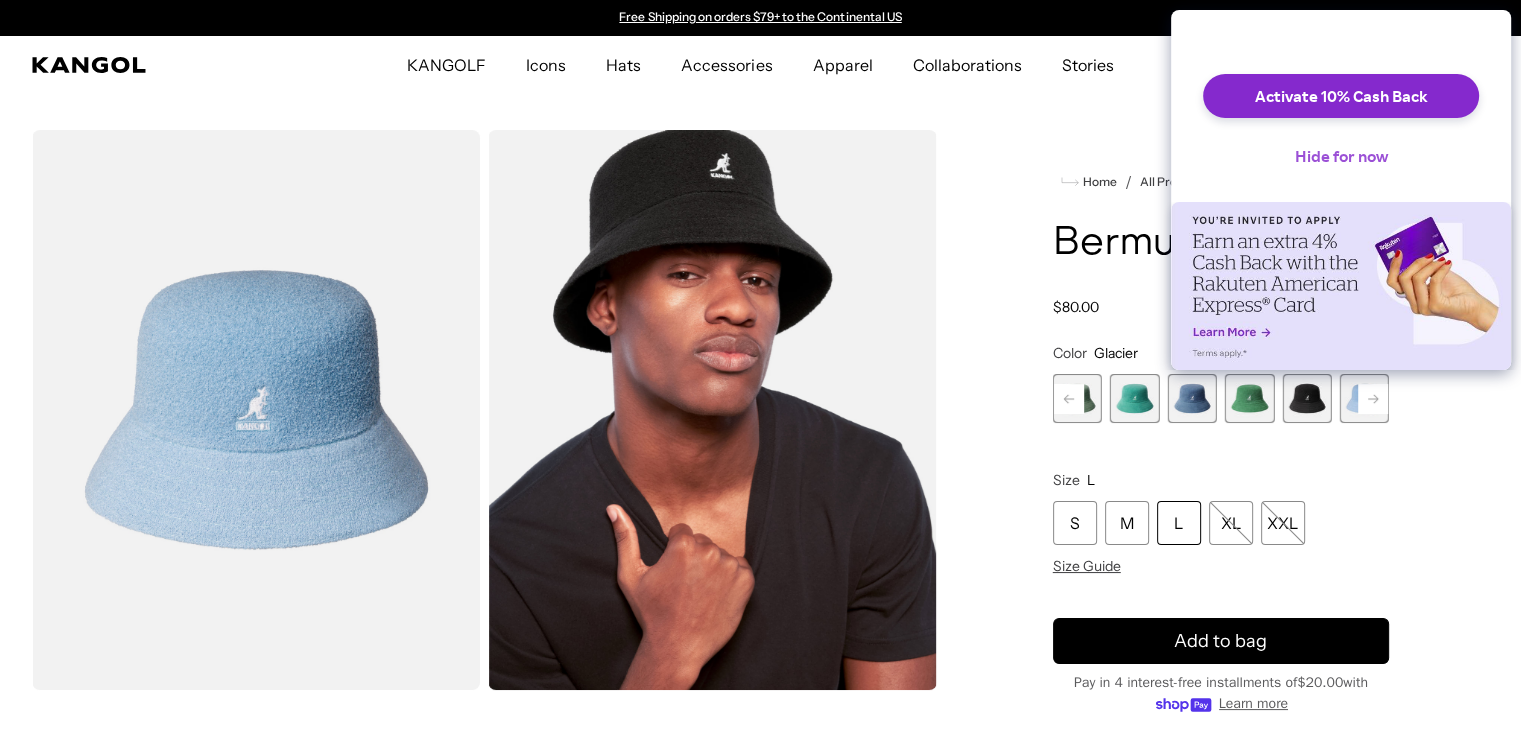 click on "Hide for now" at bounding box center [1341, 156] 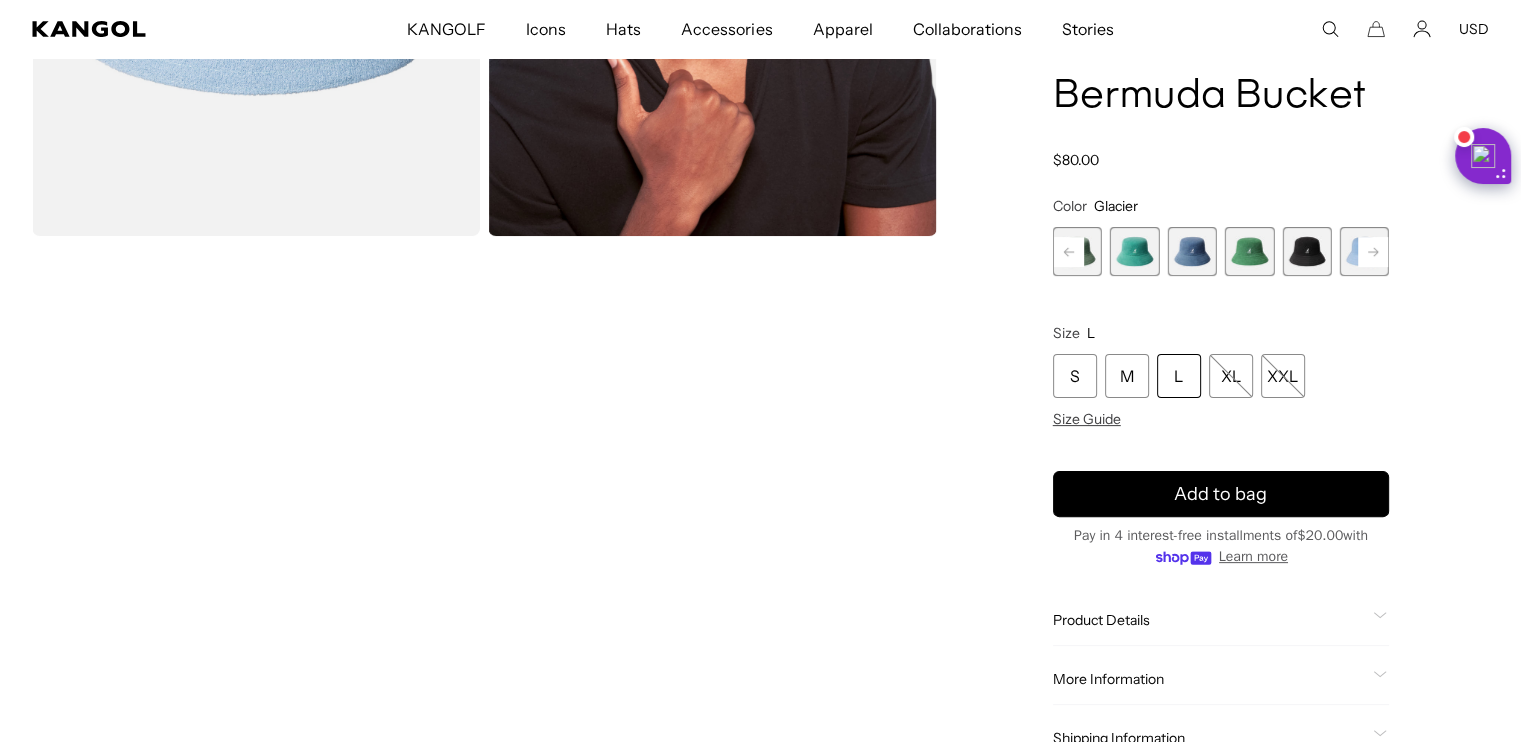 scroll, scrollTop: 576, scrollLeft: 0, axis: vertical 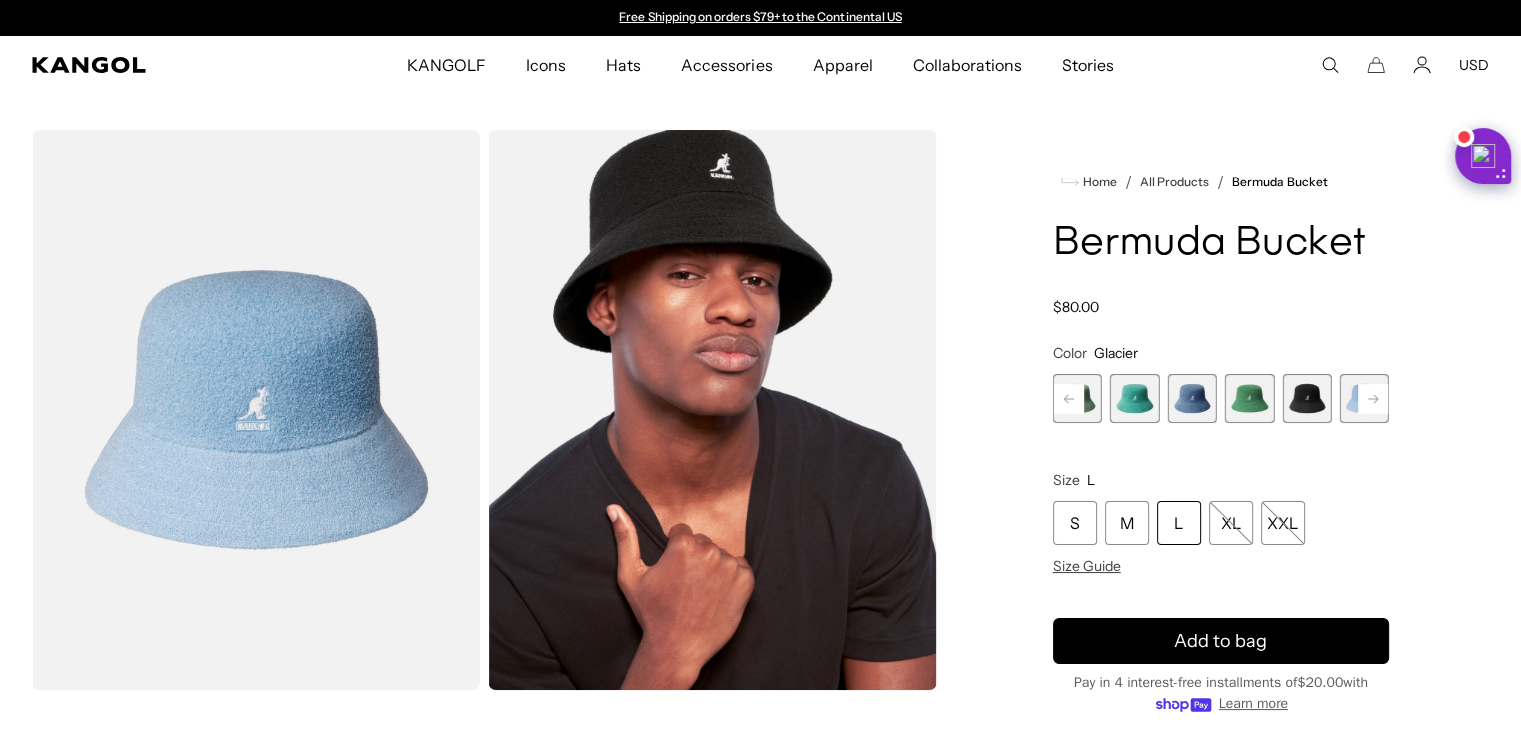 click 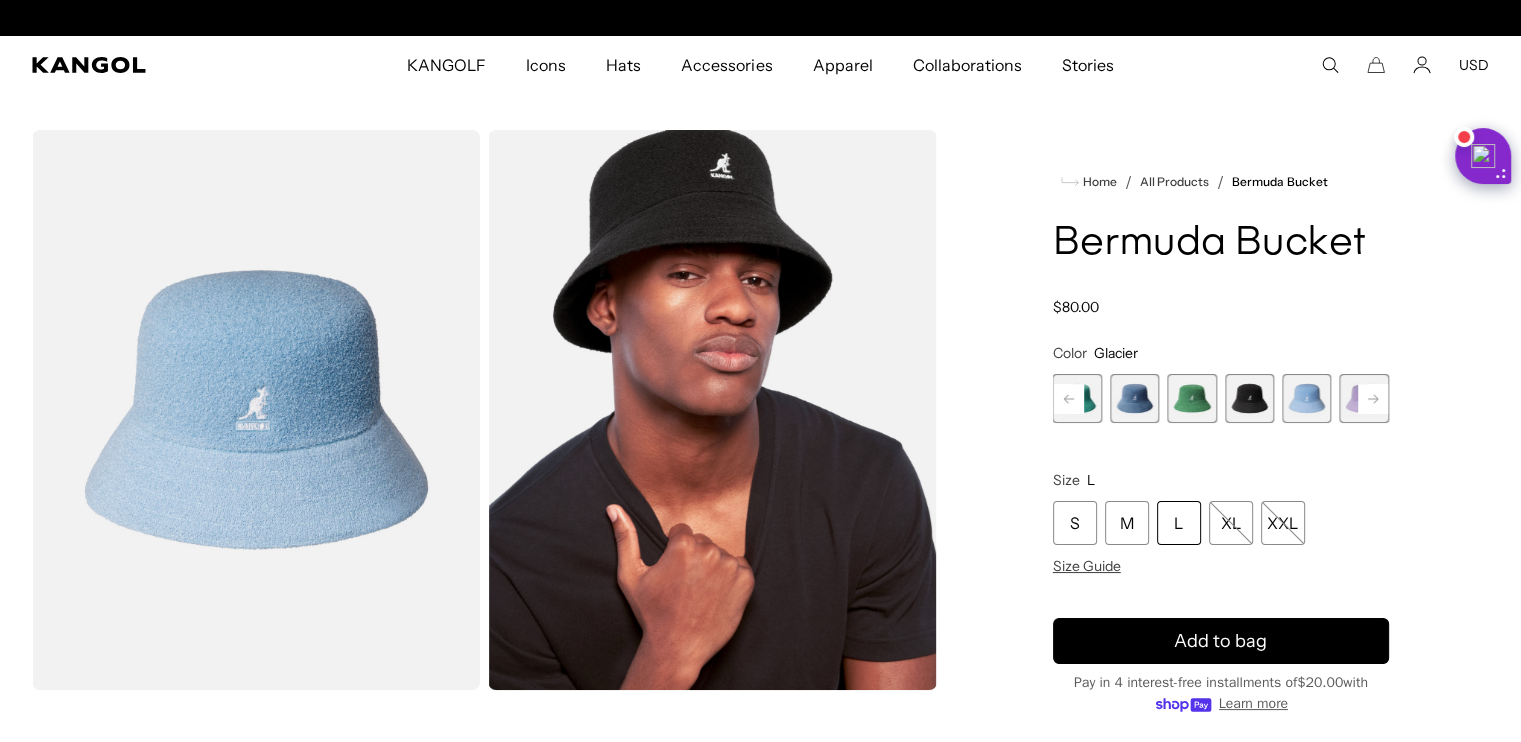 scroll, scrollTop: 0, scrollLeft: 412, axis: horizontal 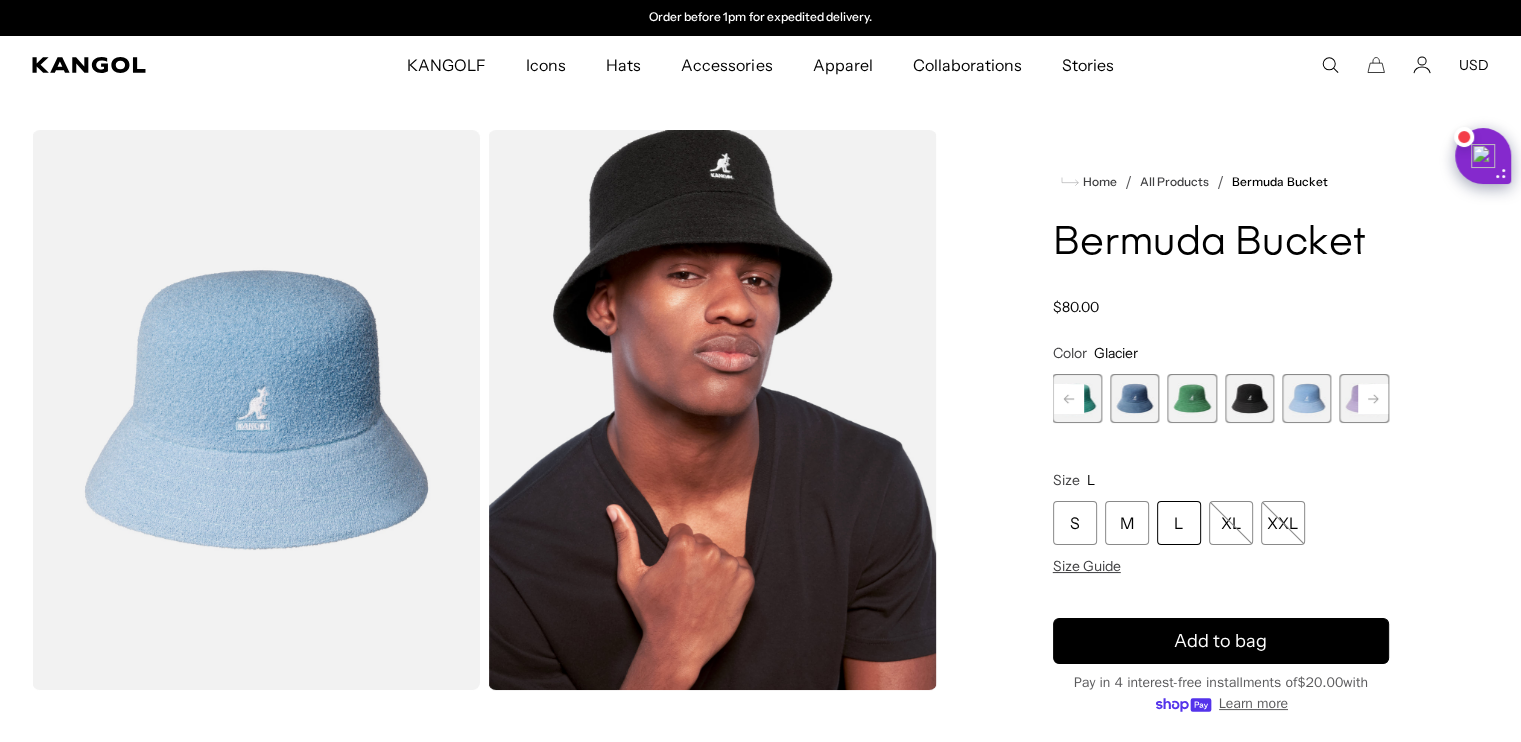 click 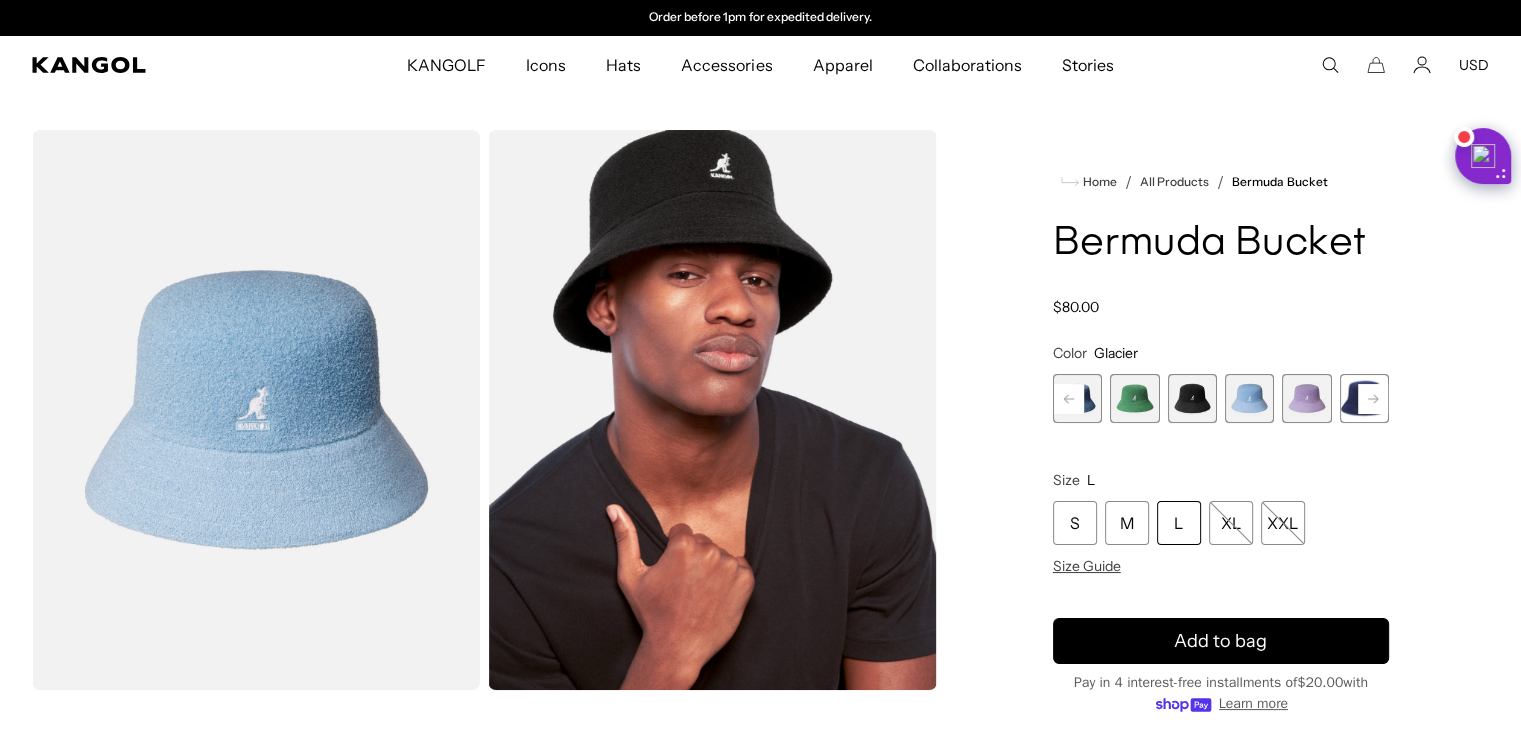click 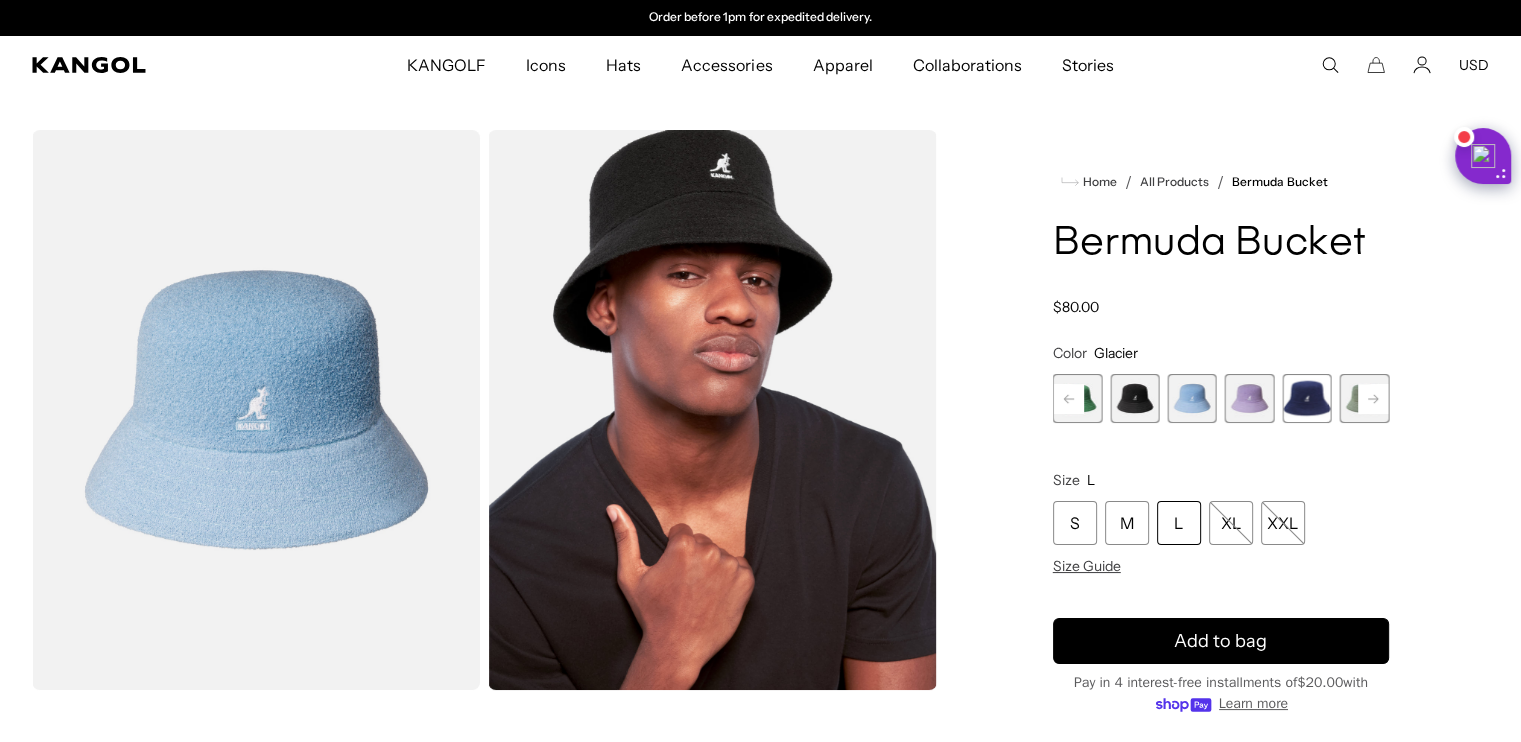 click 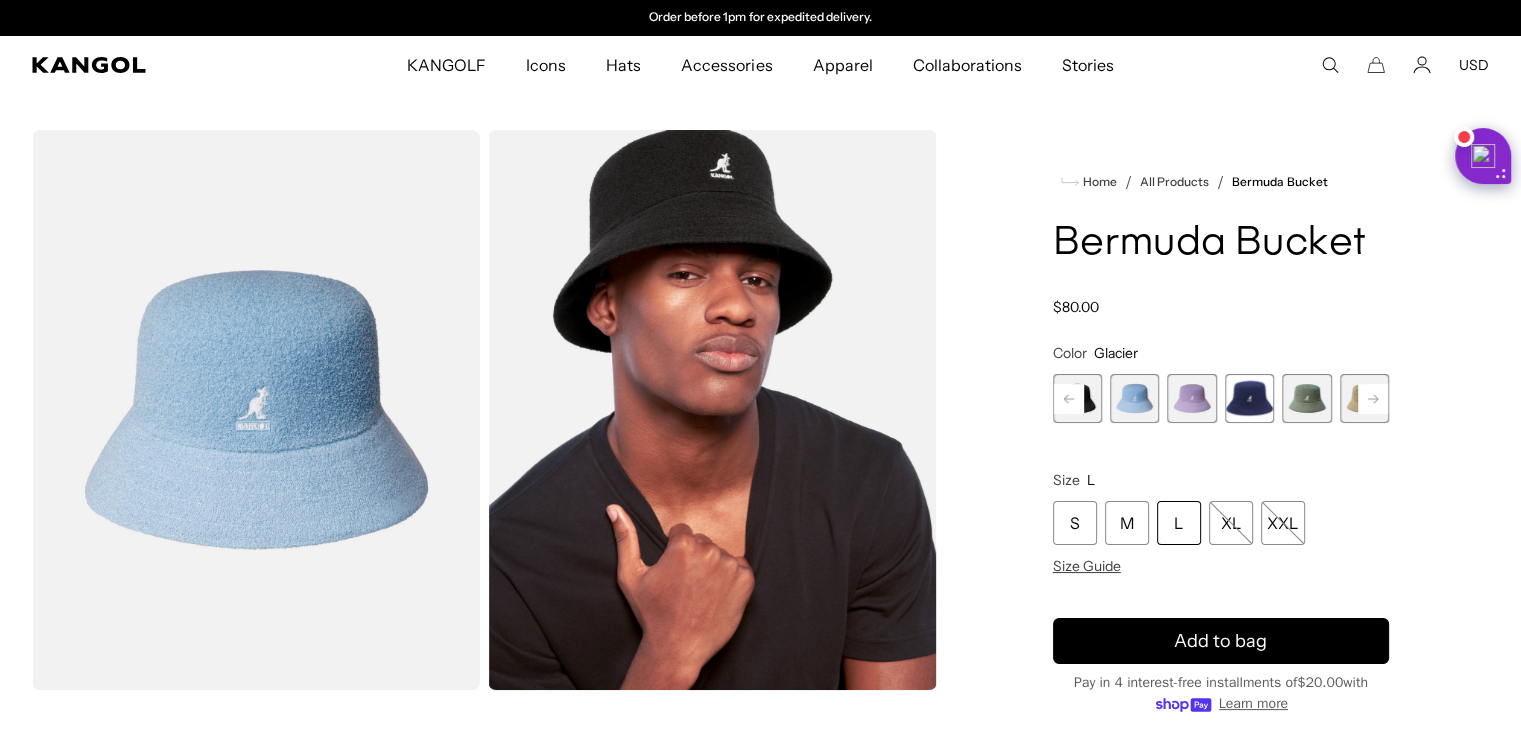 click 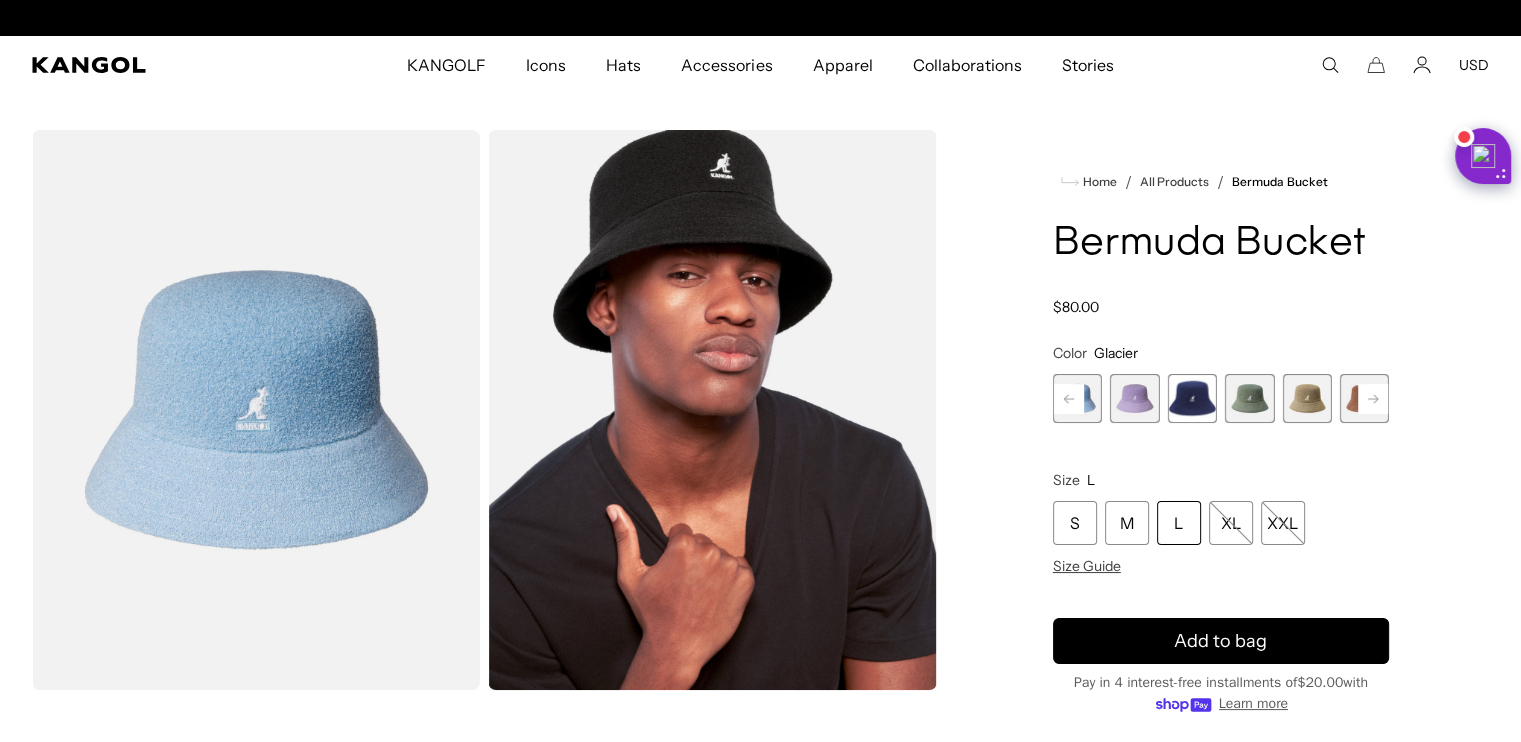 click 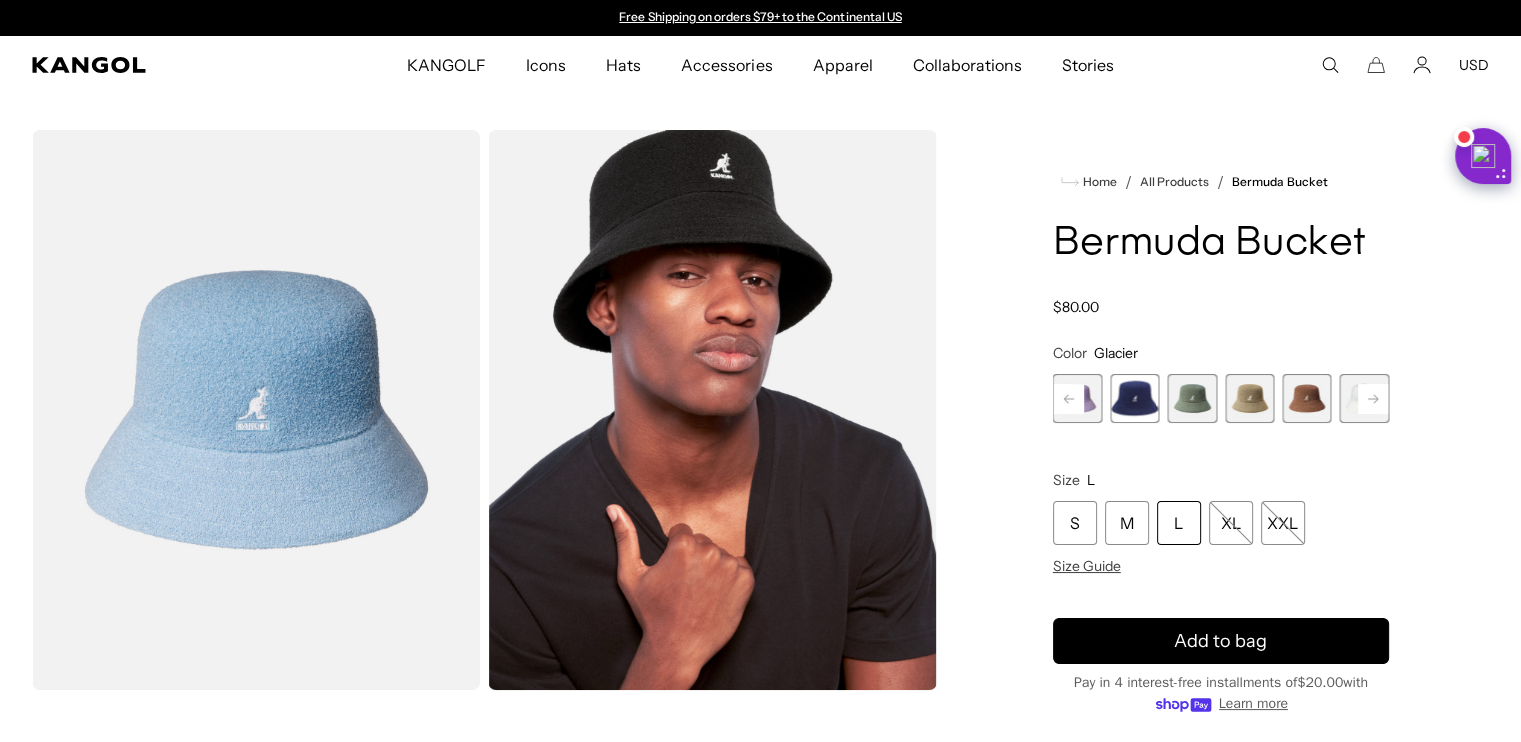 click 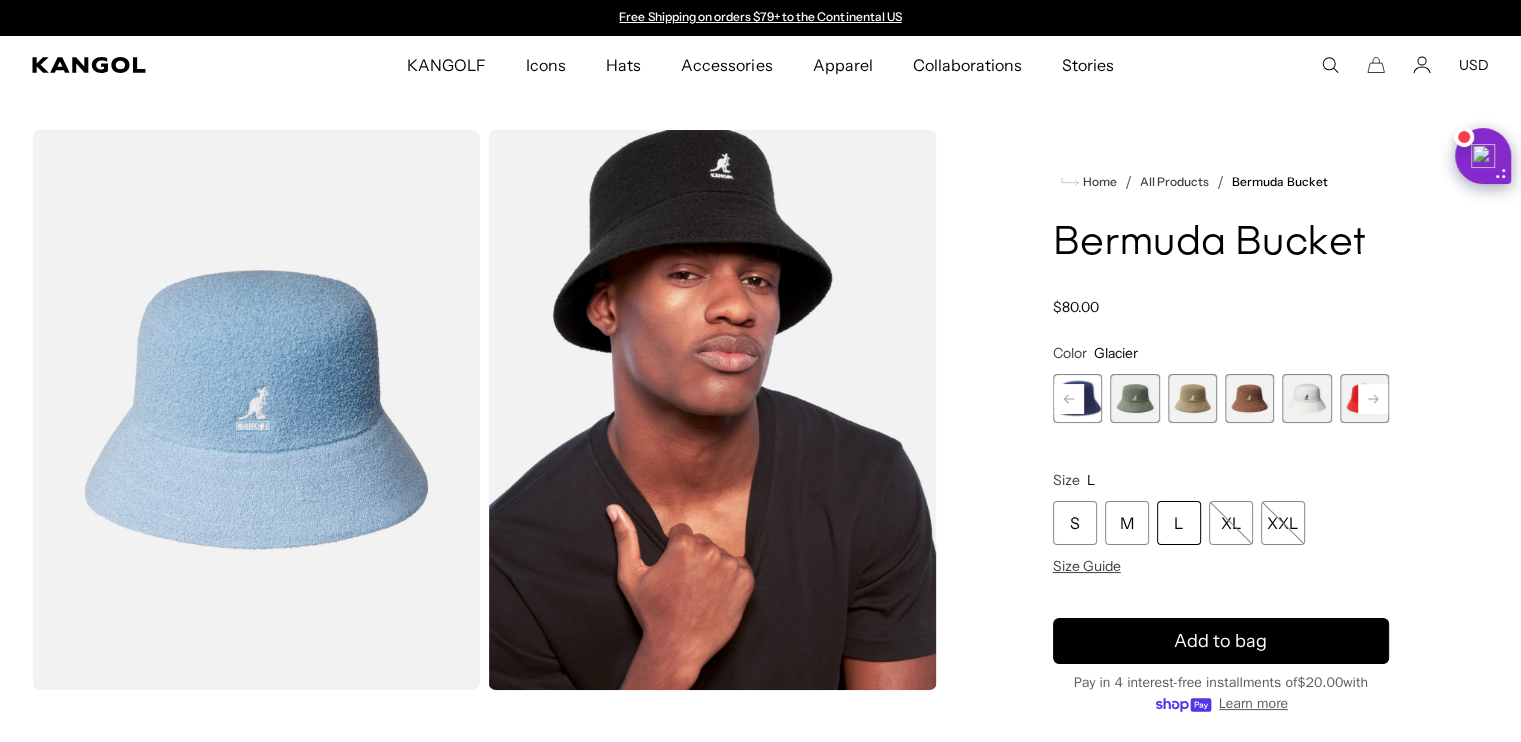click 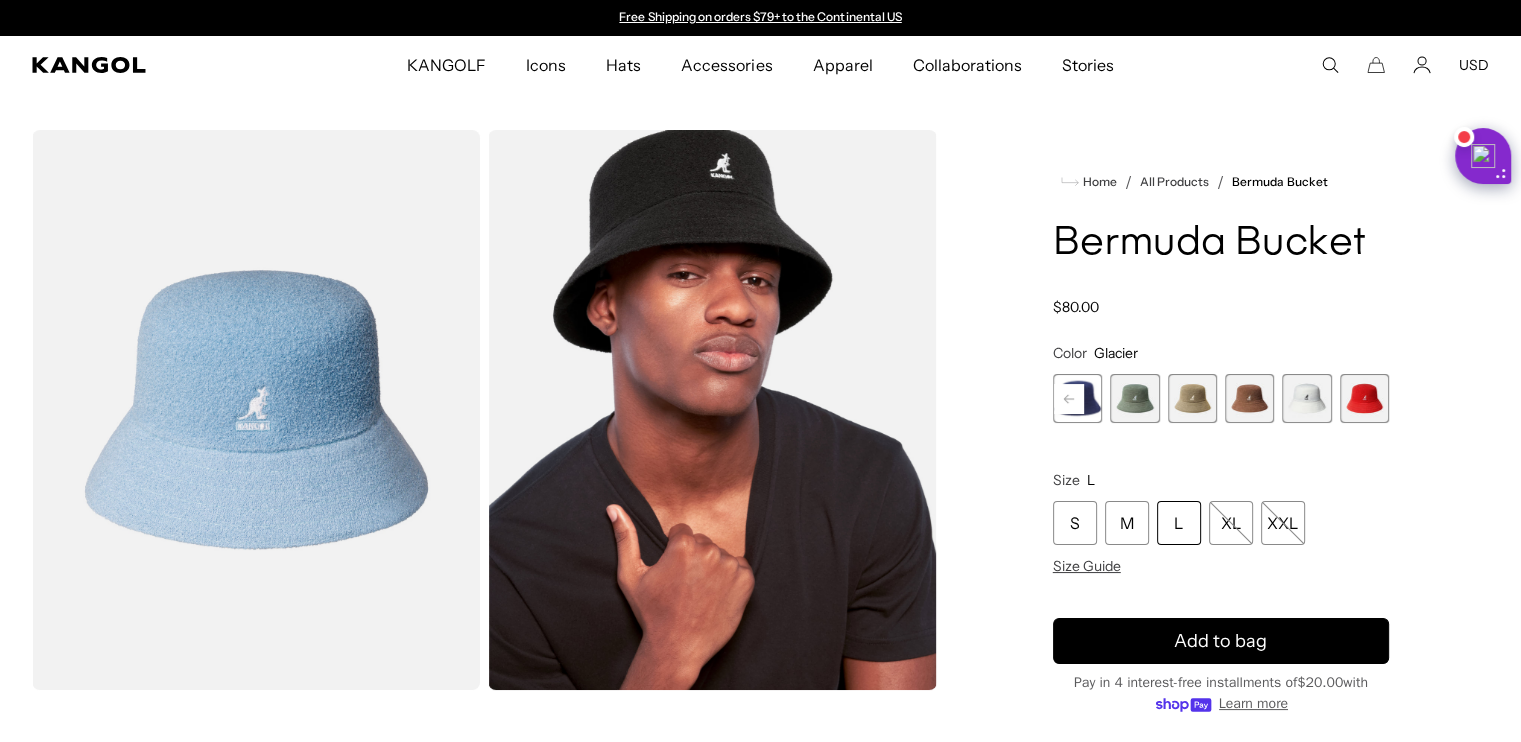 click at bounding box center [1364, 398] 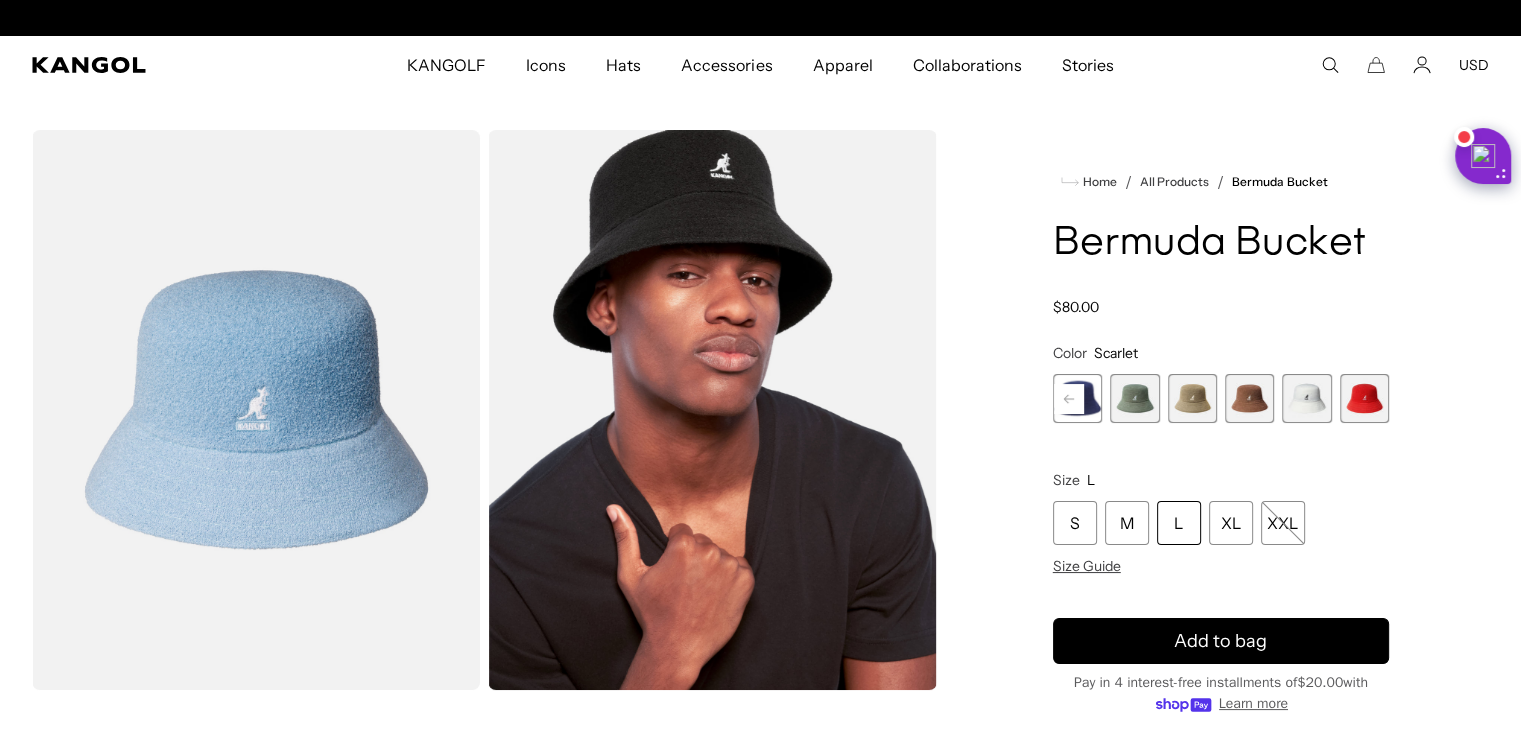 click 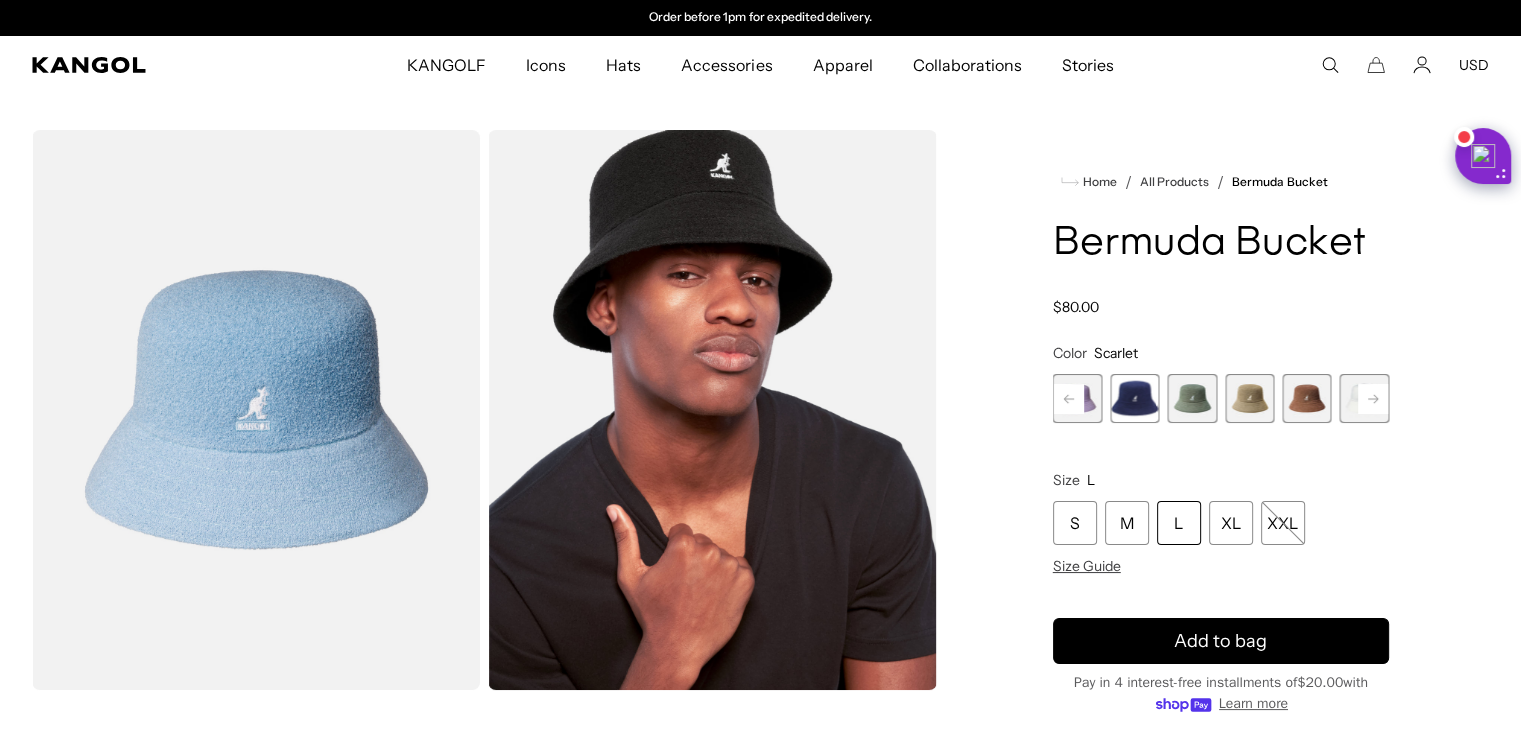 click 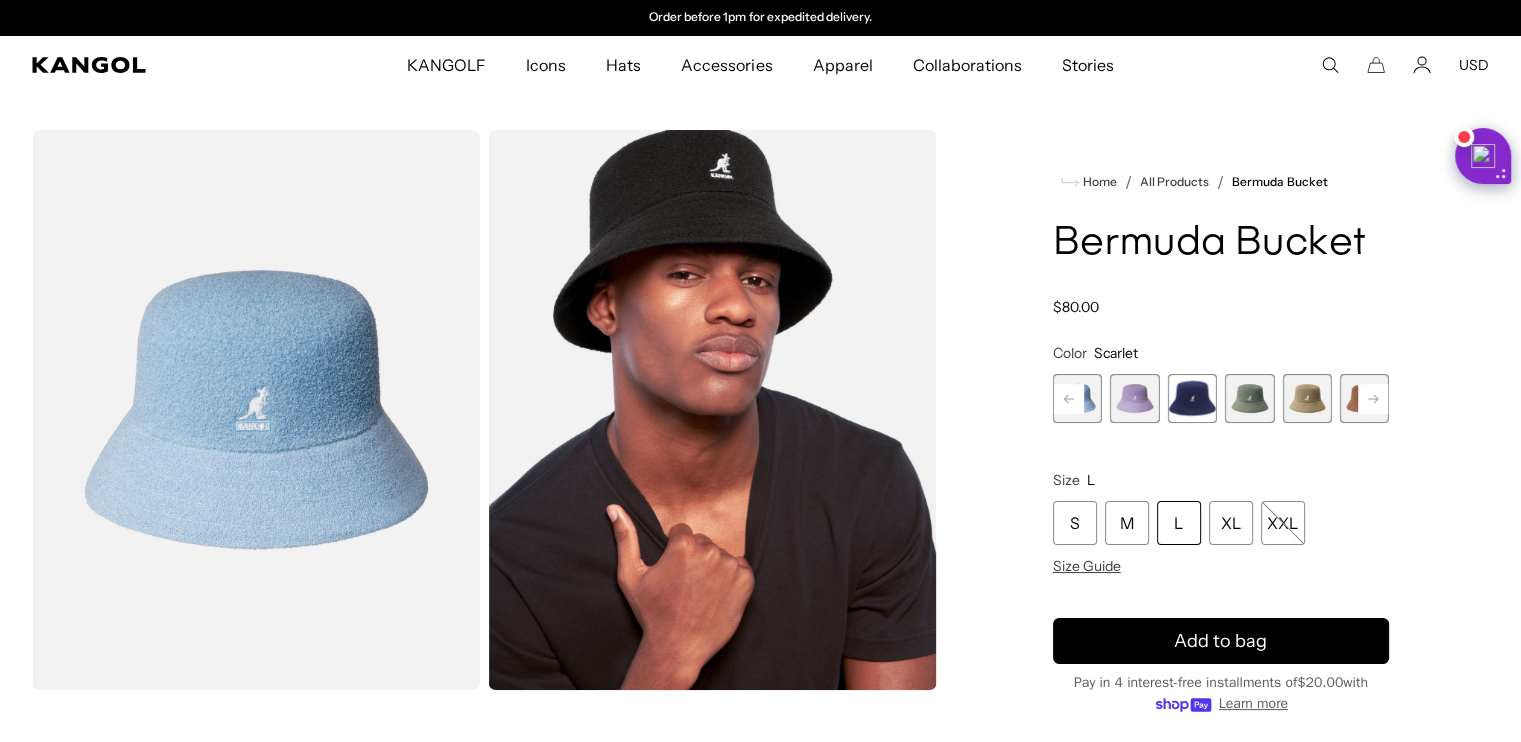 click 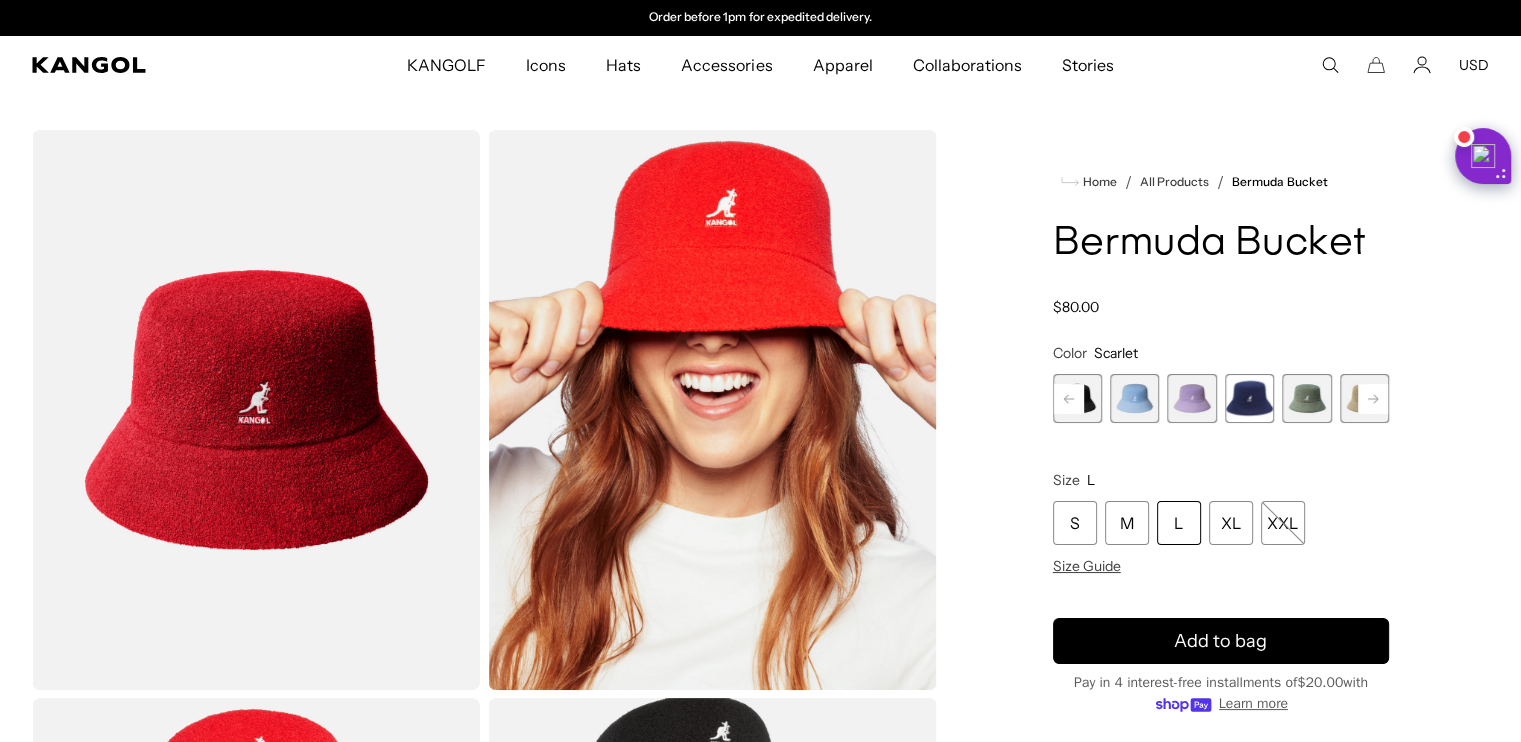 click 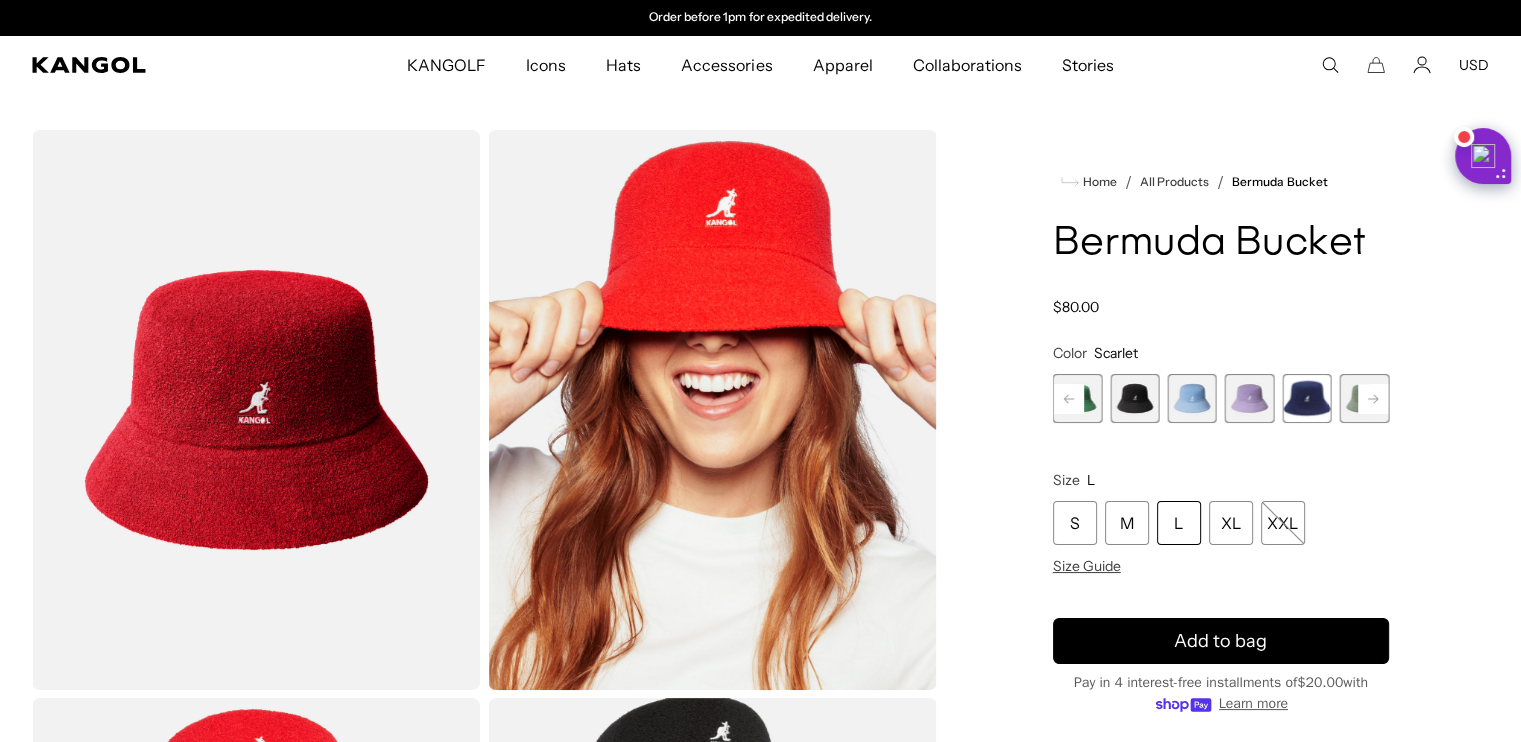 click 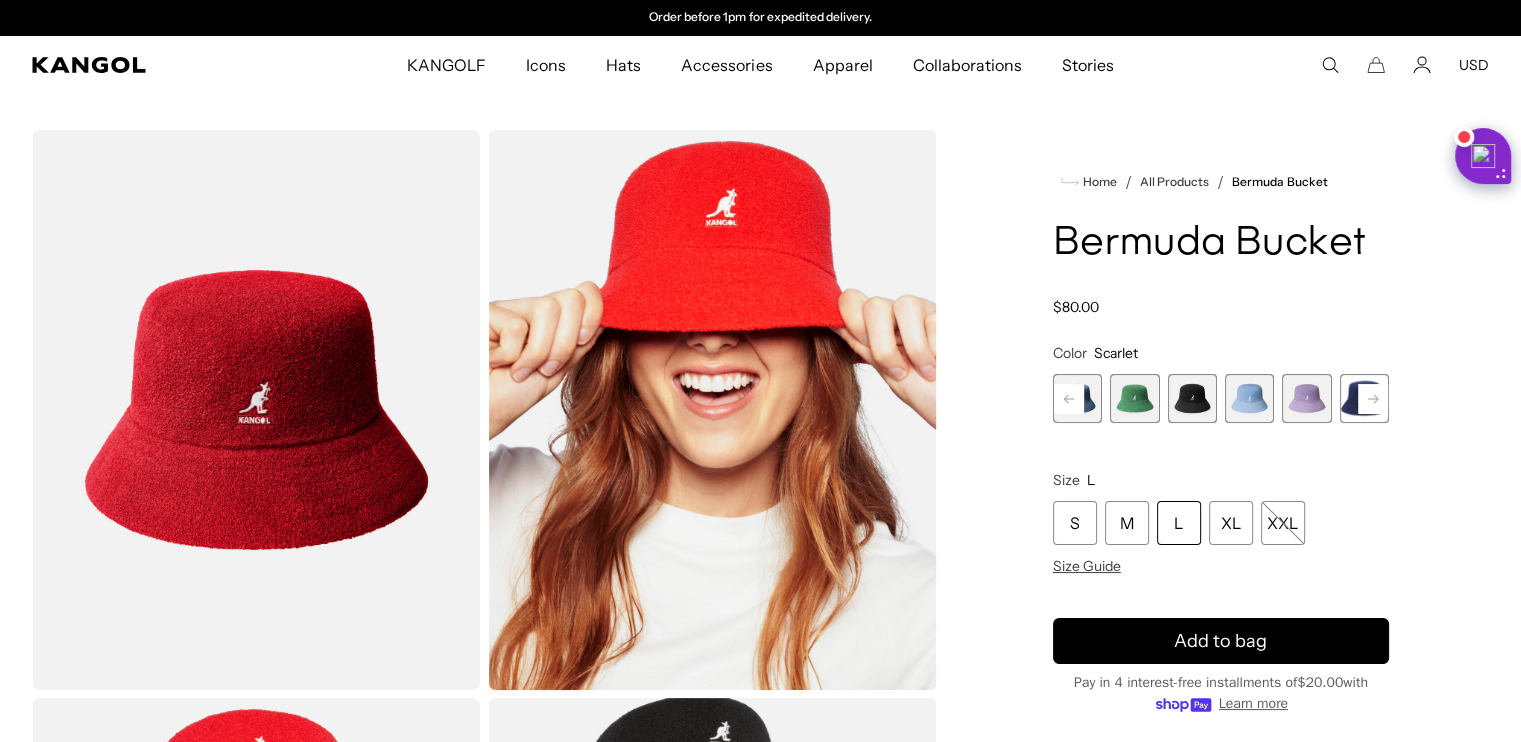 click 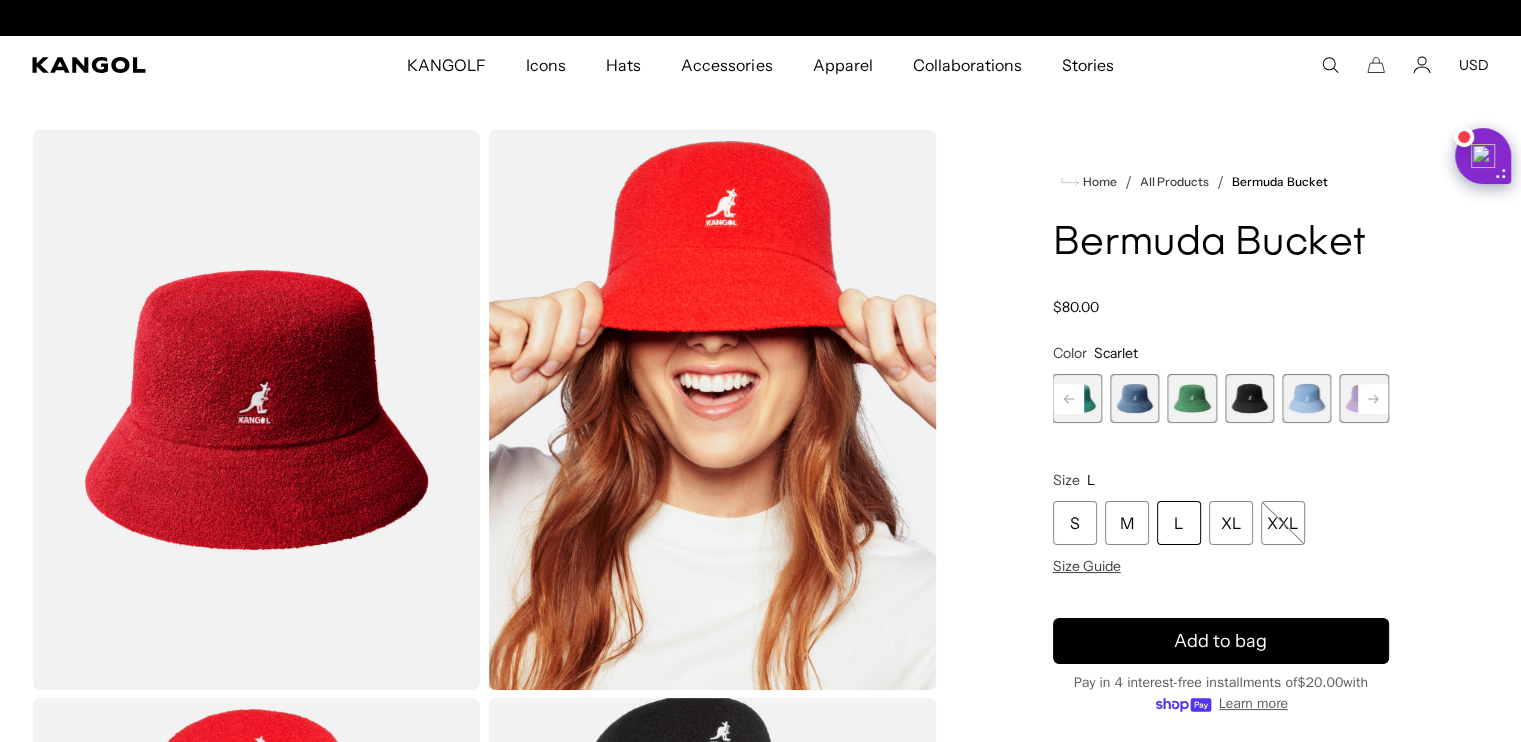 scroll, scrollTop: 0, scrollLeft: 0, axis: both 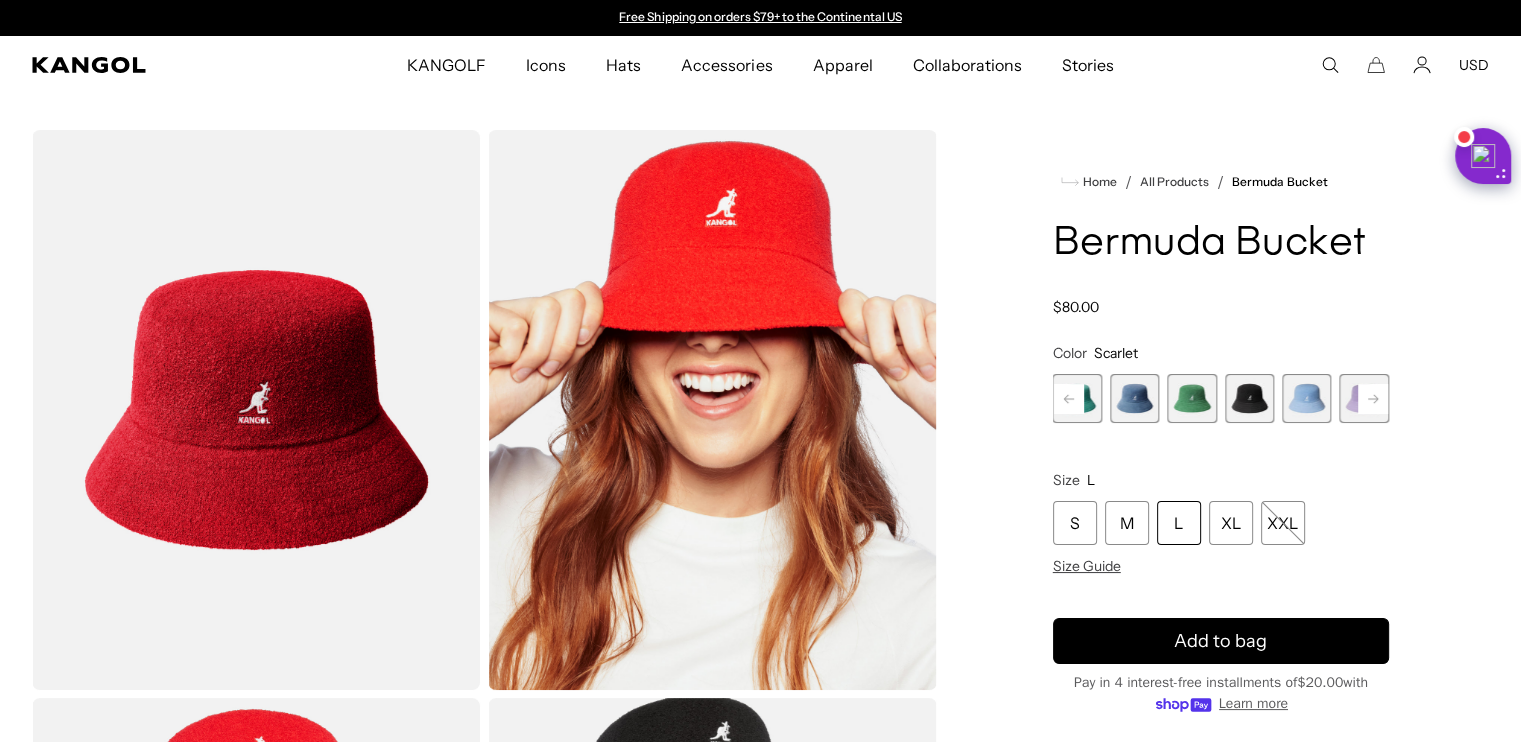 click 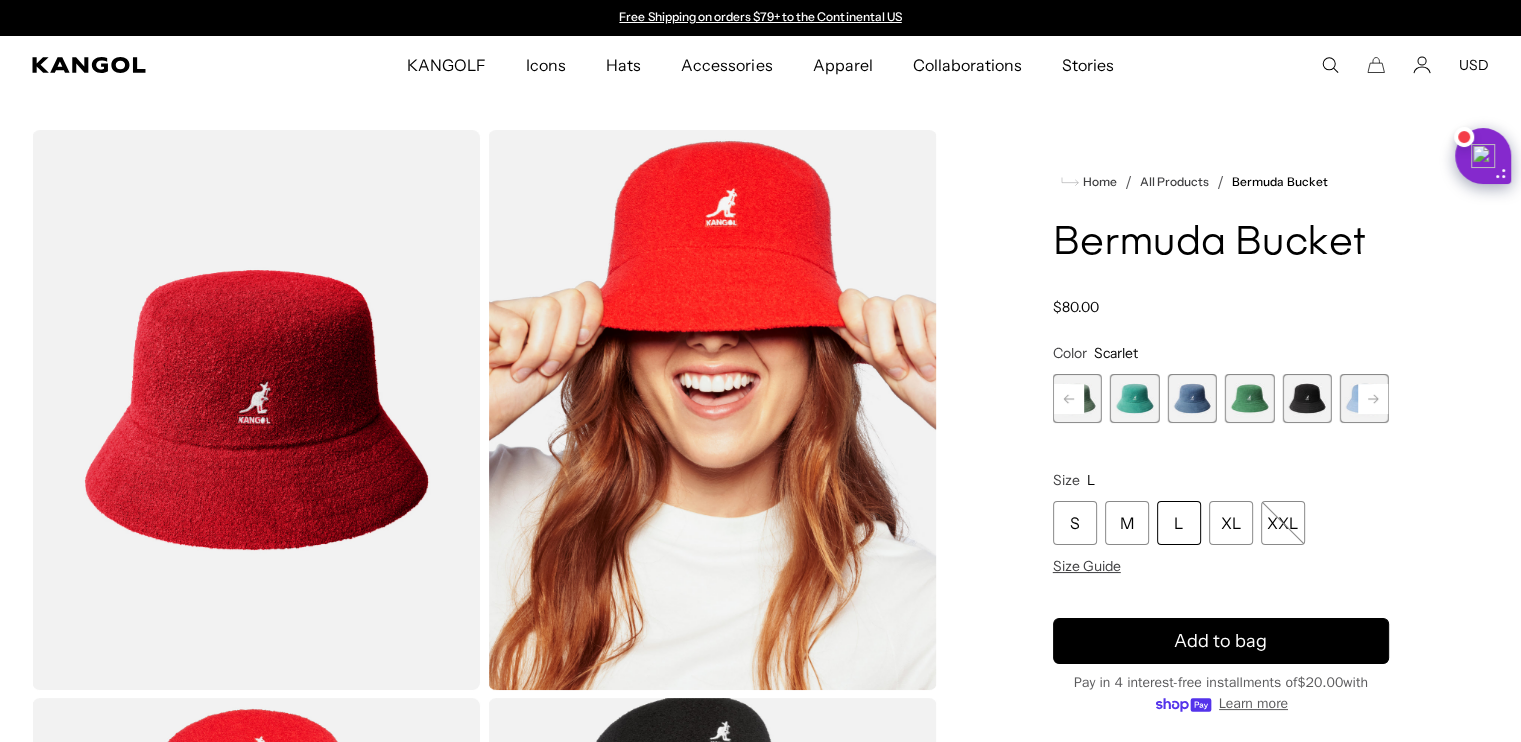 click at bounding box center [1191, 398] 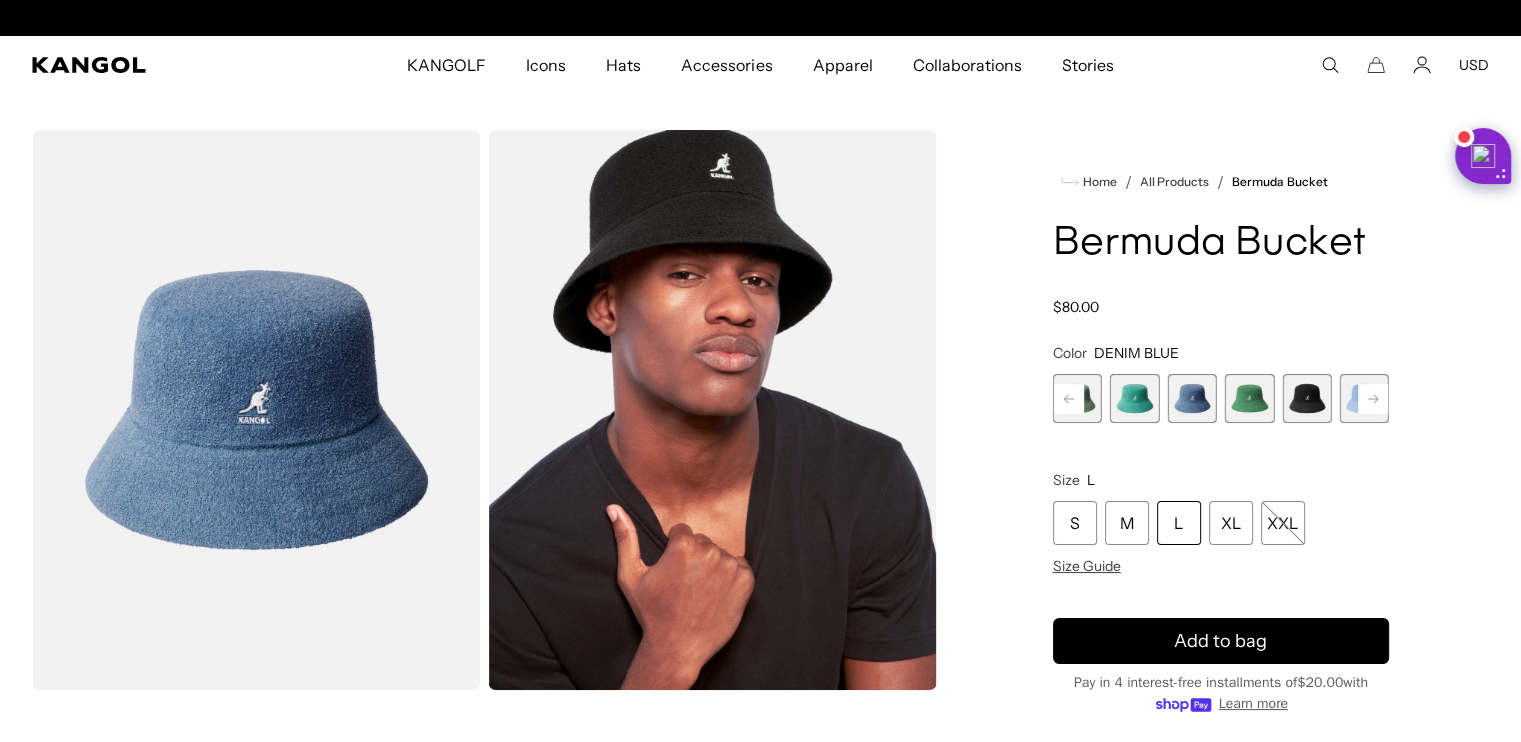 scroll, scrollTop: 0, scrollLeft: 412, axis: horizontal 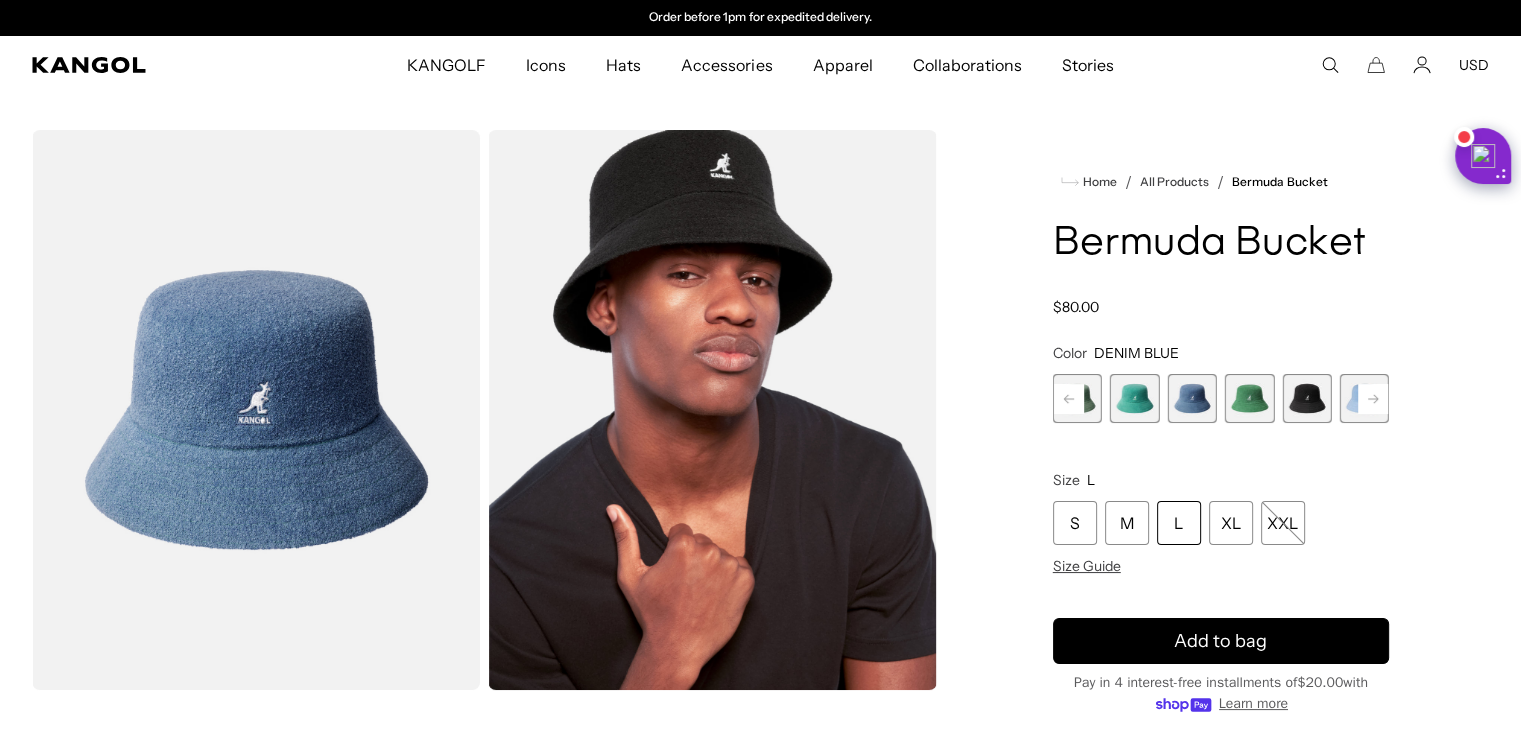 click 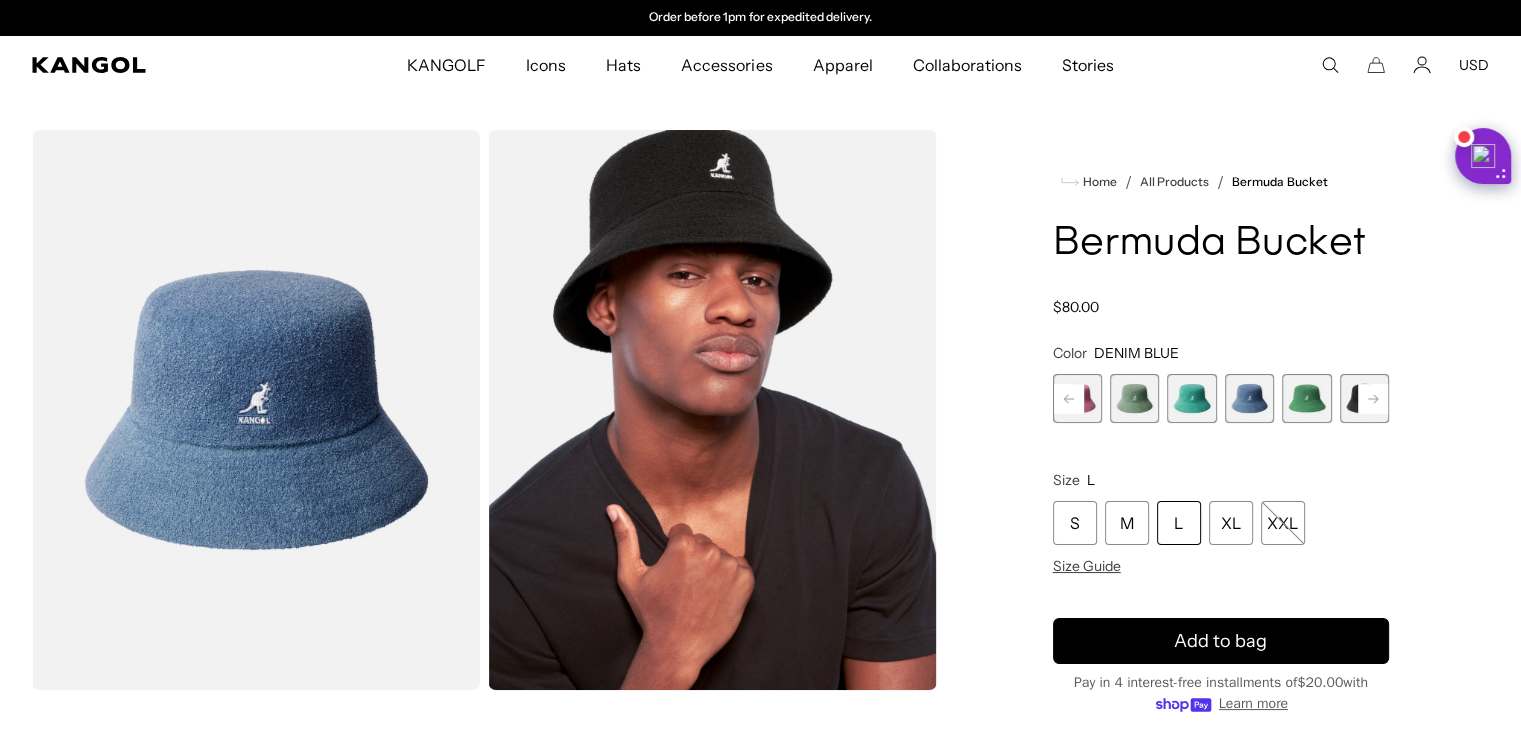 click on "Previous
Next
PEONY PINK
Variant sold out or unavailable
SAGE GREEN
Variant sold out or unavailable
AQUATIC
Variant sold out or unavailable
DENIM BLUE
Variant sold out or unavailable
Turf Green
Variant sold out or unavailable
Black
Variant sold out or unavailable
Glacier" at bounding box center (1221, 398) 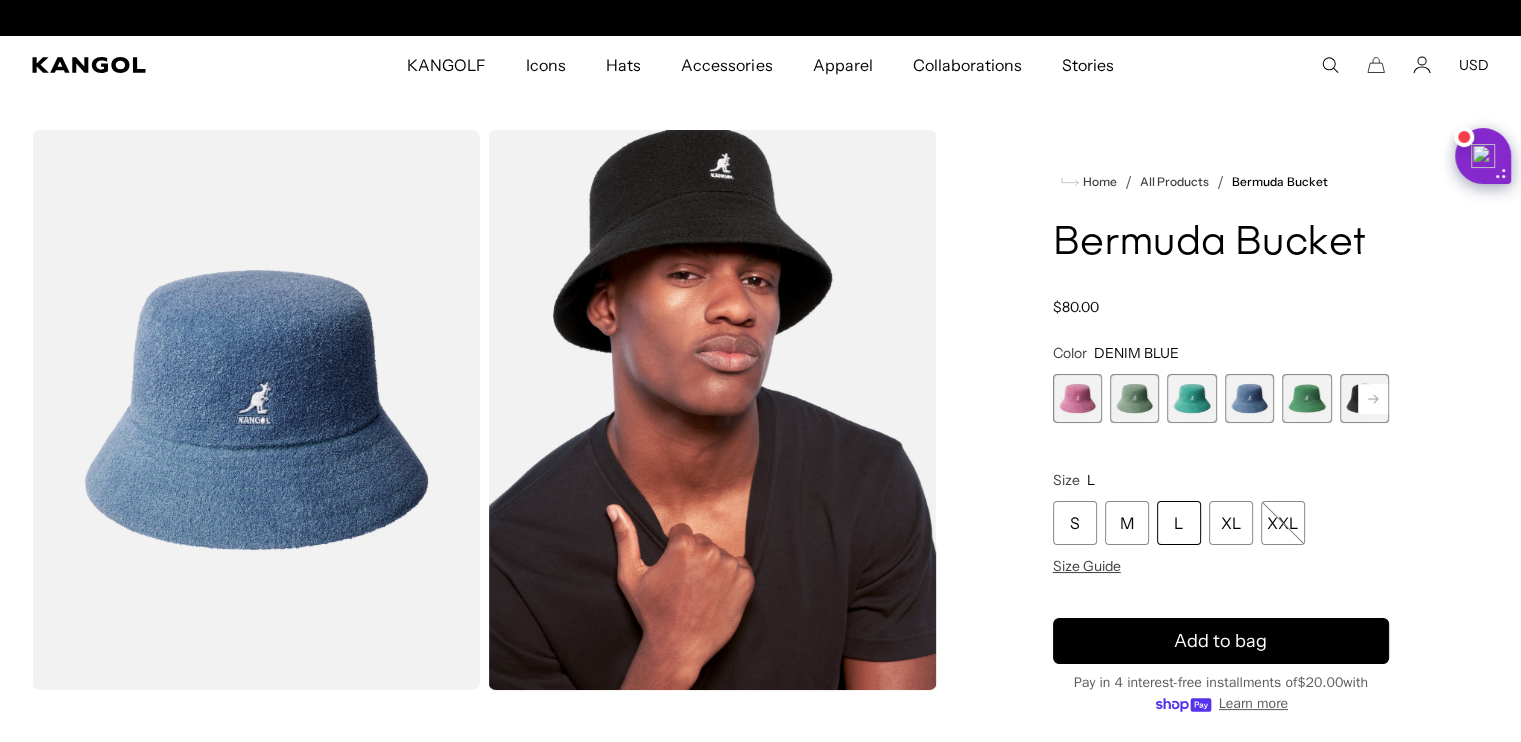 scroll, scrollTop: 0, scrollLeft: 0, axis: both 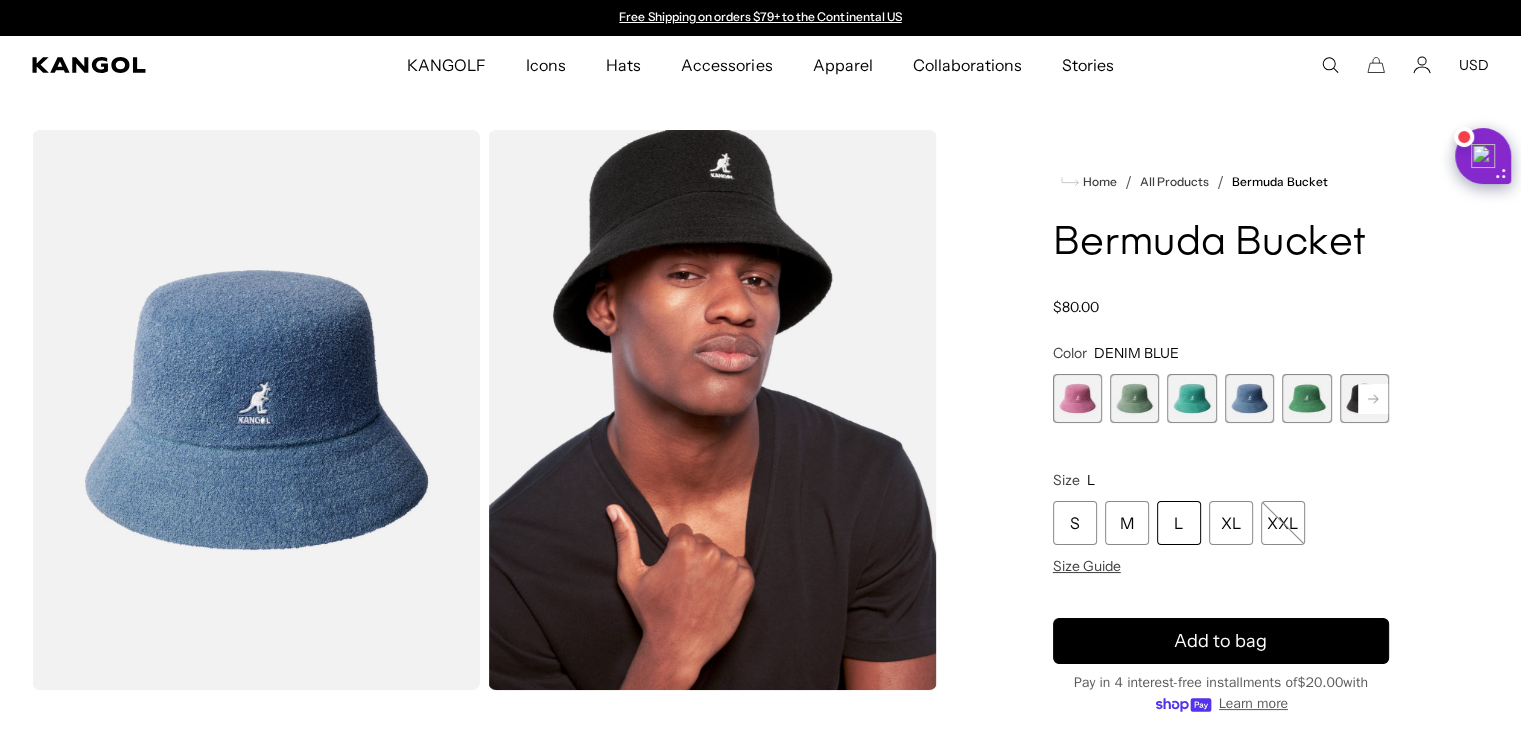 click at bounding box center [1077, 398] 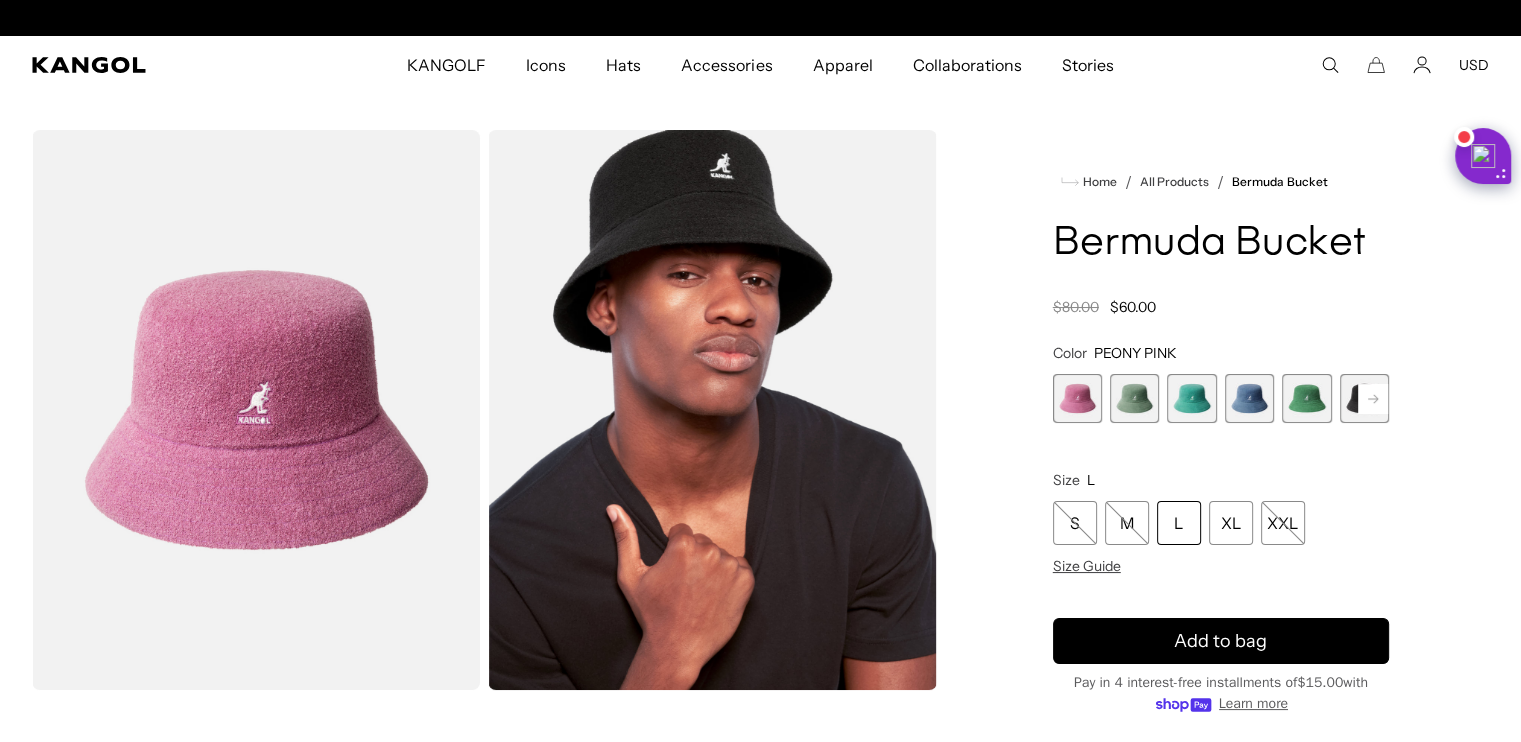 scroll, scrollTop: 0, scrollLeft: 412, axis: horizontal 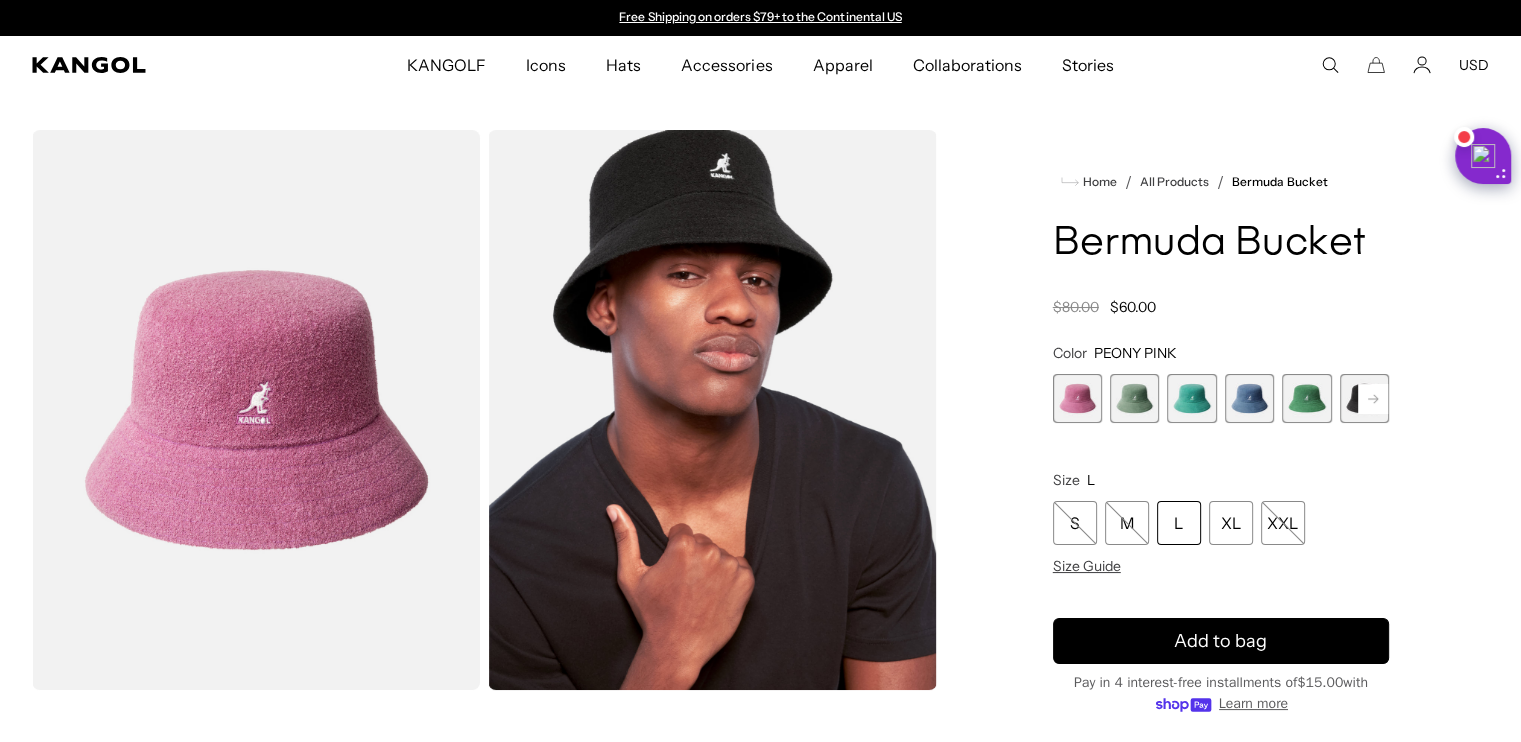 click 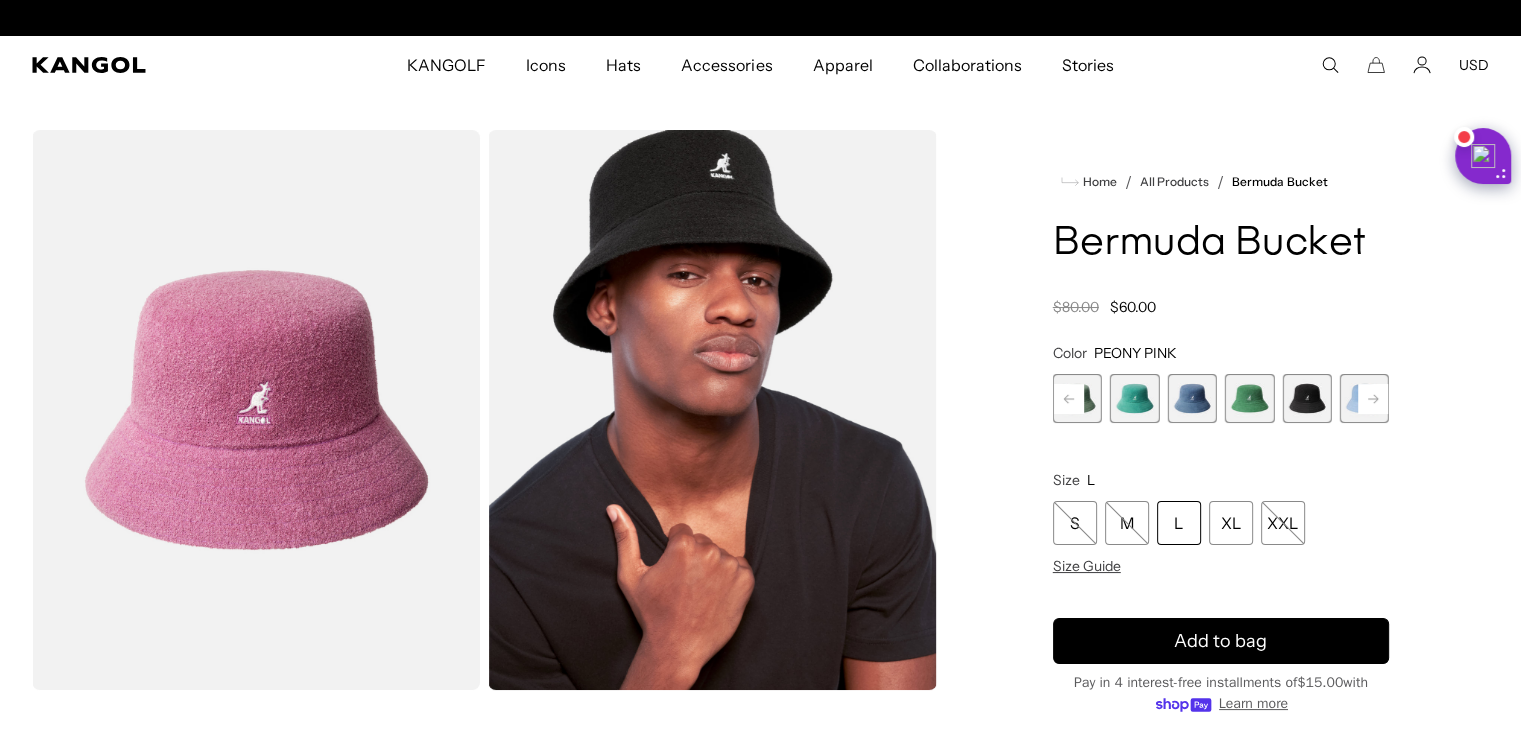 scroll, scrollTop: 0, scrollLeft: 412, axis: horizontal 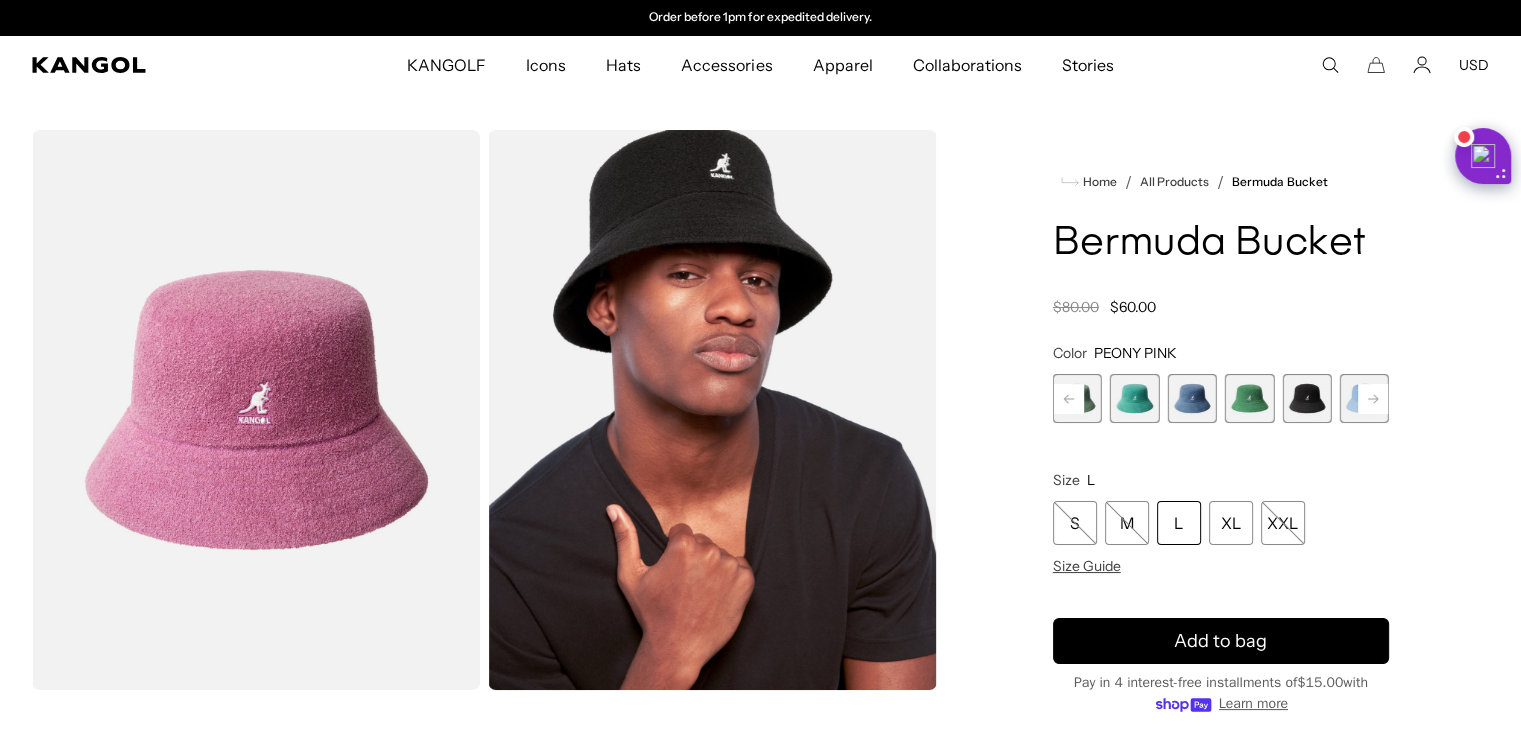 click 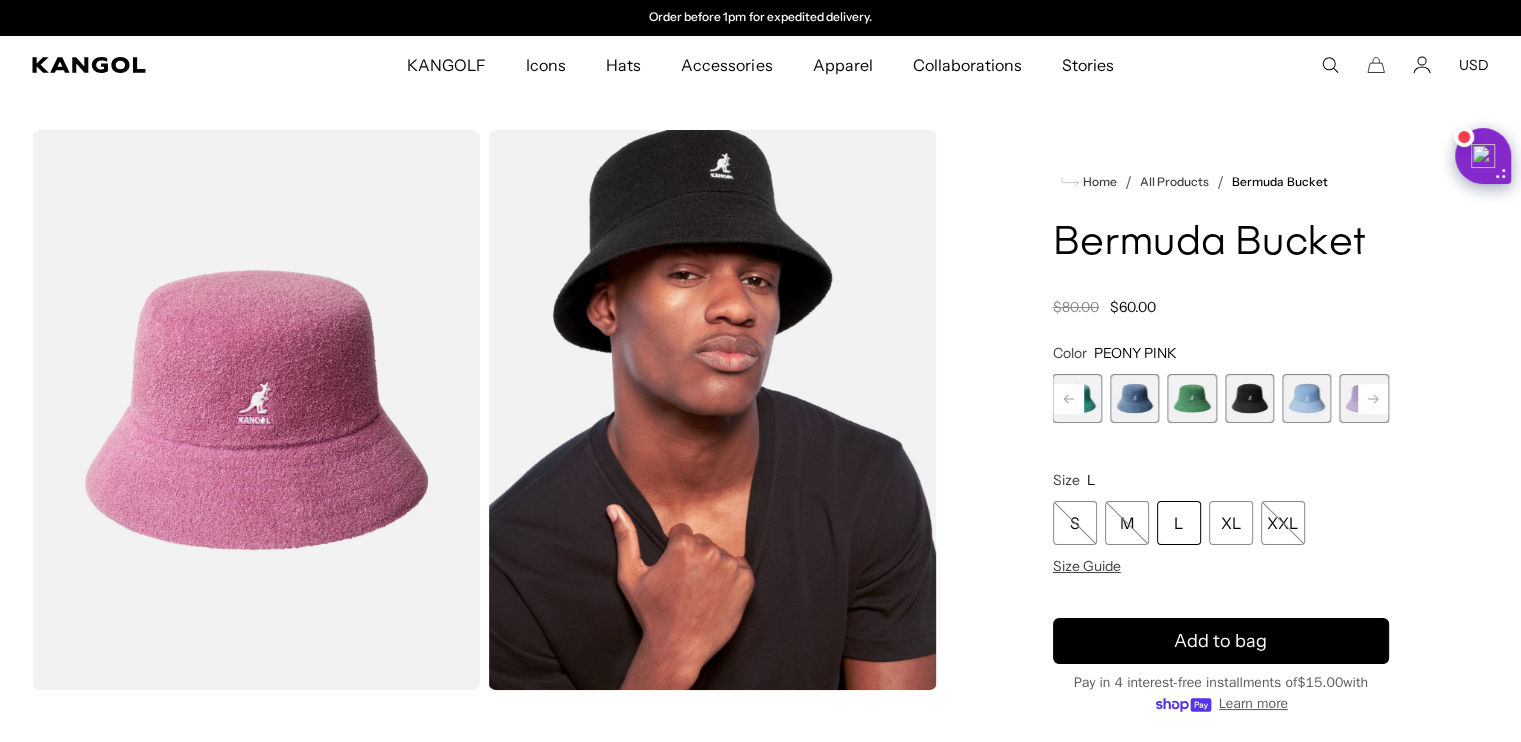 click at bounding box center (1306, 398) 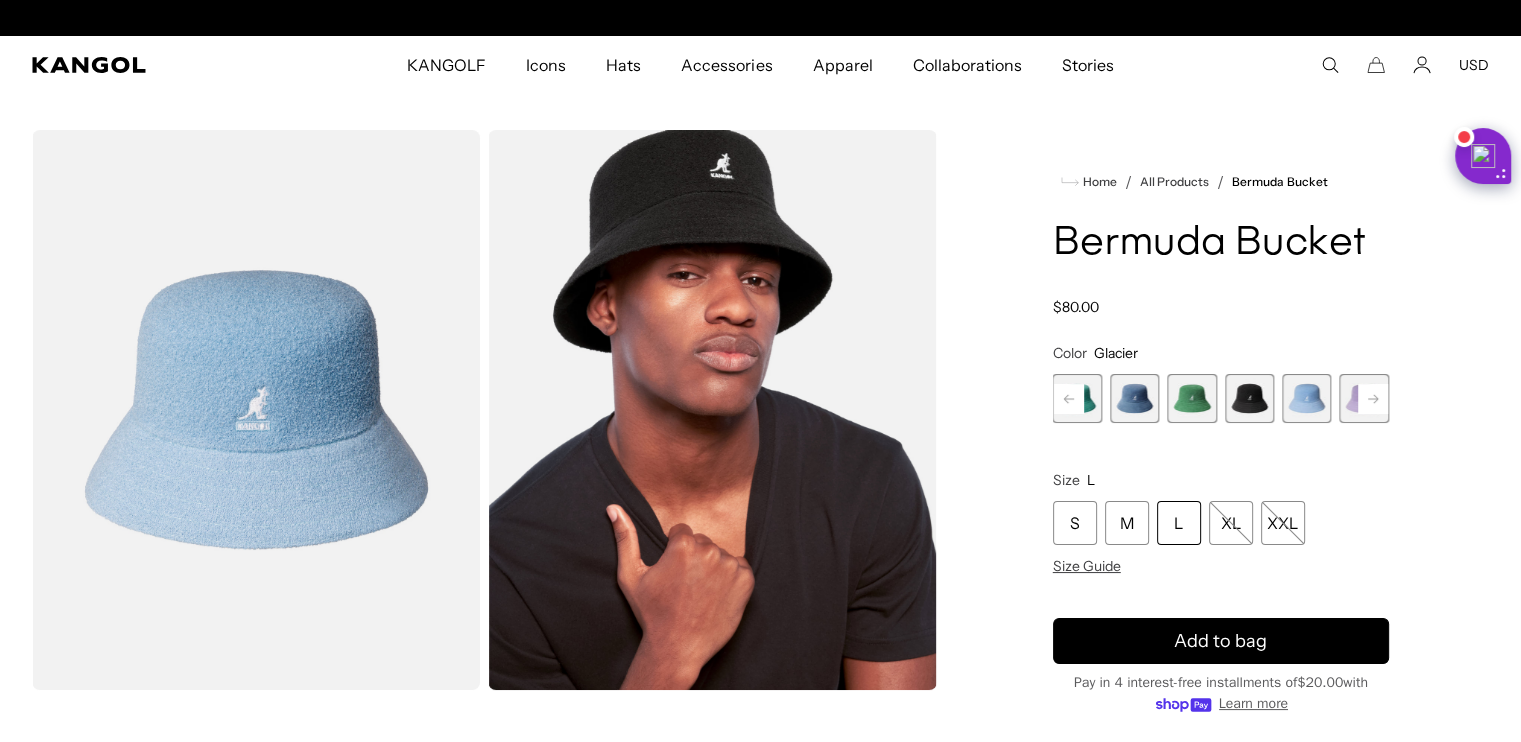 scroll, scrollTop: 0, scrollLeft: 412, axis: horizontal 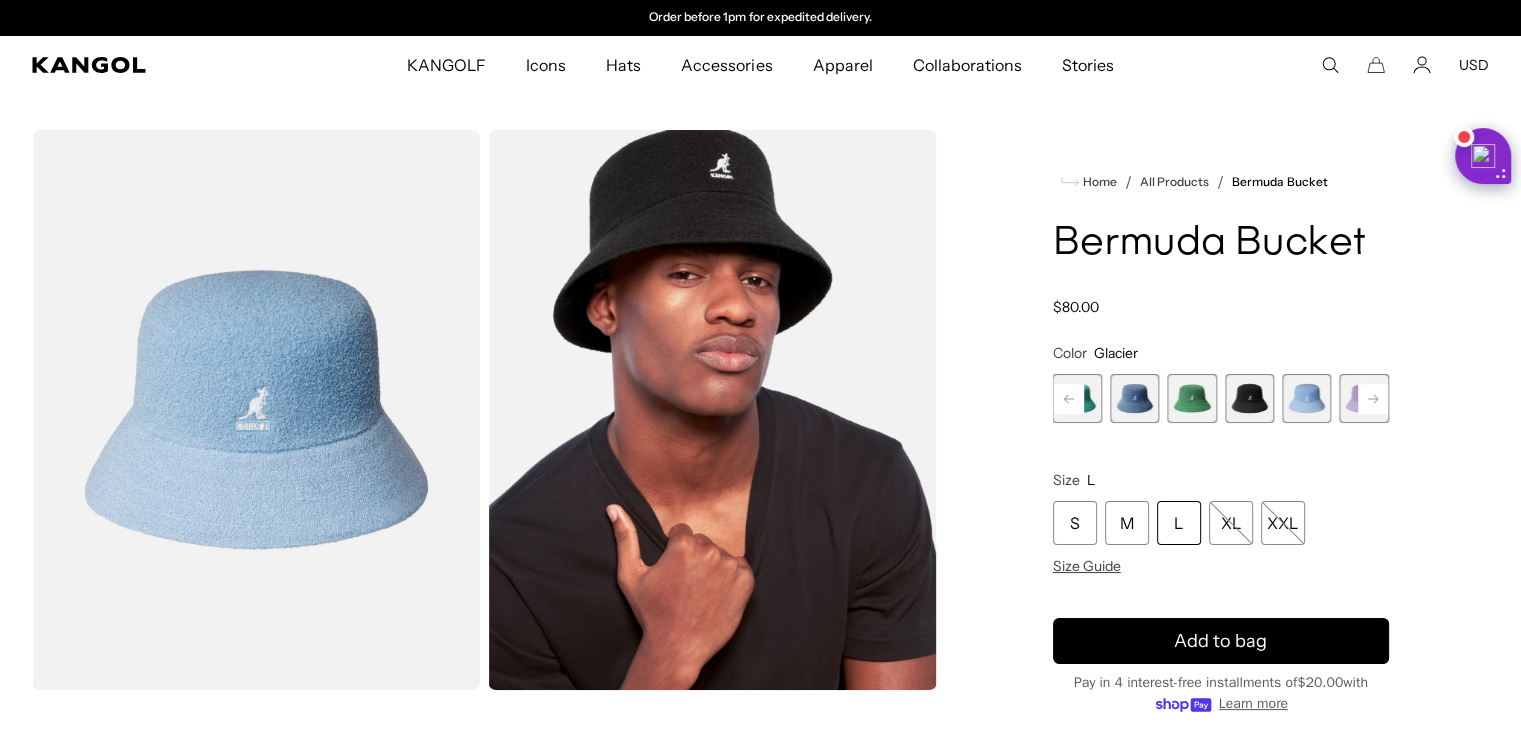 click 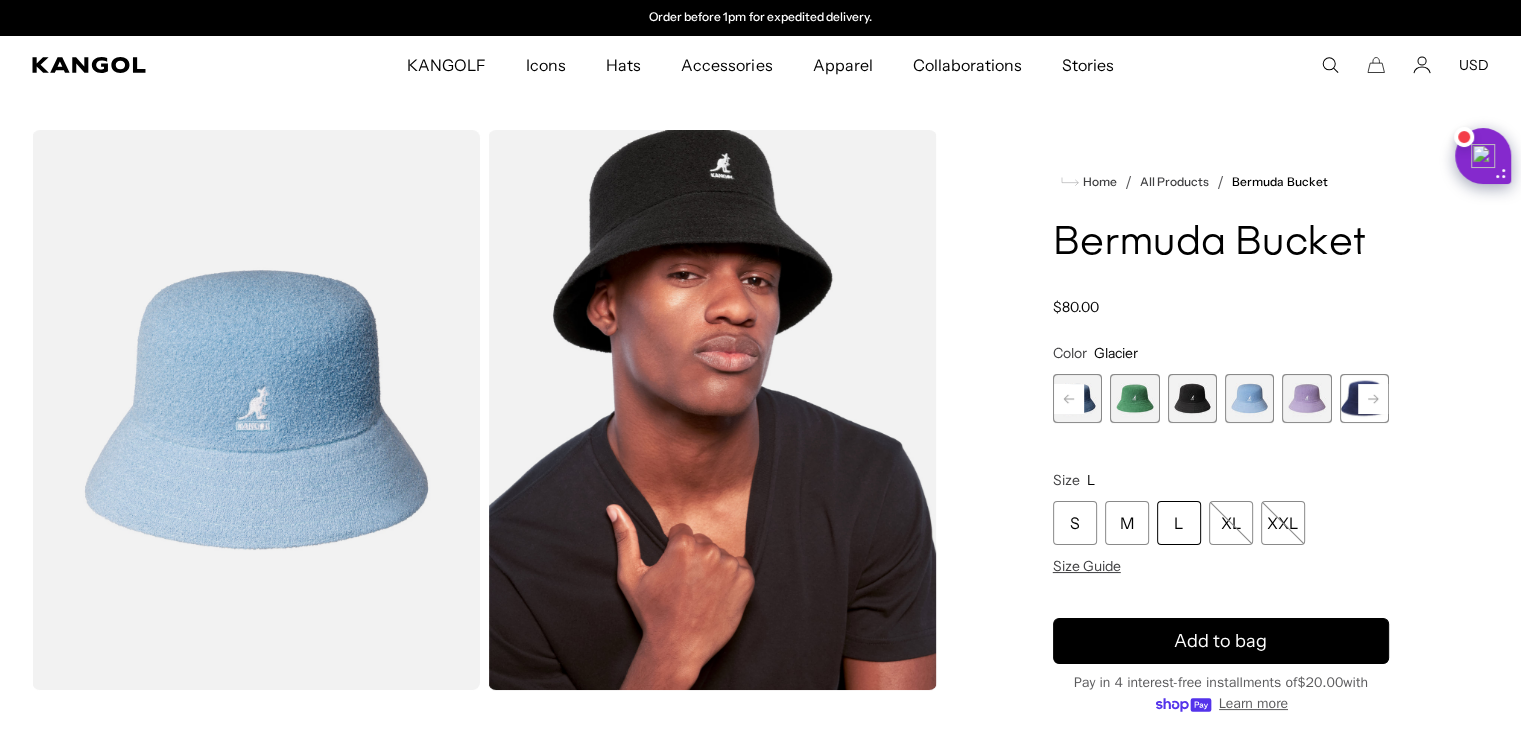 click at bounding box center (1306, 398) 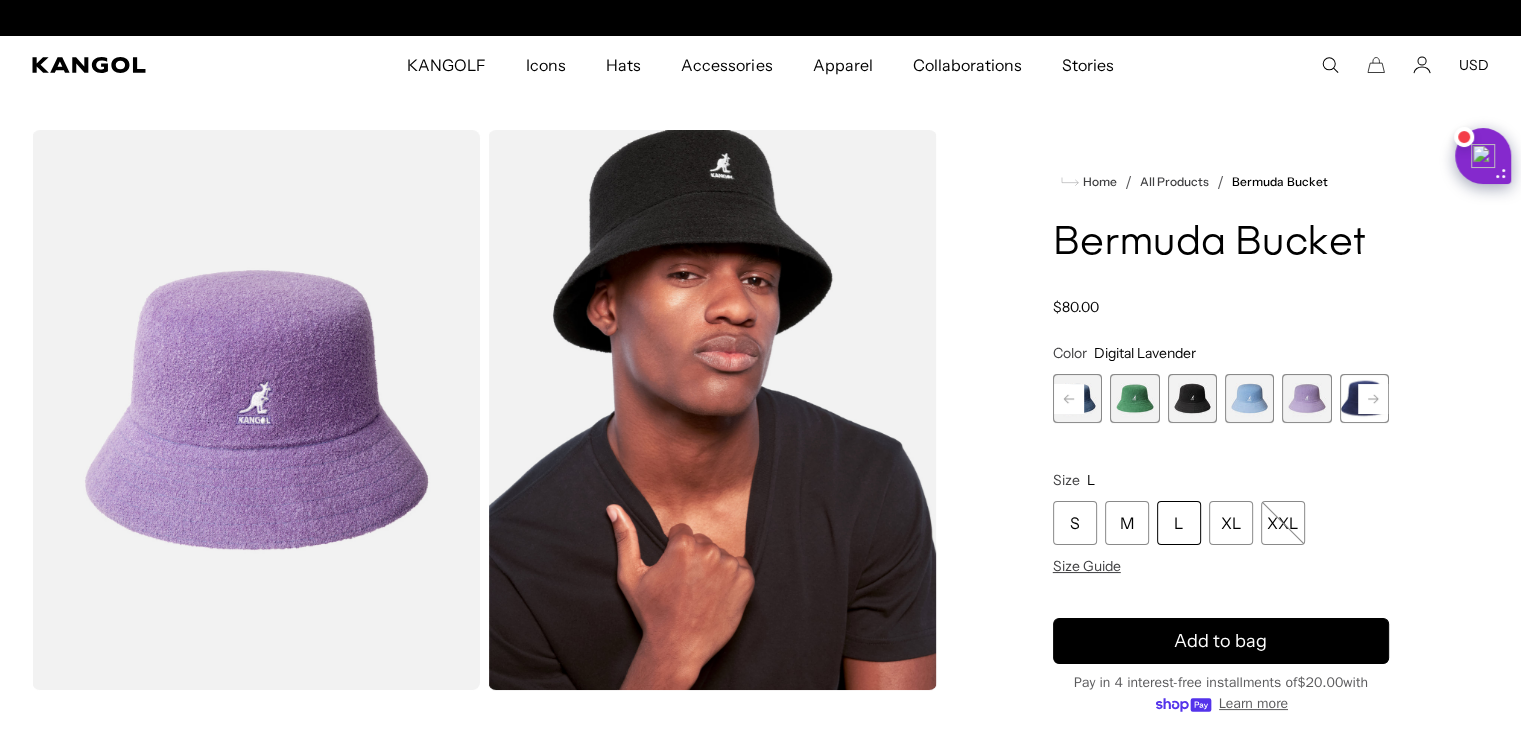 scroll, scrollTop: 0, scrollLeft: 0, axis: both 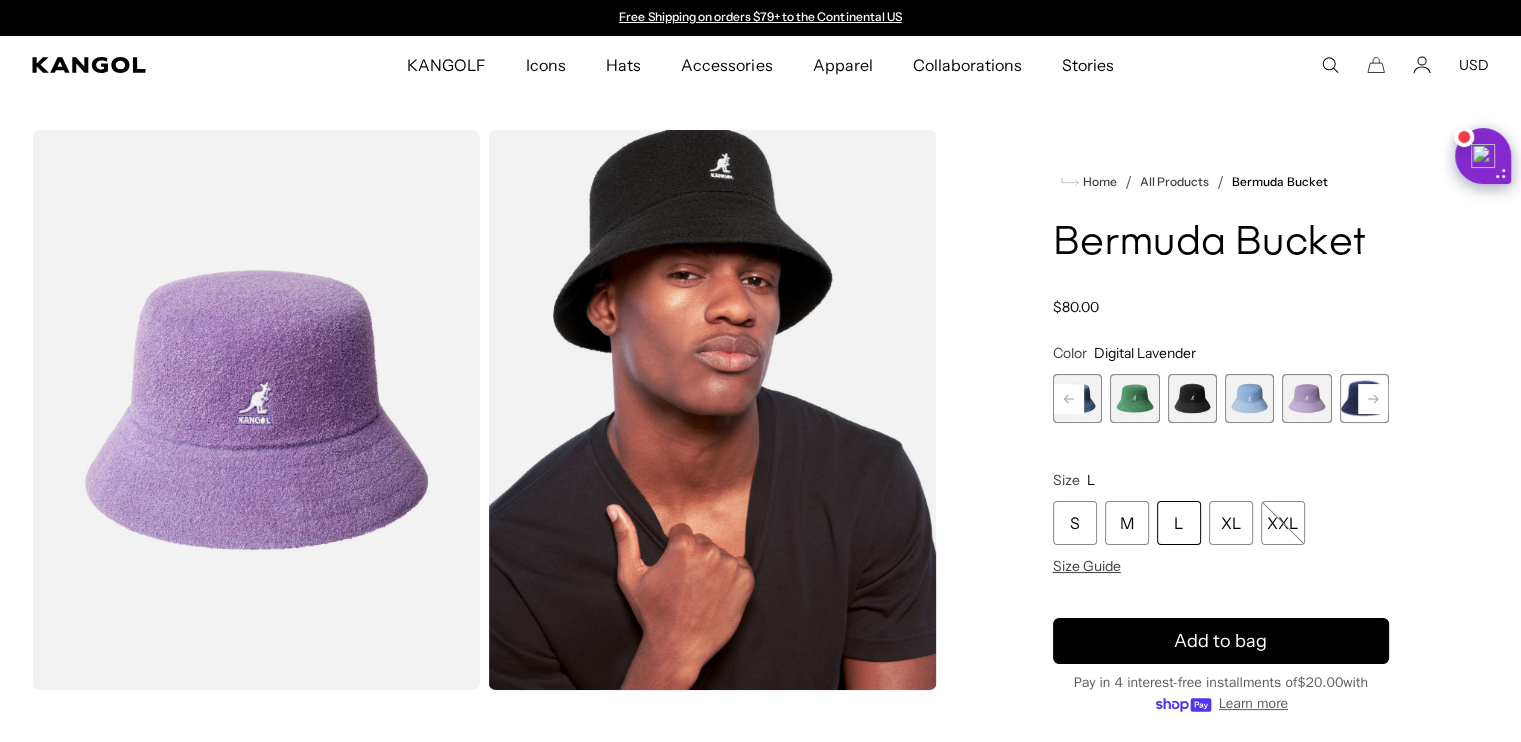 click 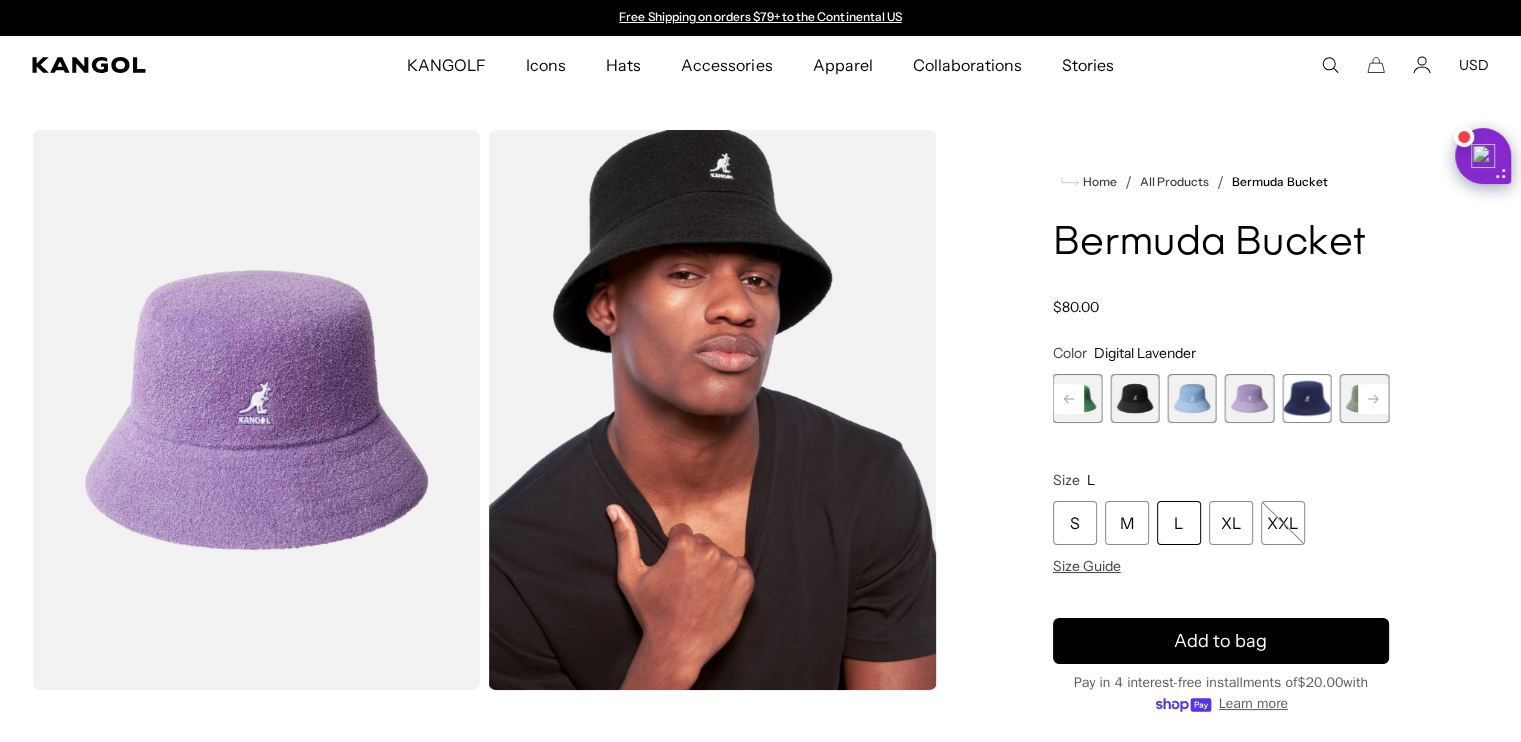 click 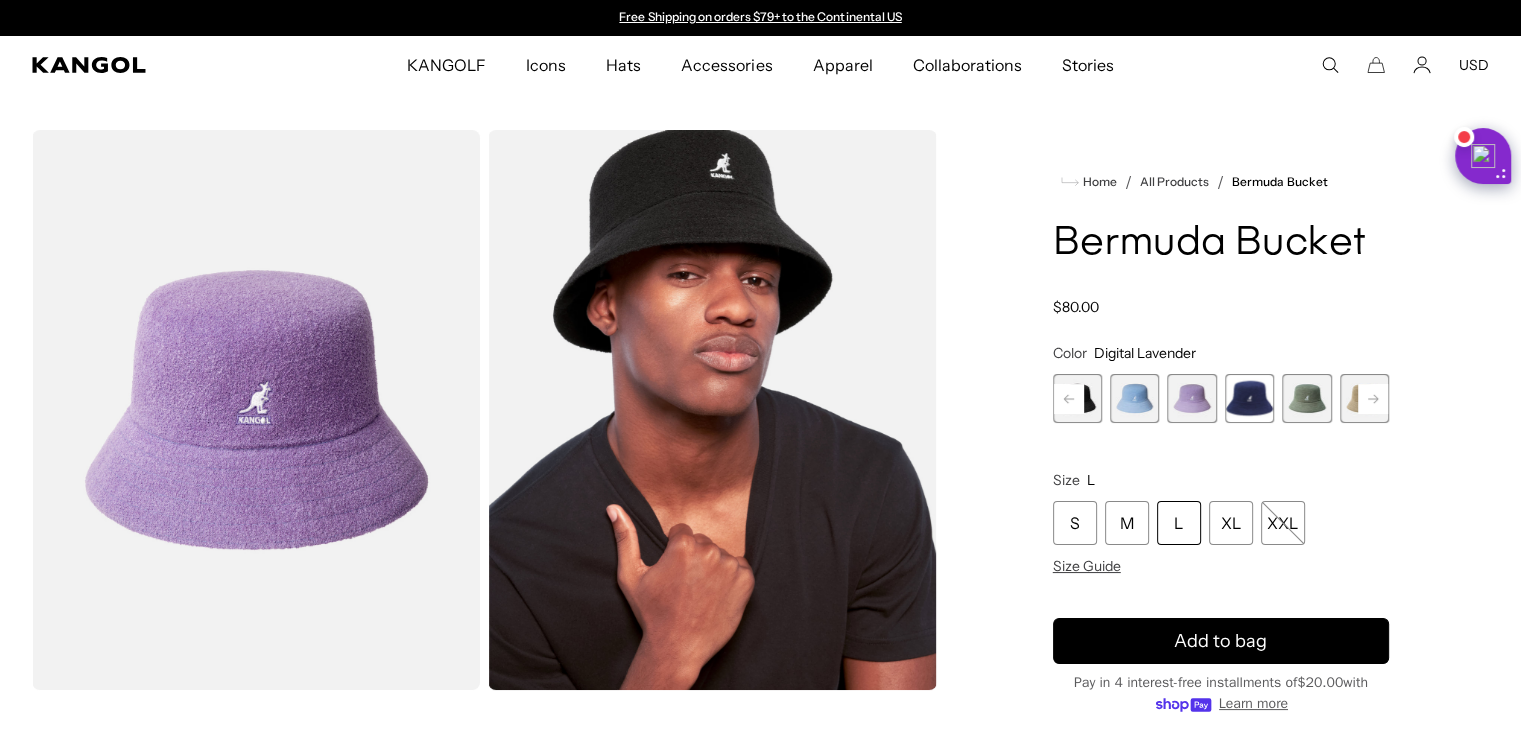 click 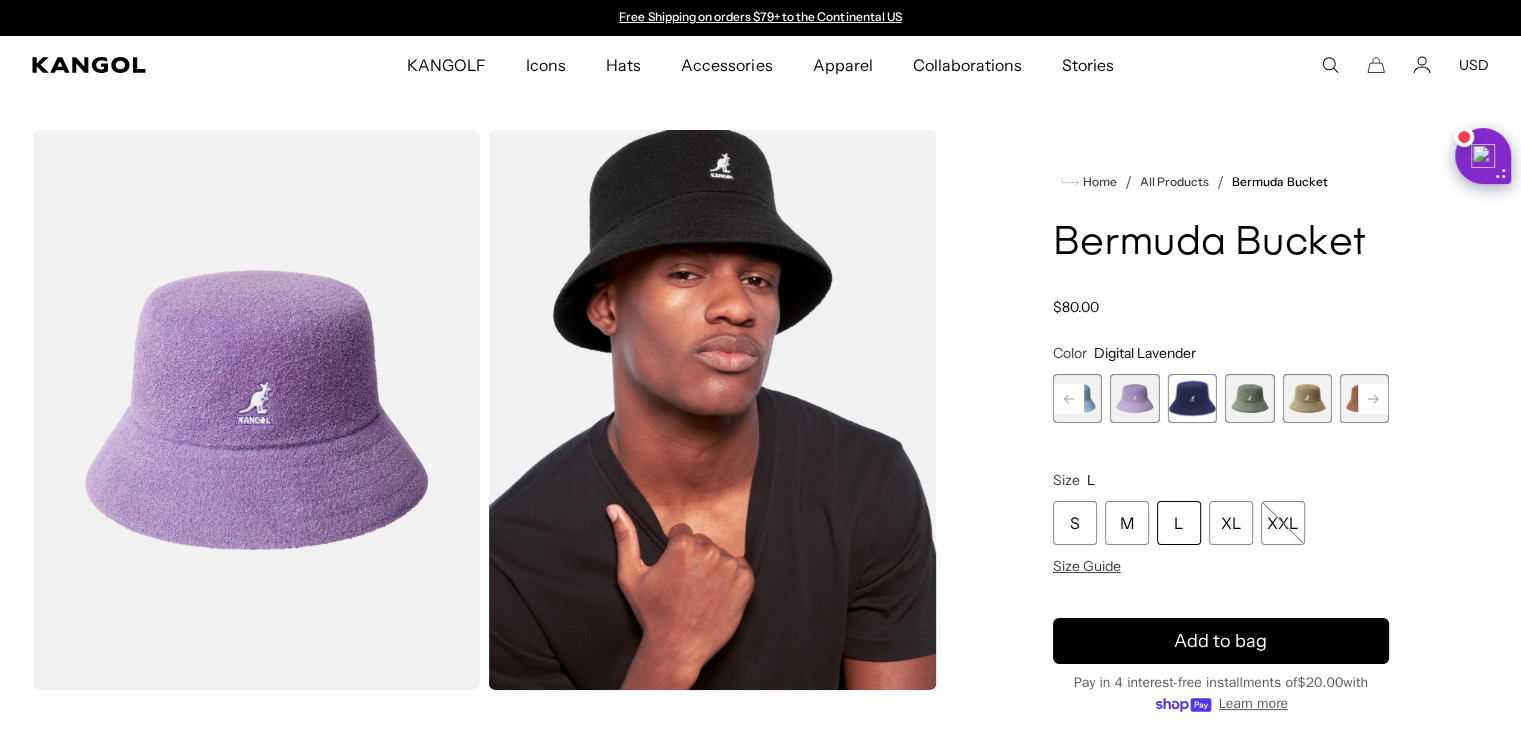 click 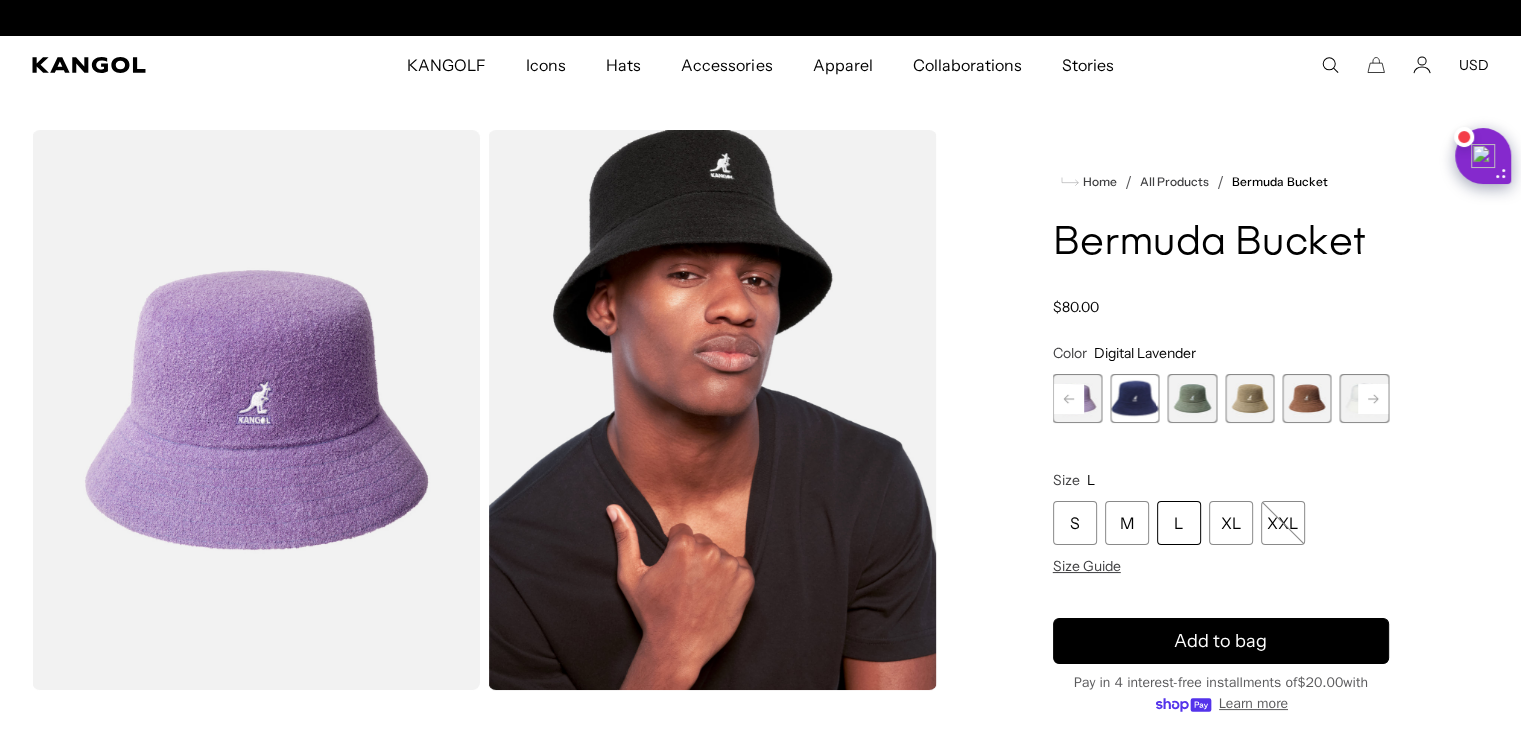 click 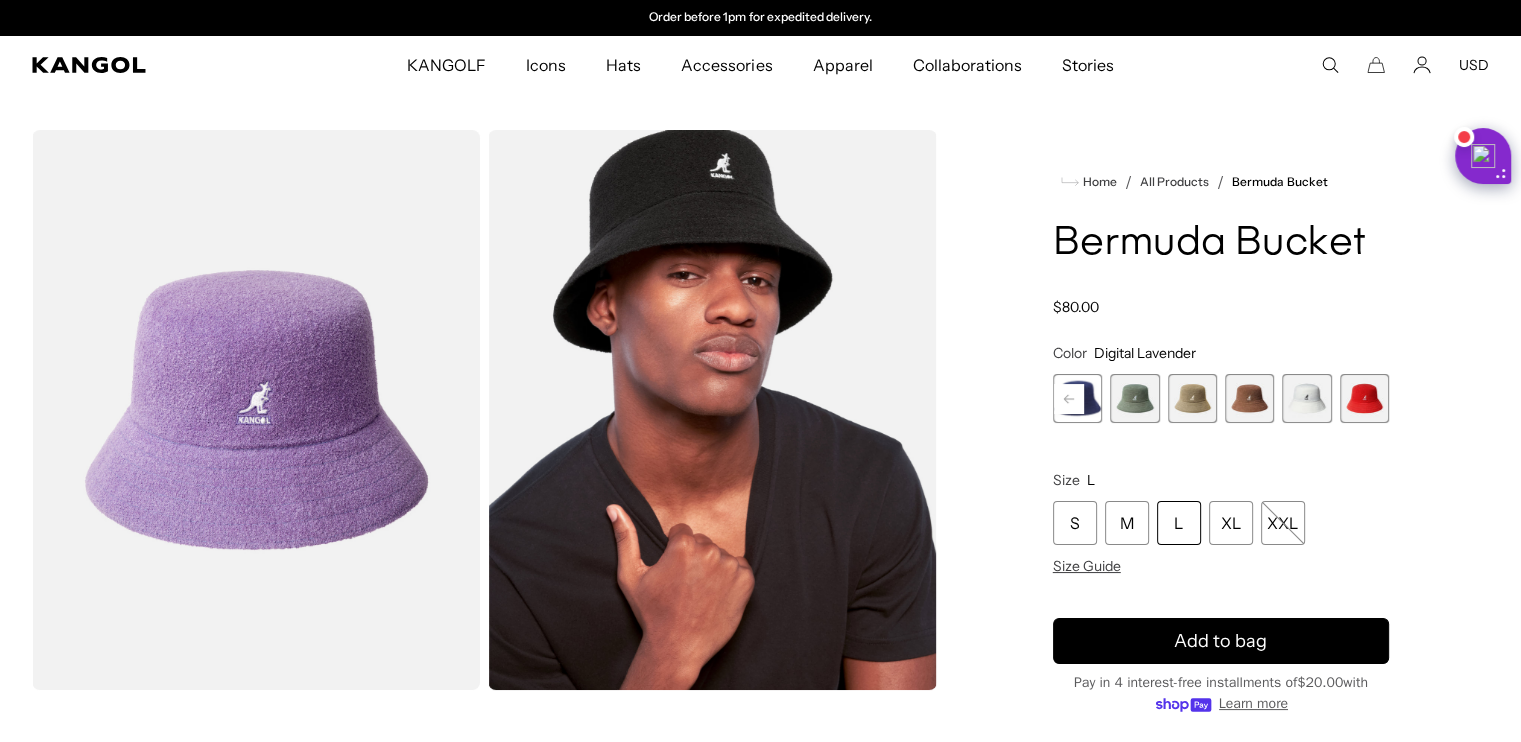 click at bounding box center (1306, 398) 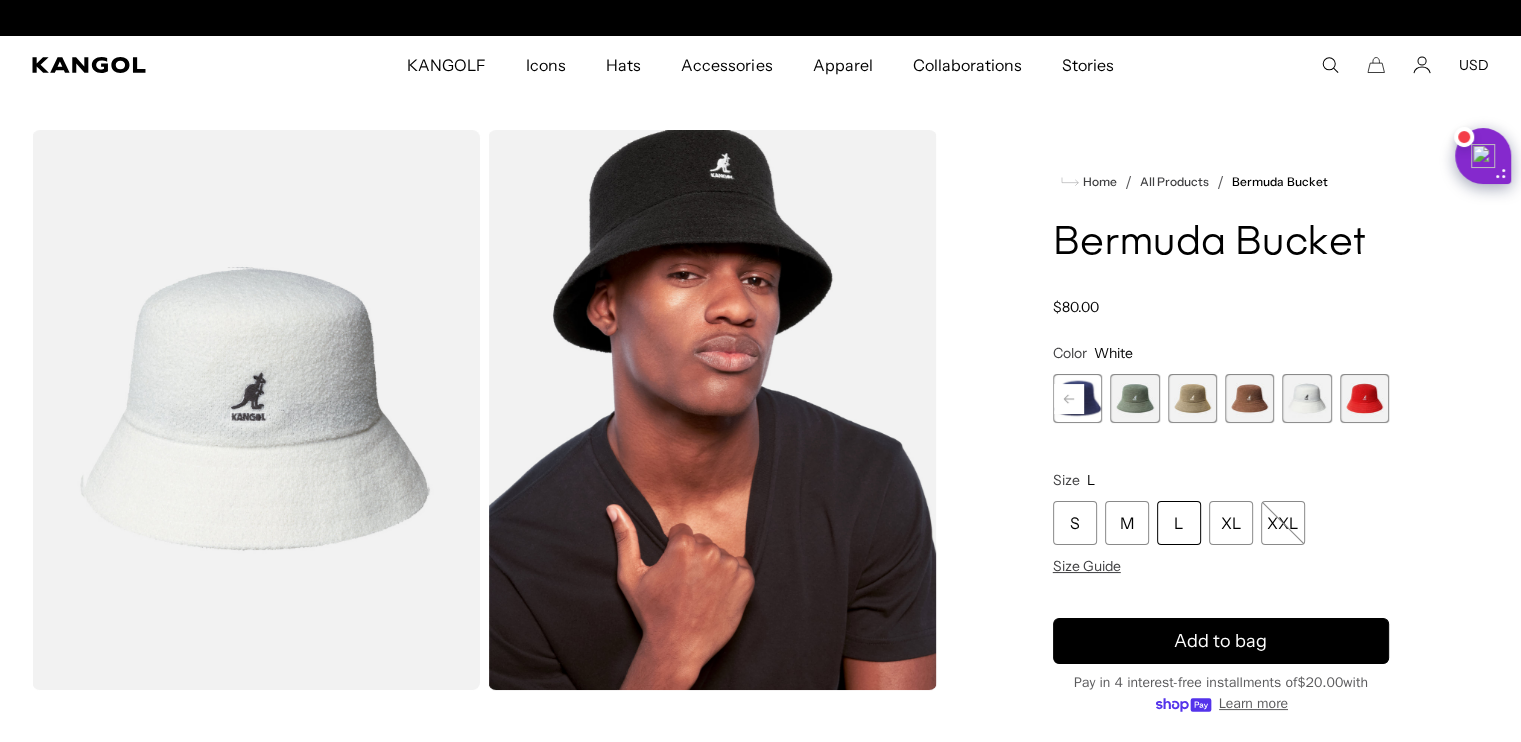 click 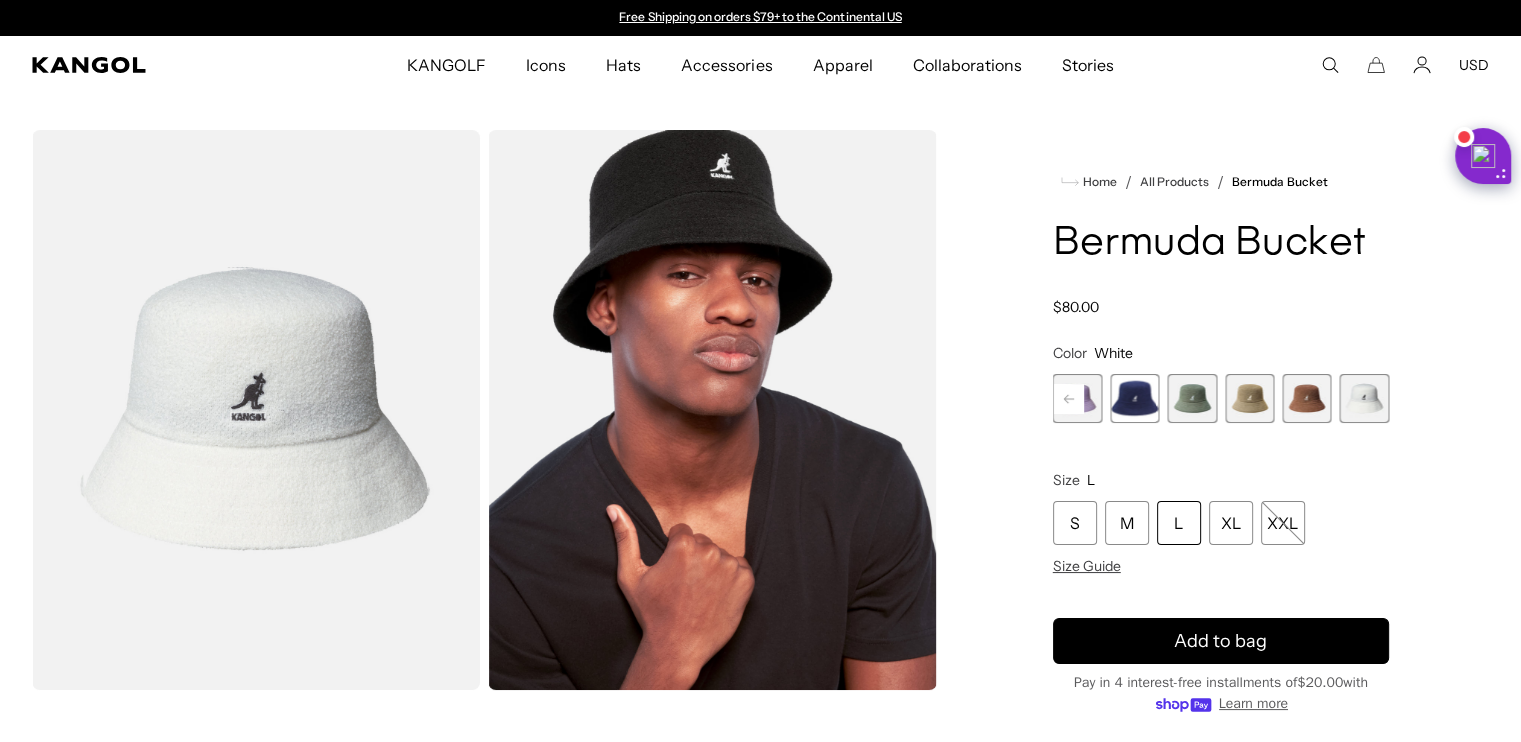 click 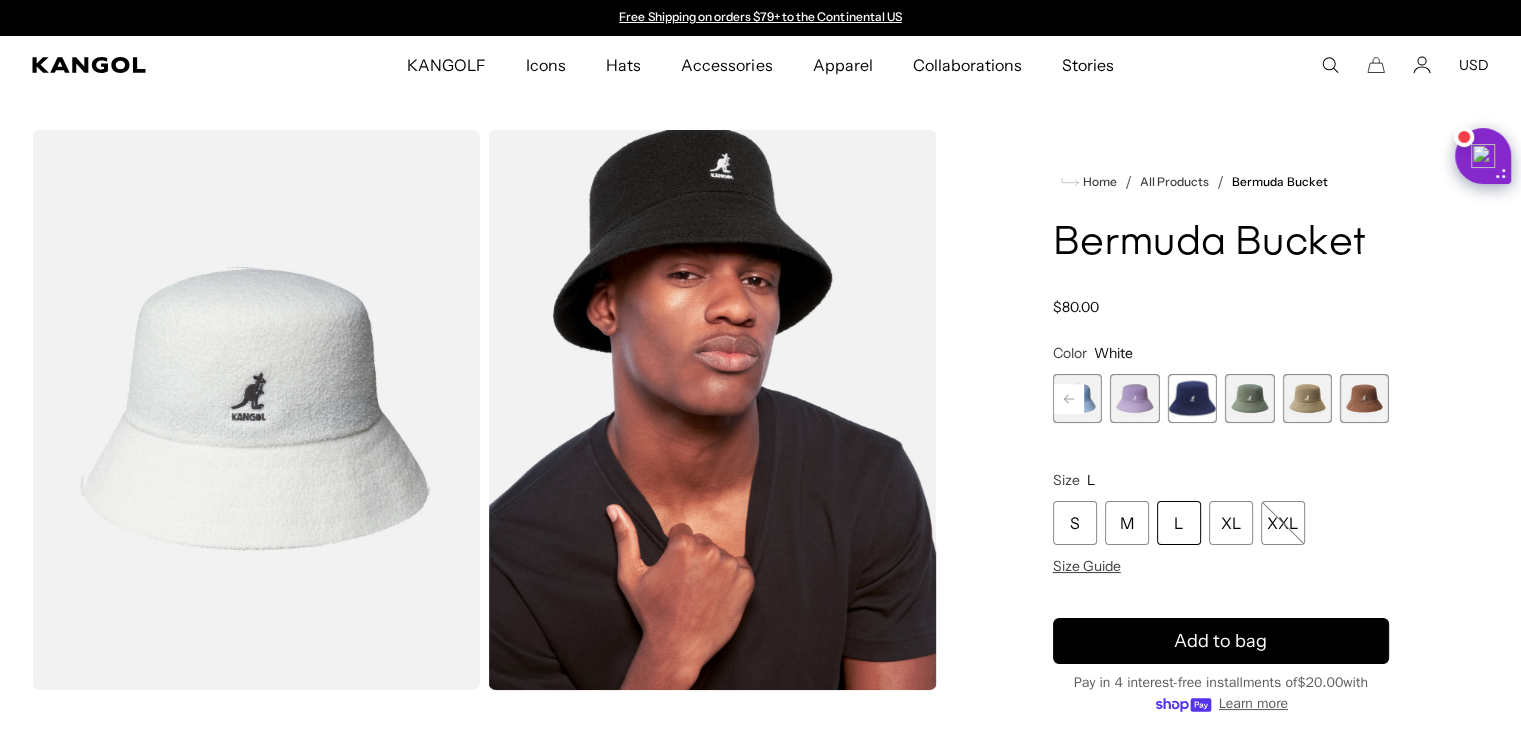 click 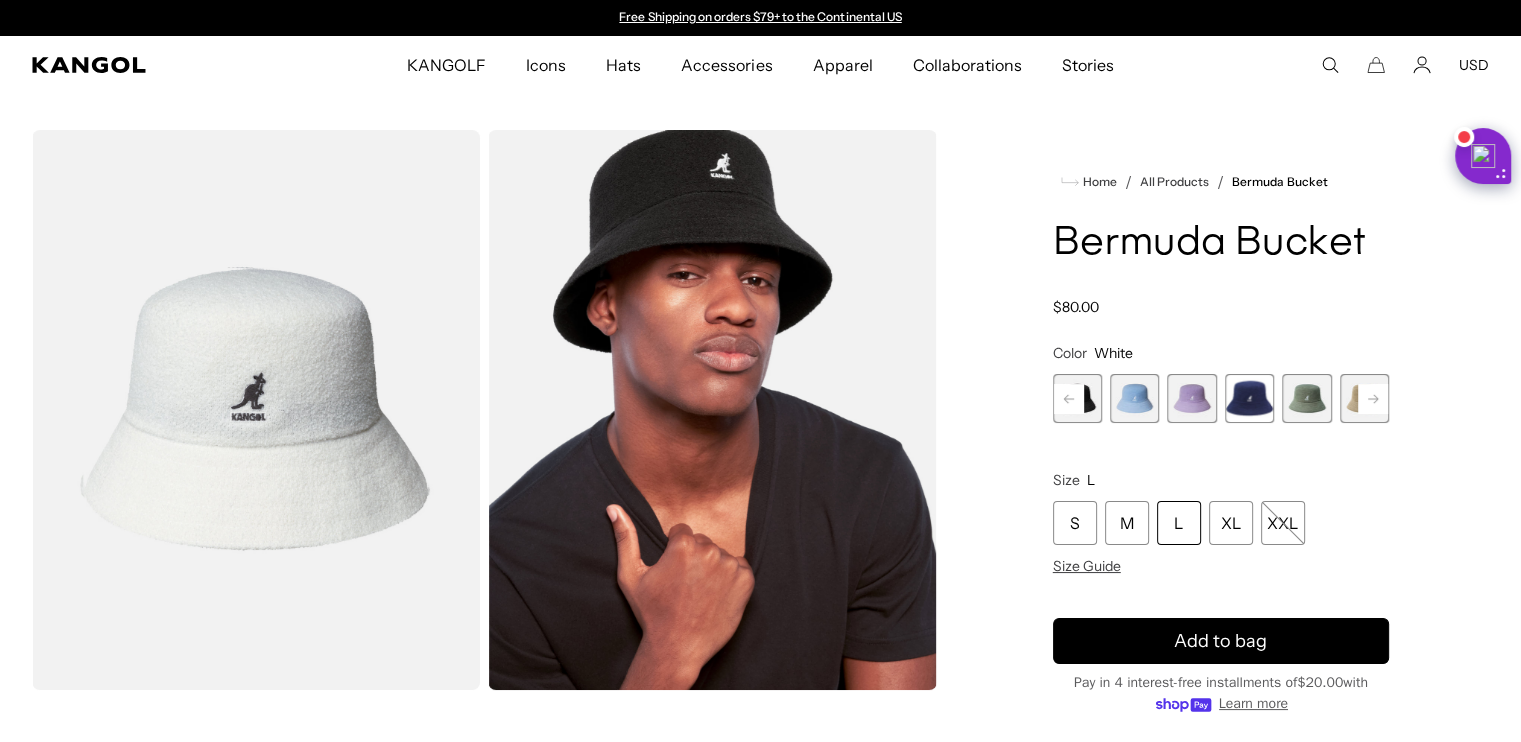 click 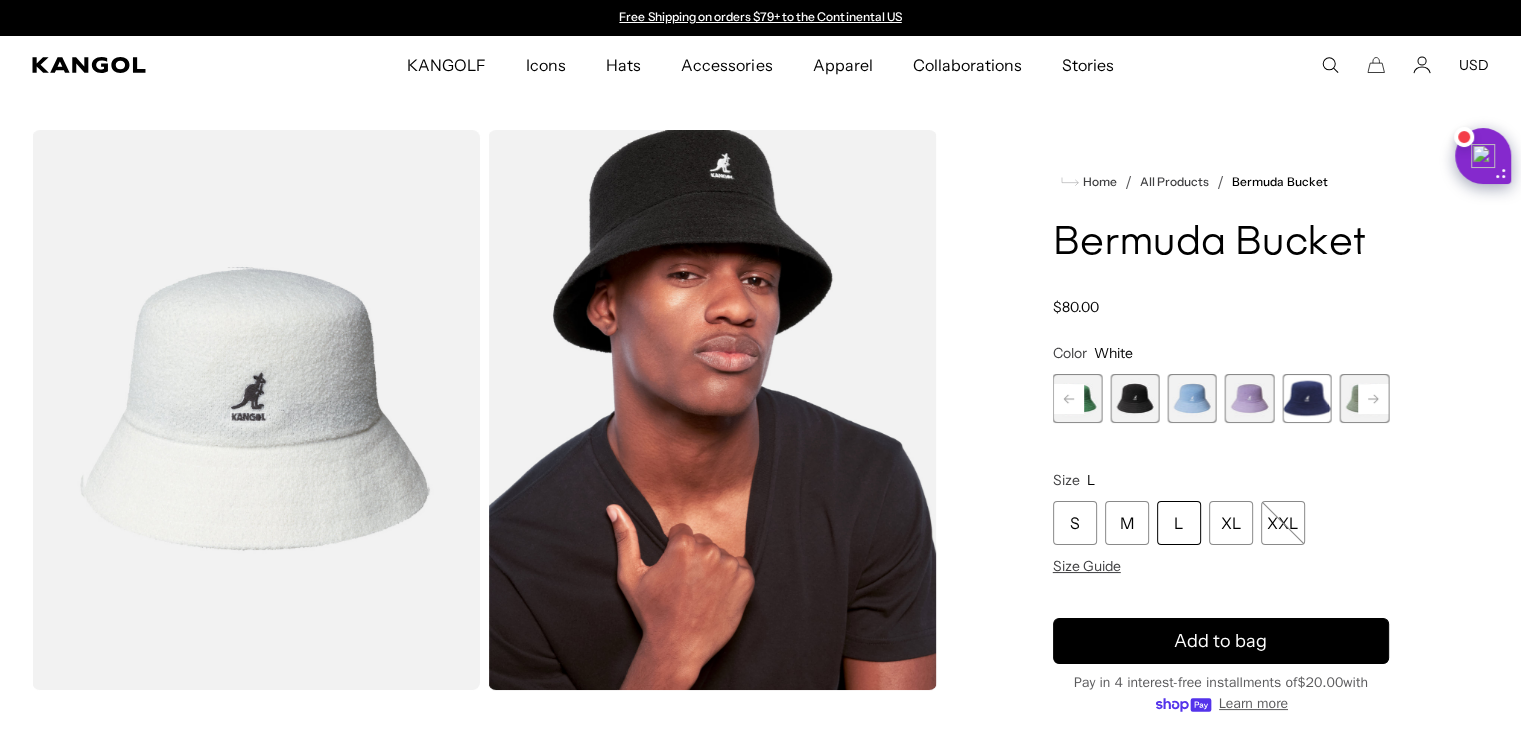 click 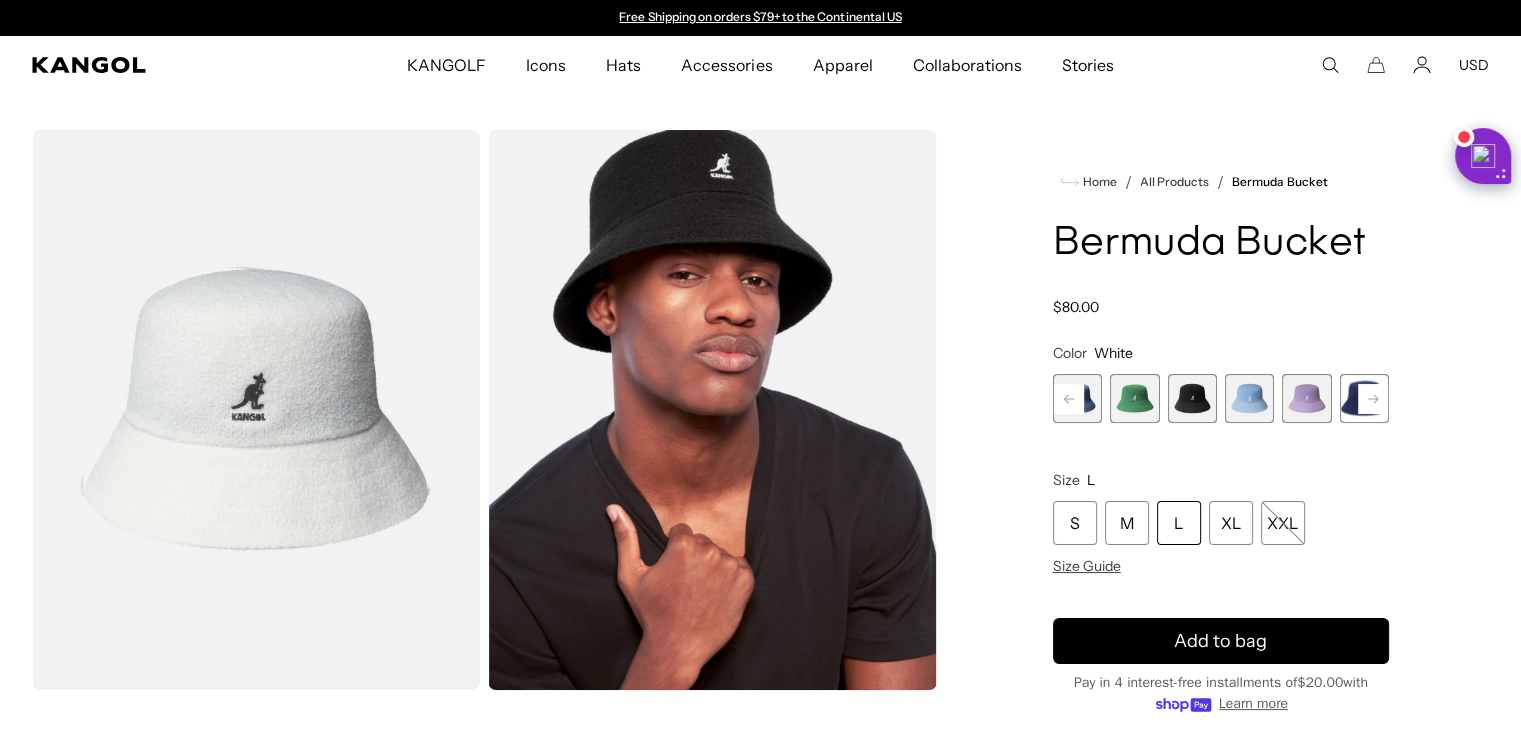 click 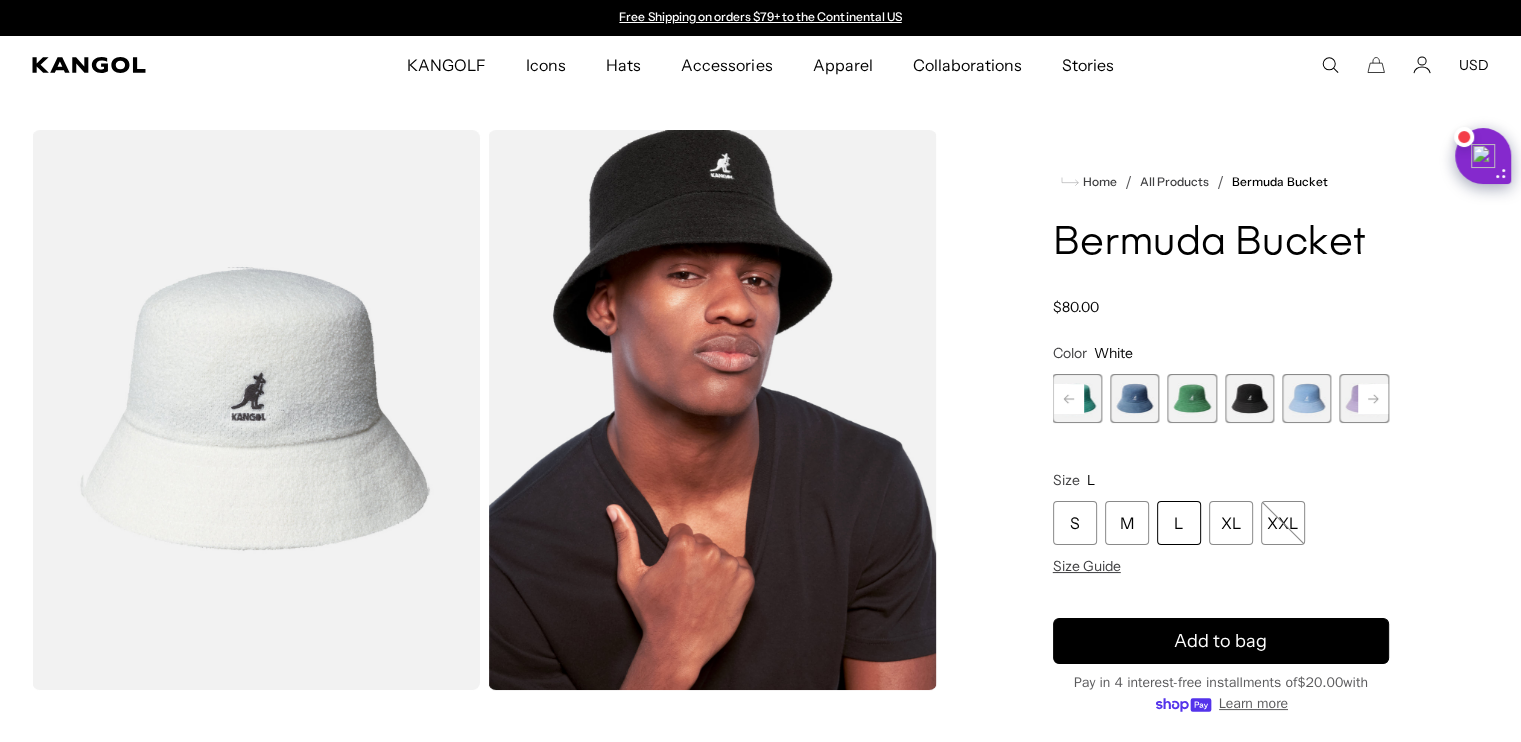 click 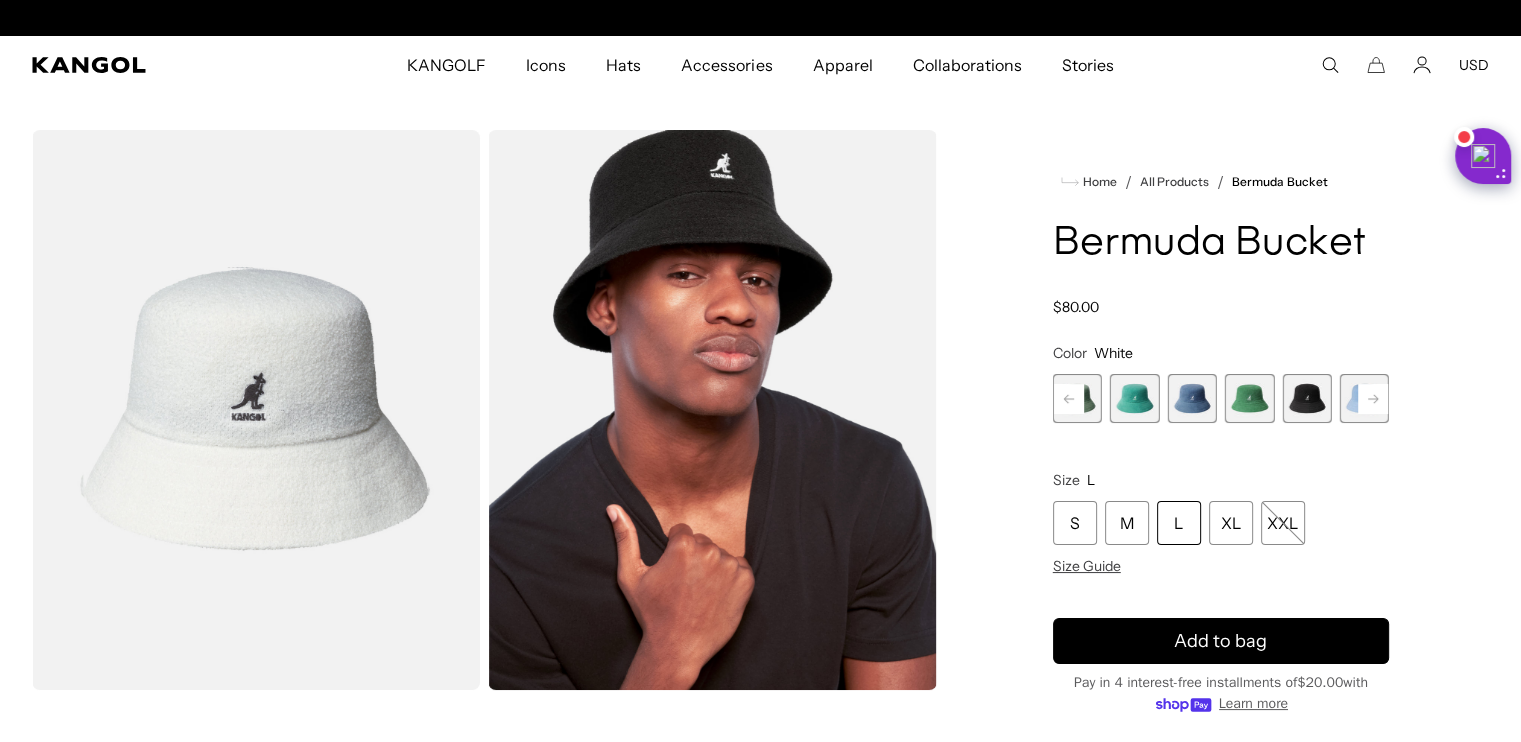 click 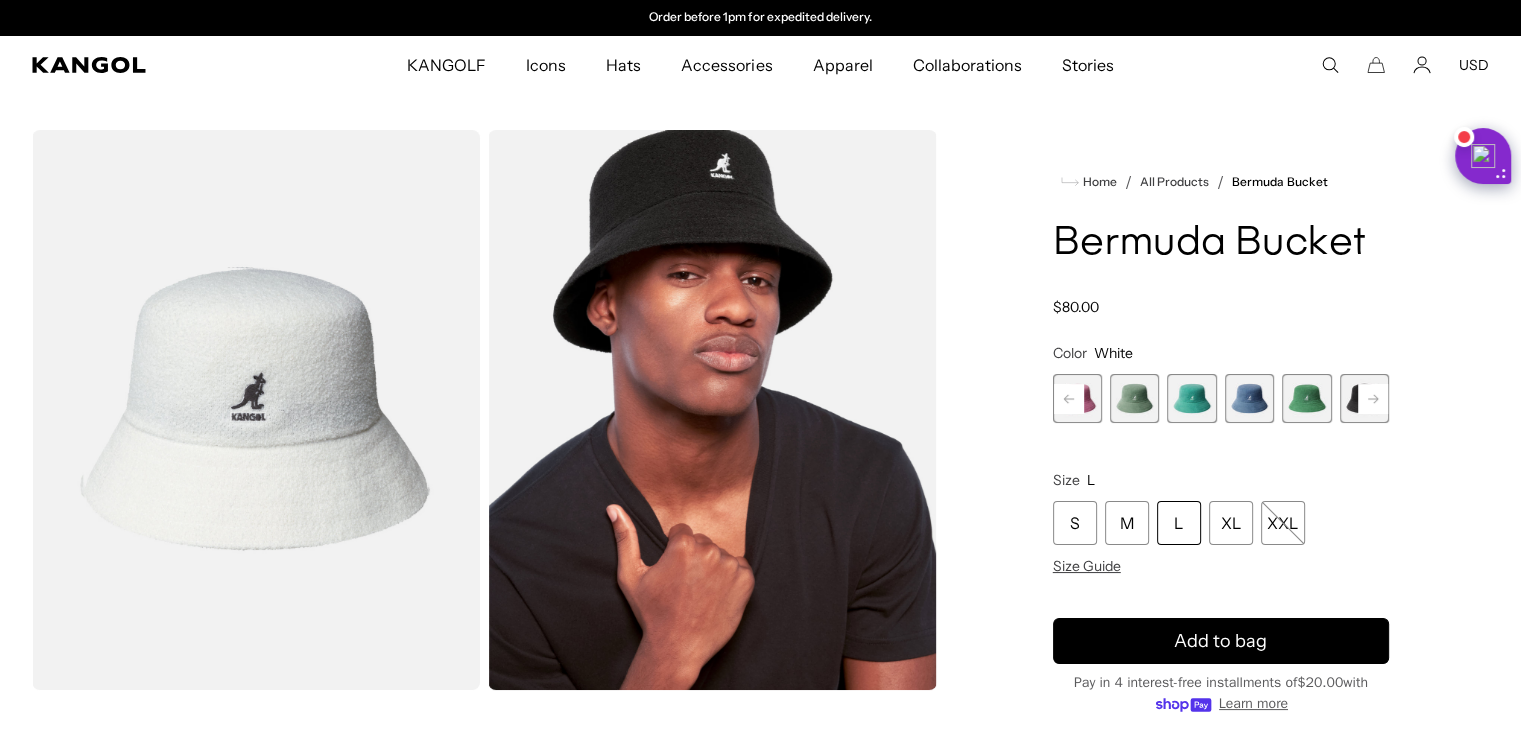 click 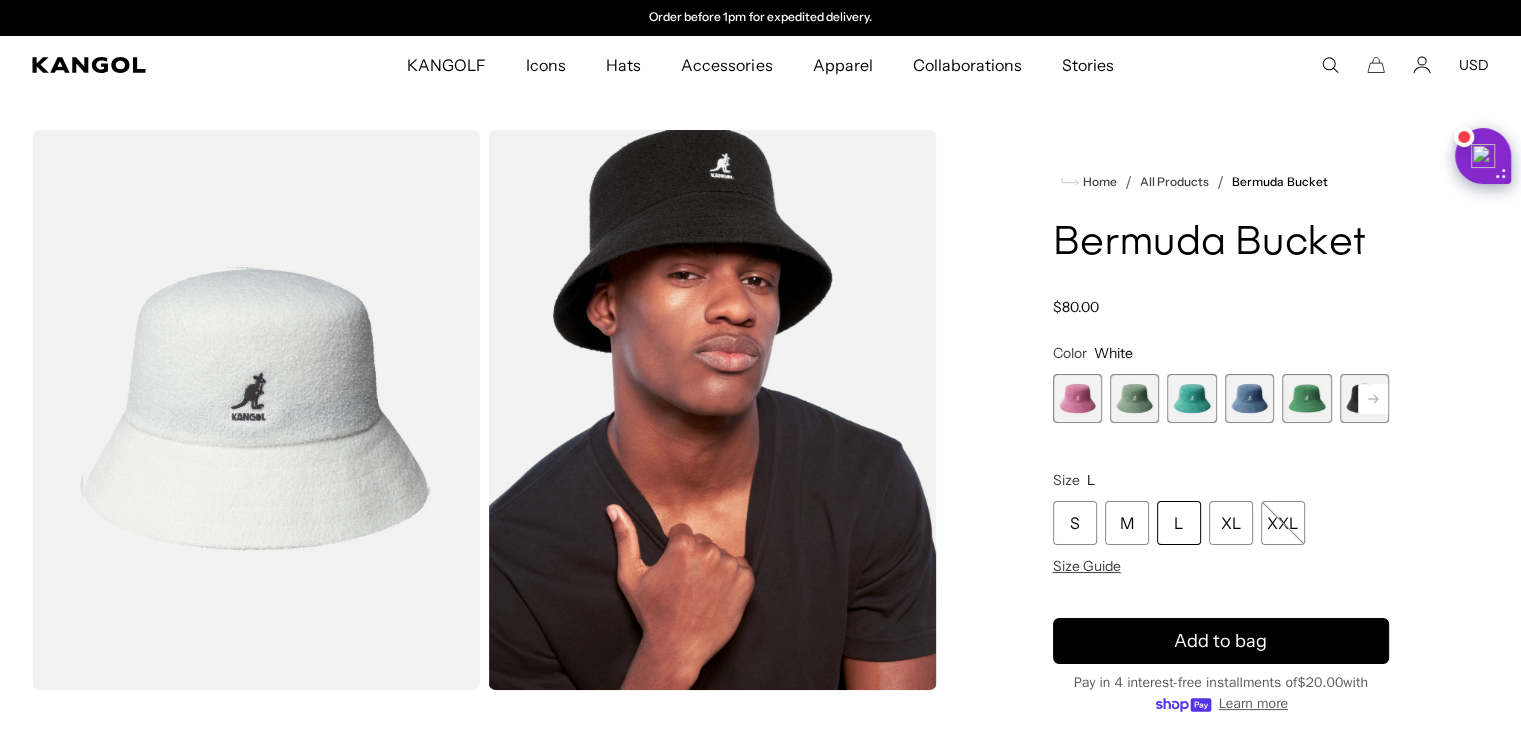 click at bounding box center (1077, 398) 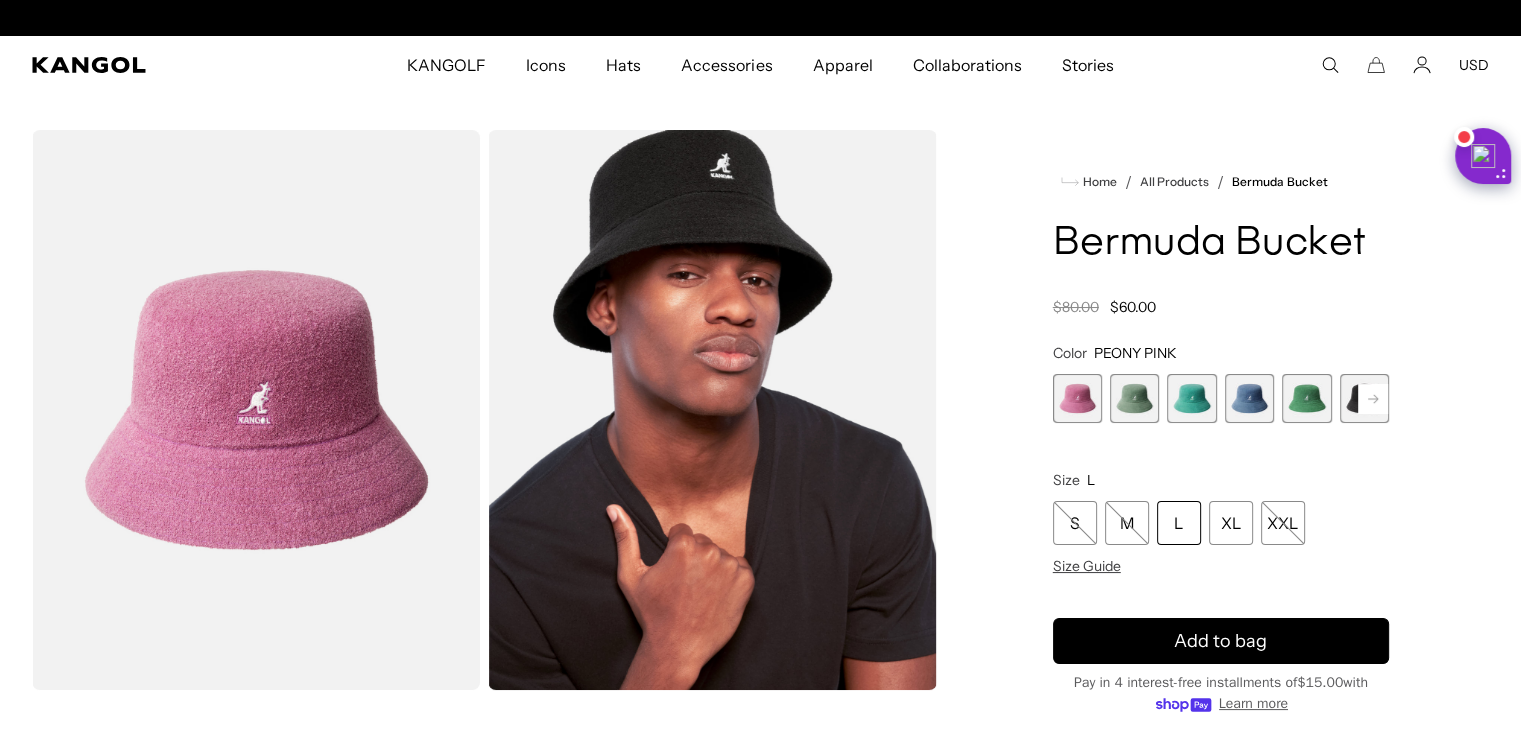 scroll, scrollTop: 0, scrollLeft: 0, axis: both 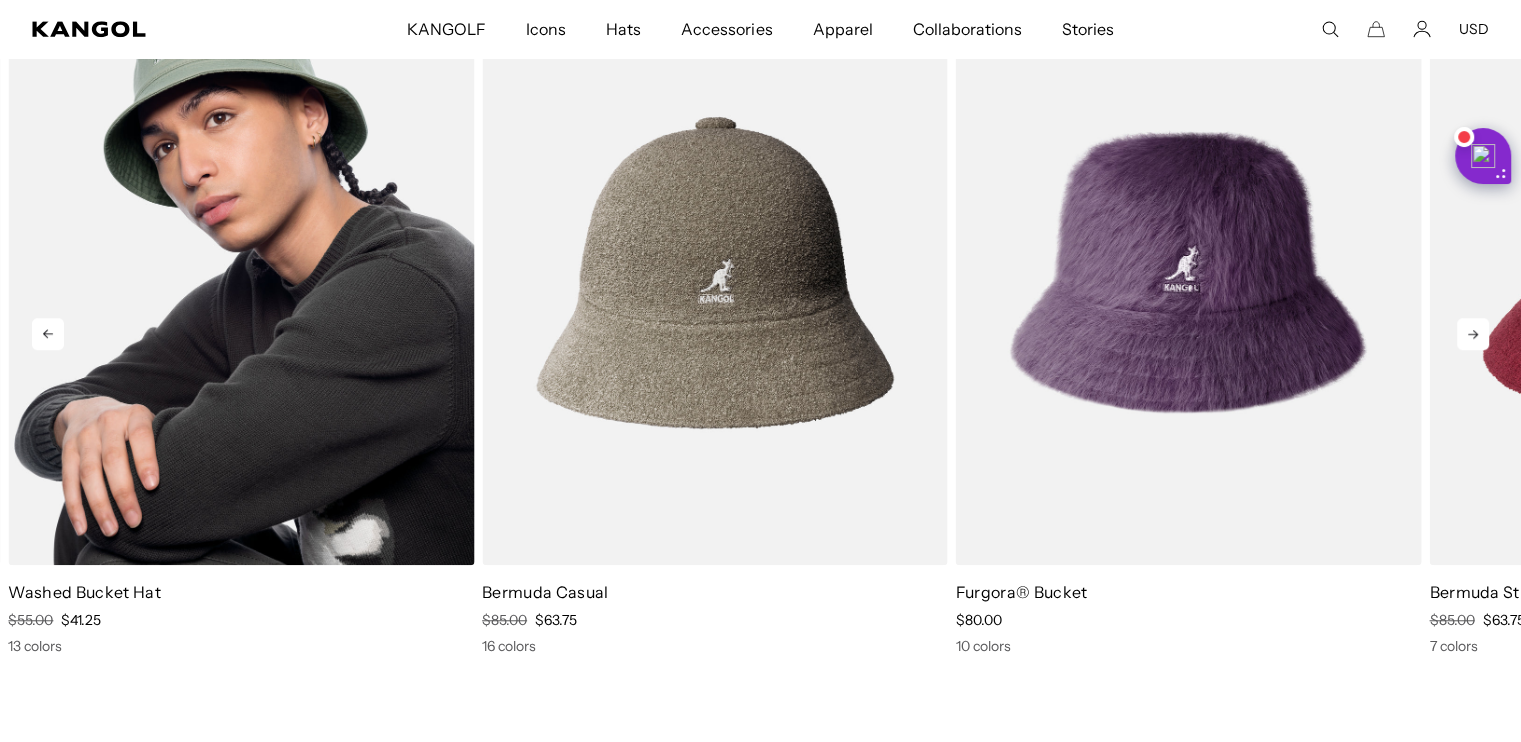click at bounding box center (241, 273) 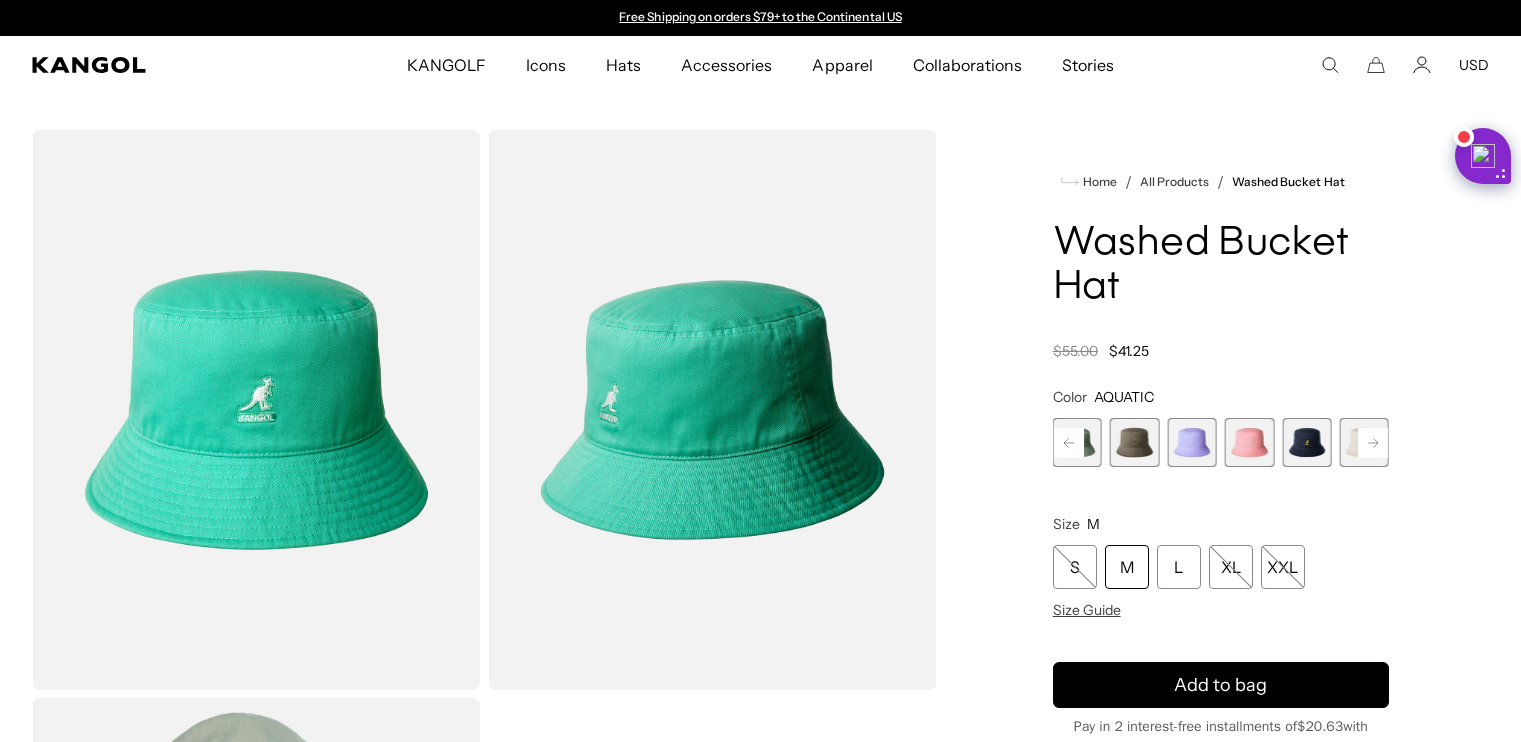 click at bounding box center (1249, 442) 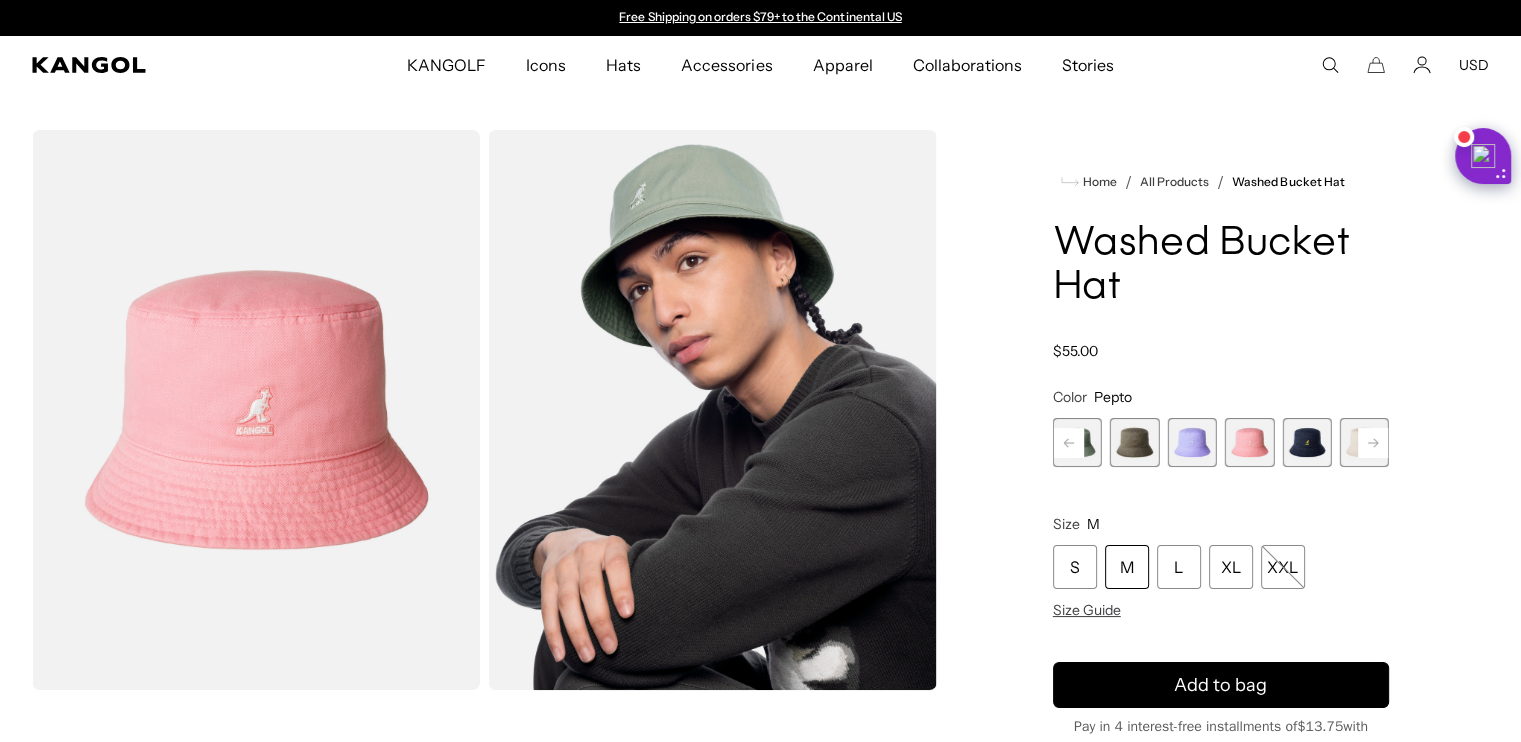 scroll, scrollTop: 0, scrollLeft: 412, axis: horizontal 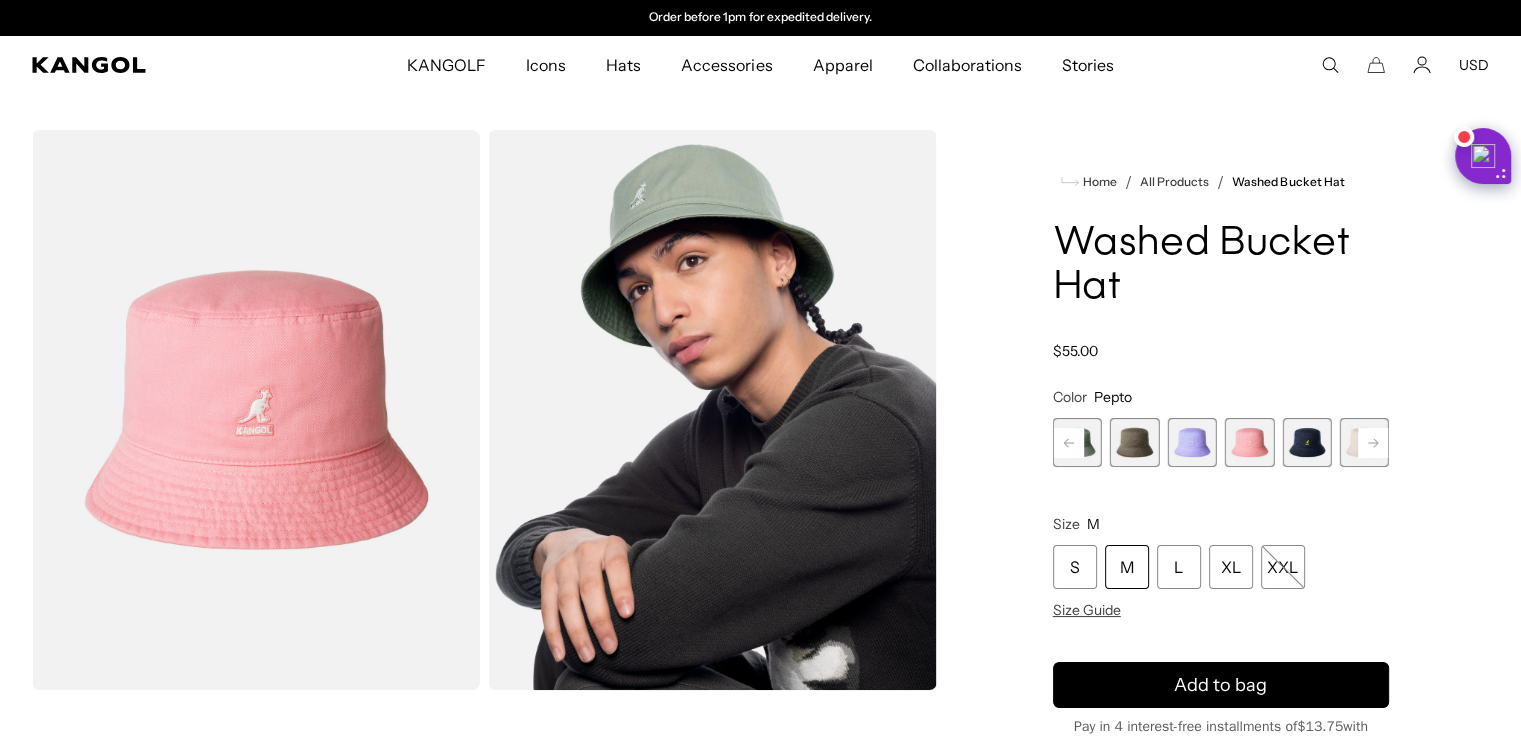 click 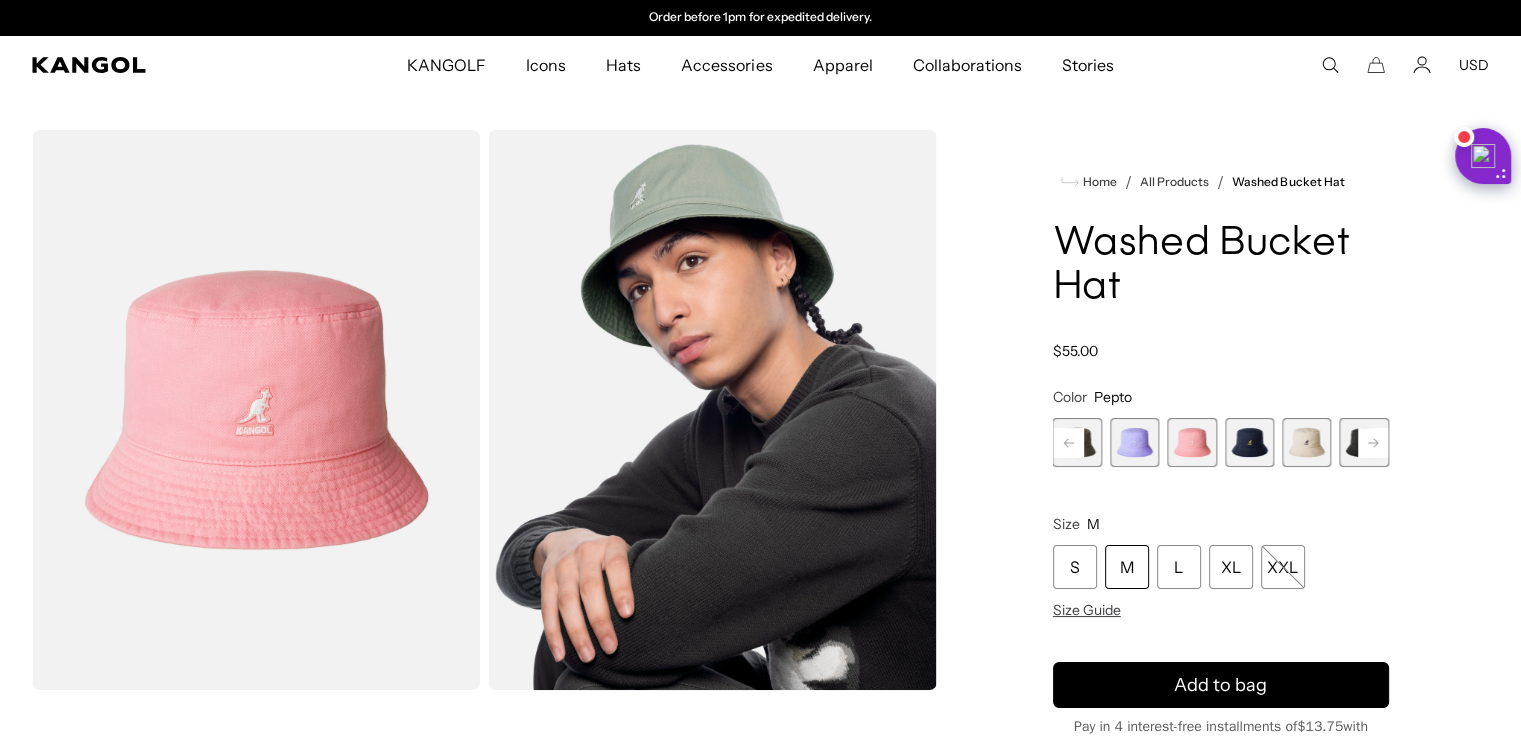 click 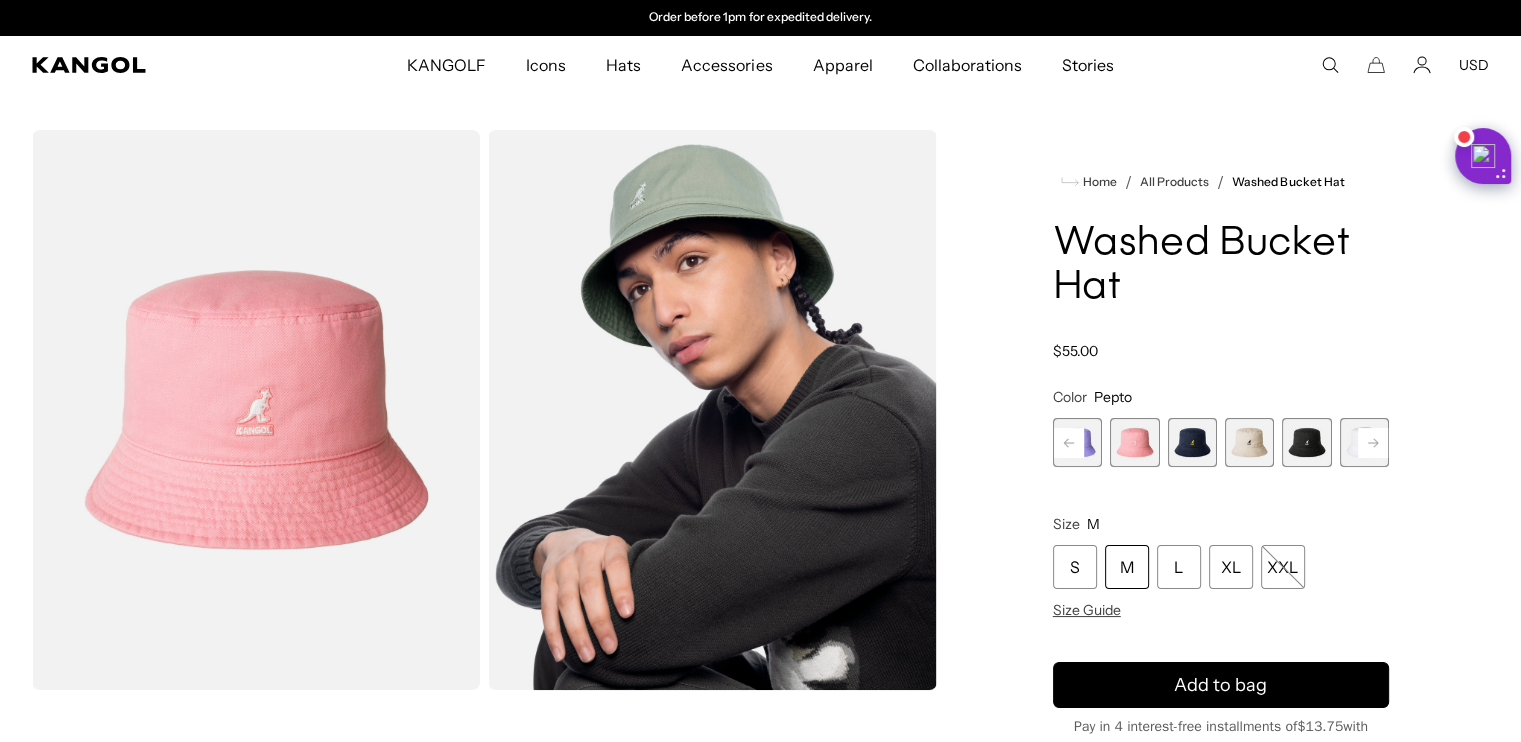 click 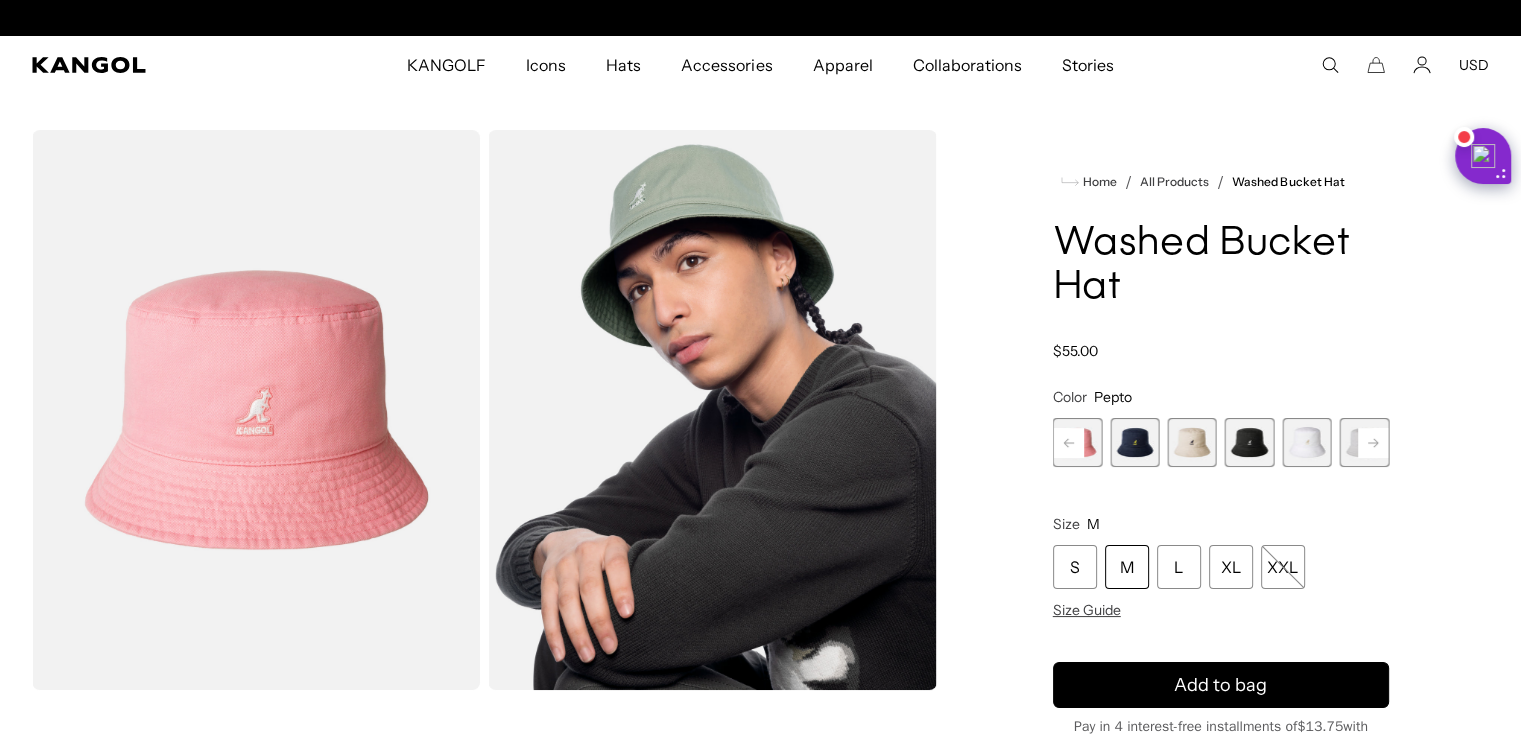 scroll, scrollTop: 0, scrollLeft: 0, axis: both 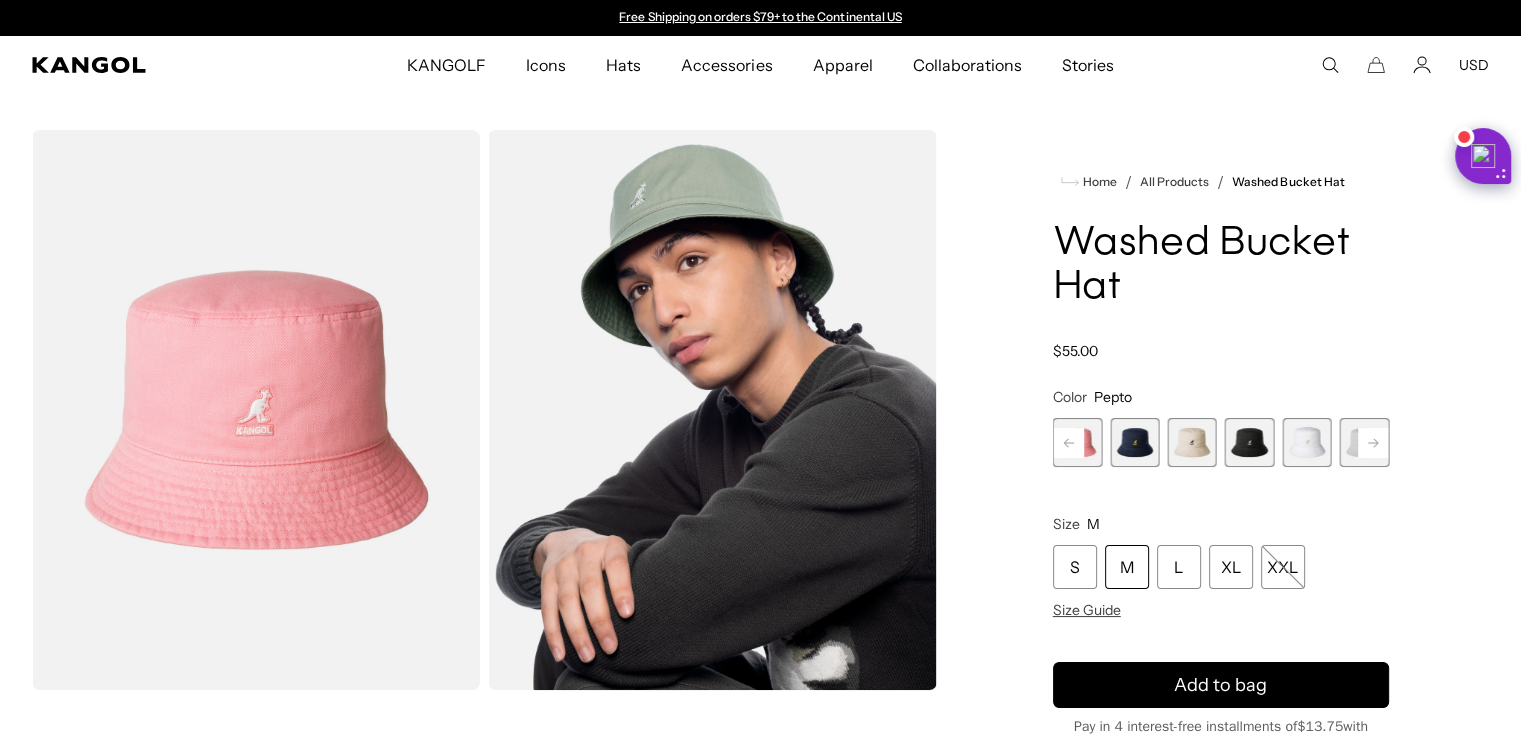 click at bounding box center [1306, 442] 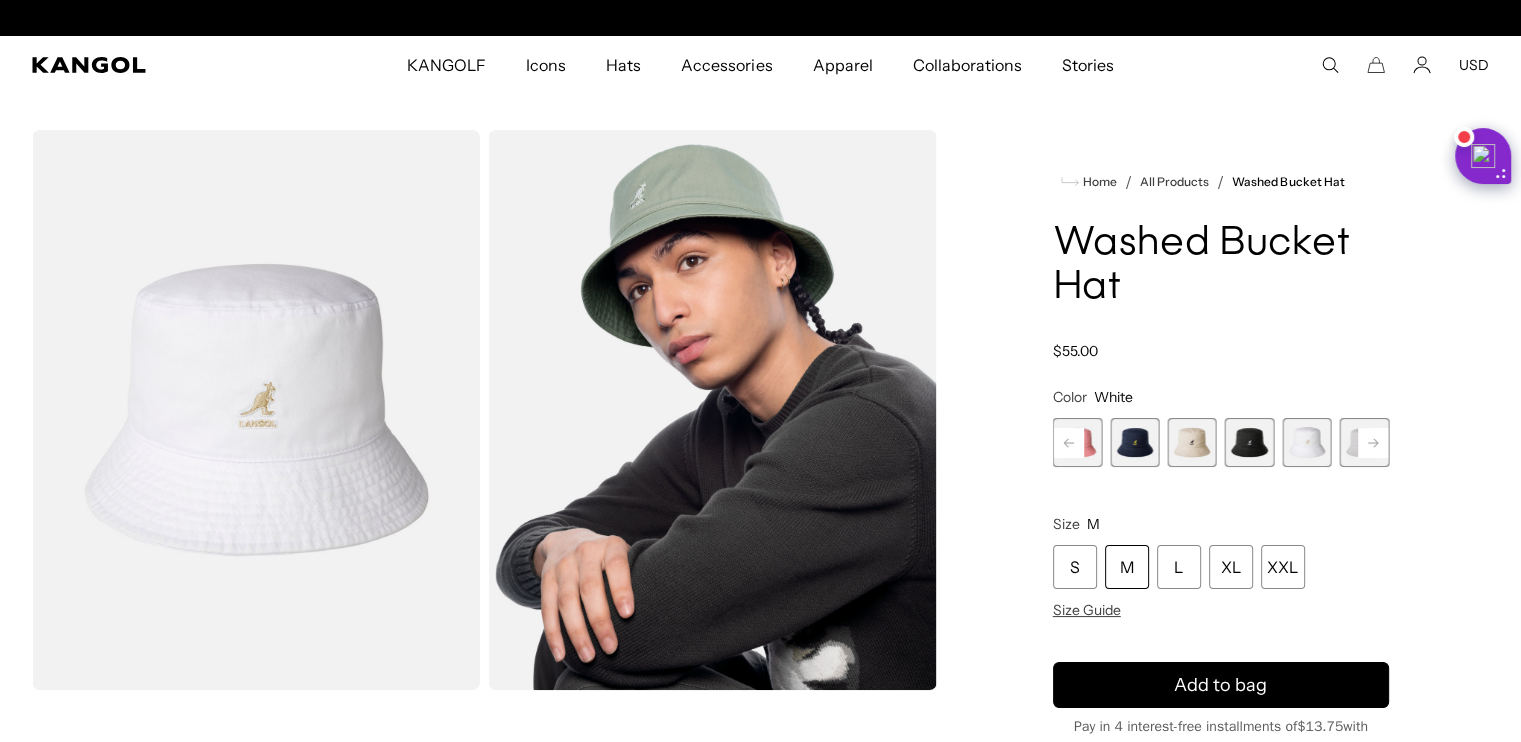scroll, scrollTop: 0, scrollLeft: 412, axis: horizontal 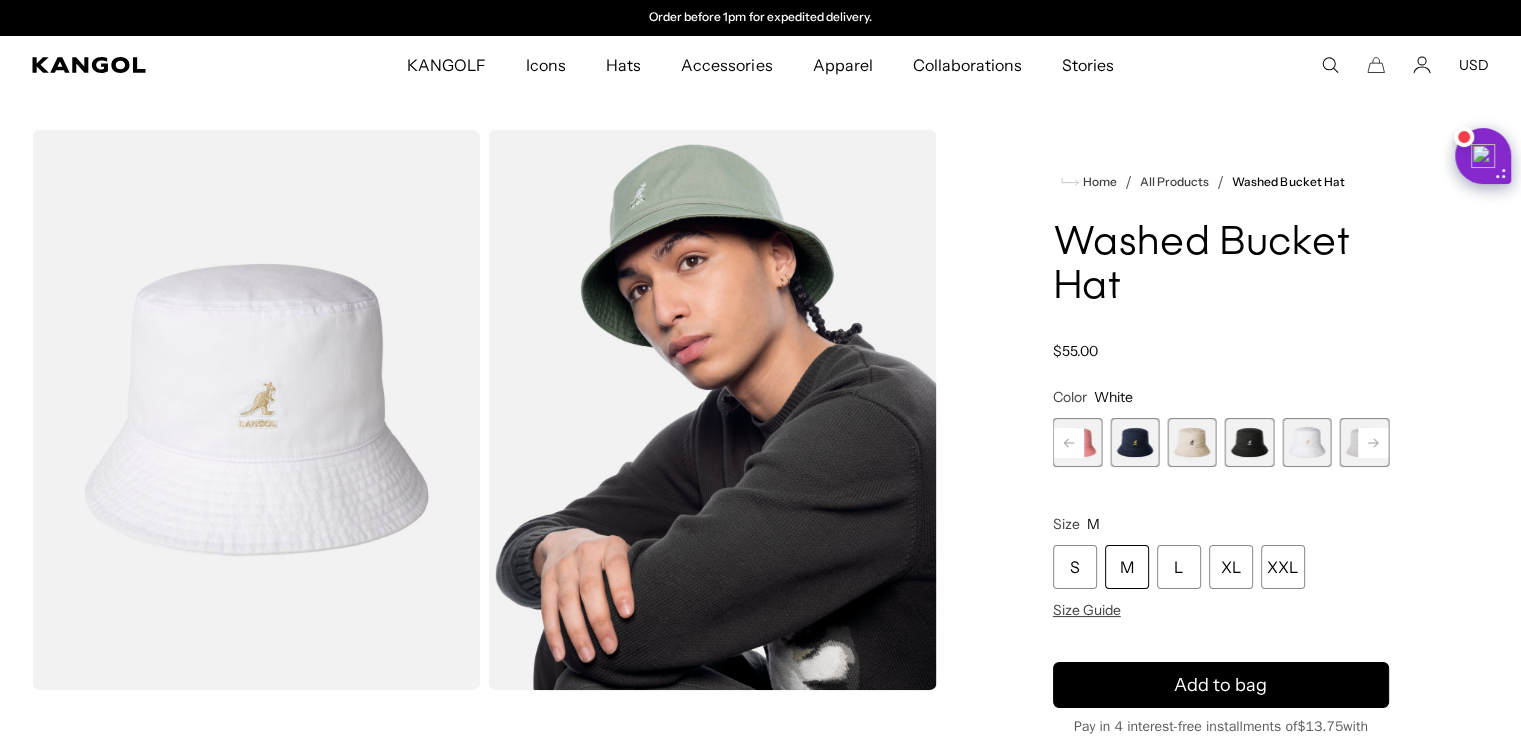 click 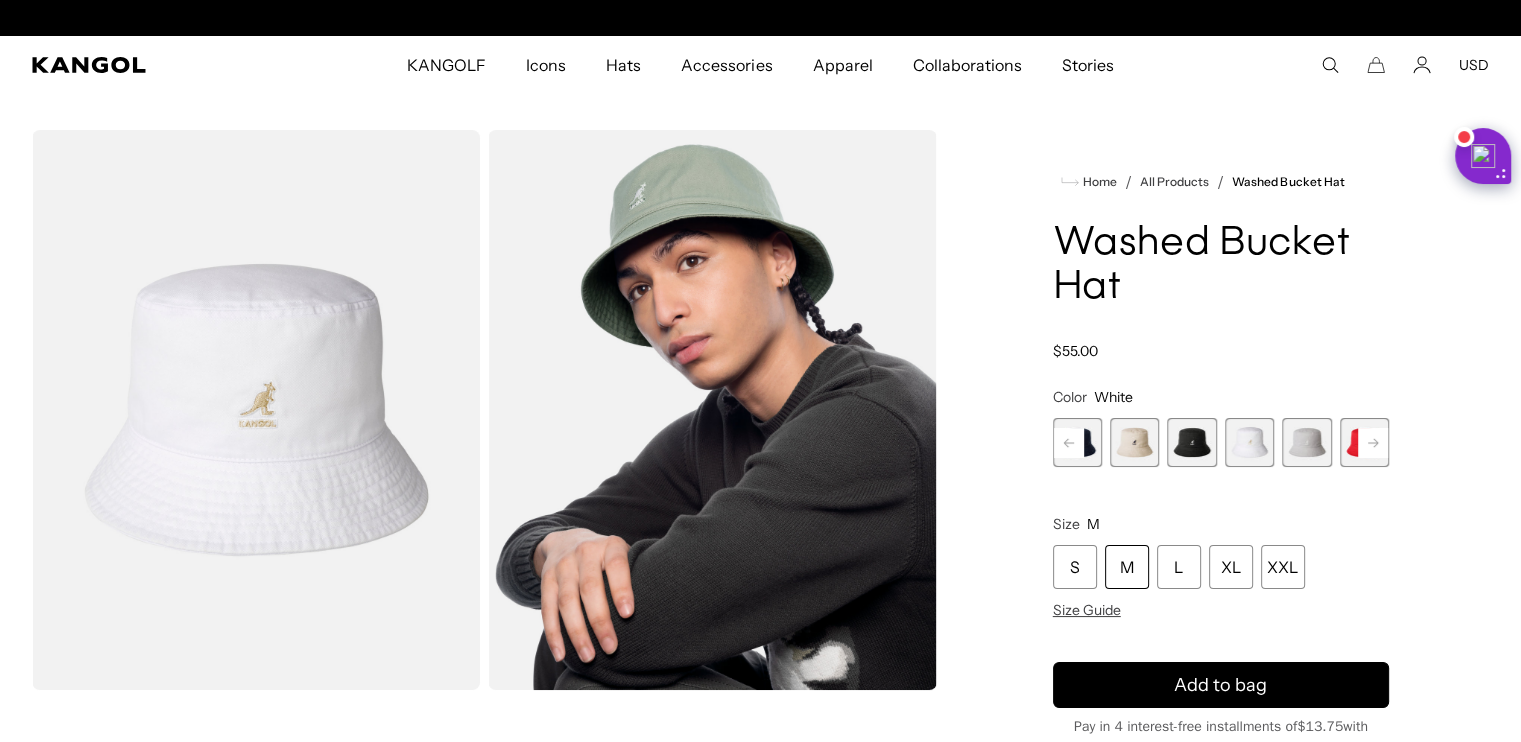 scroll, scrollTop: 0, scrollLeft: 0, axis: both 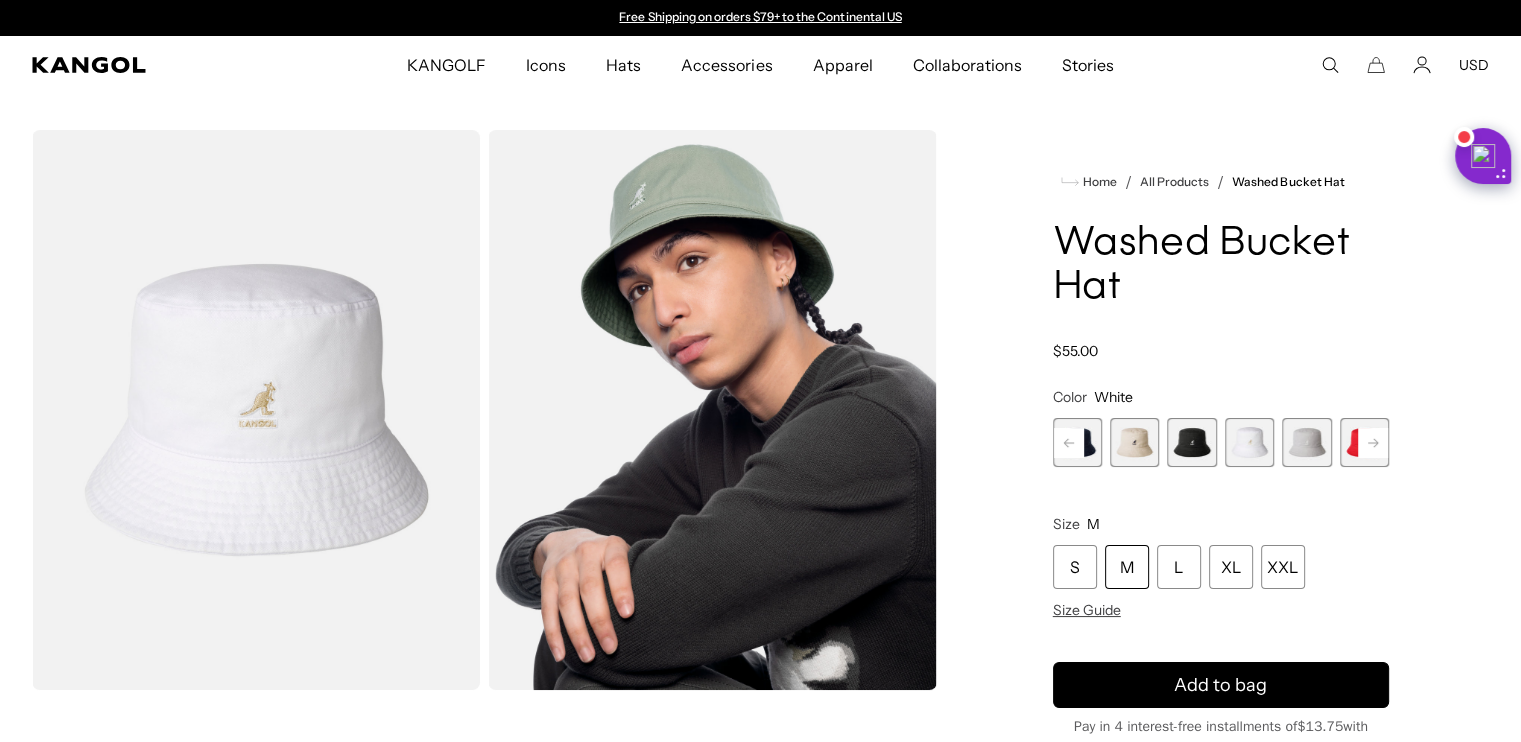 click at bounding box center [1191, 442] 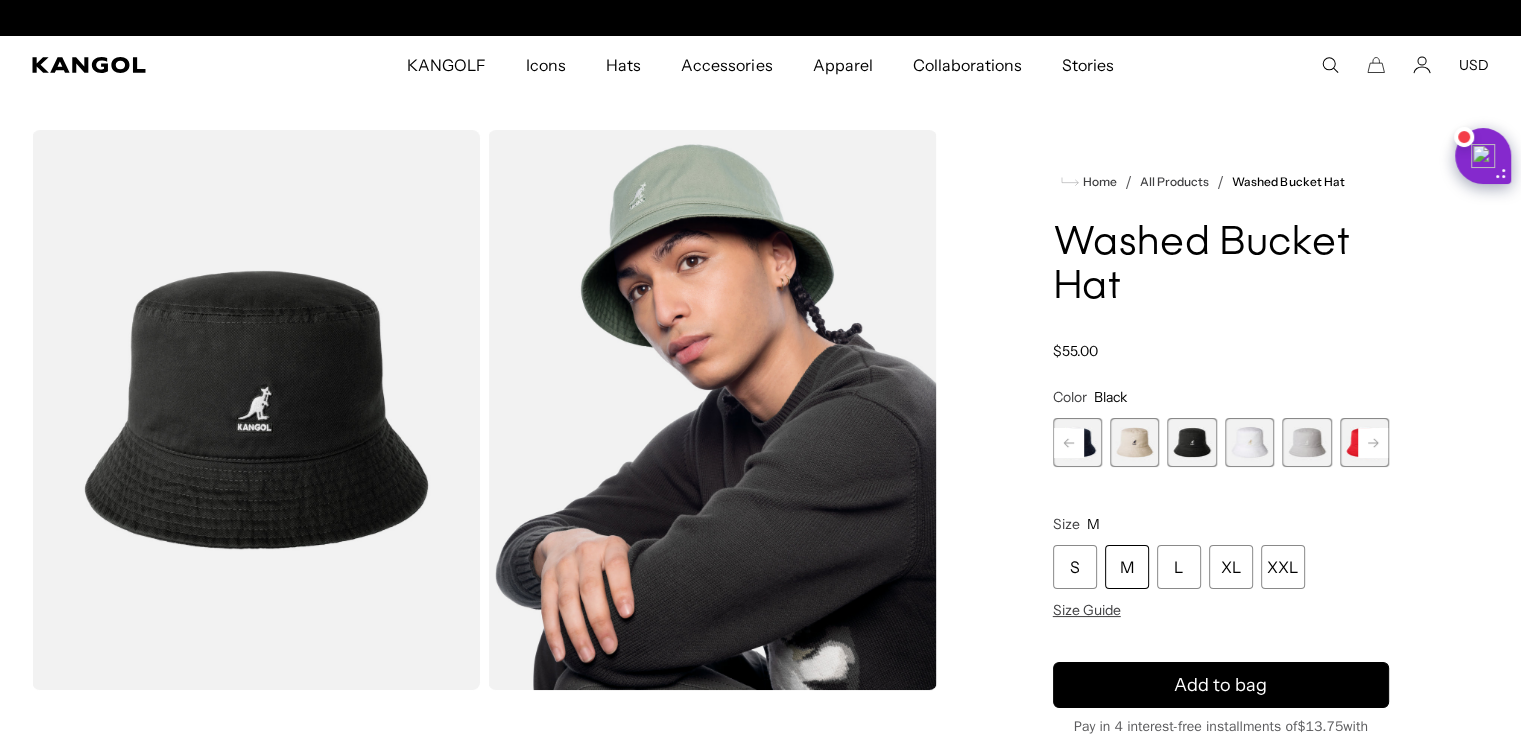 scroll, scrollTop: 0, scrollLeft: 412, axis: horizontal 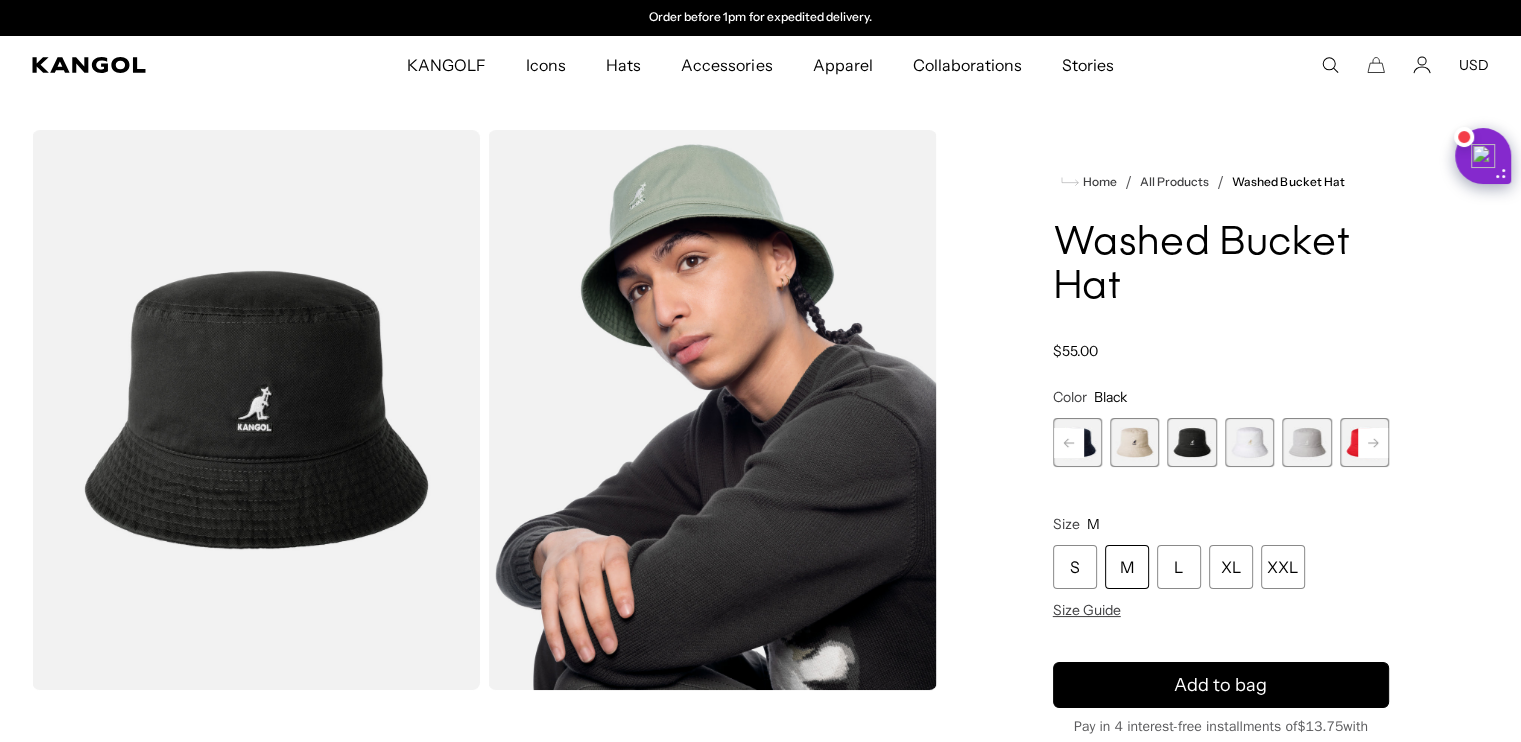click 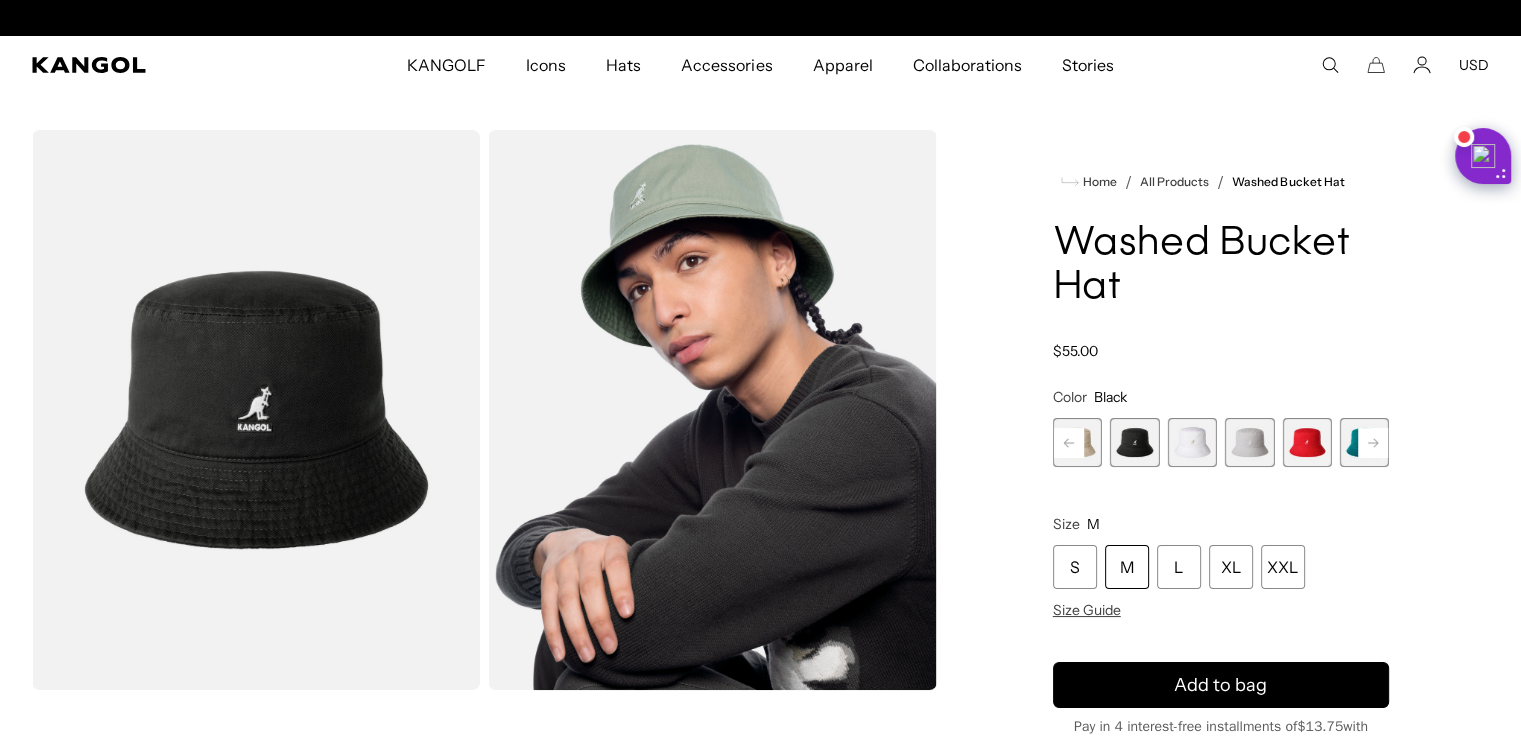 click at bounding box center [1192, 442] 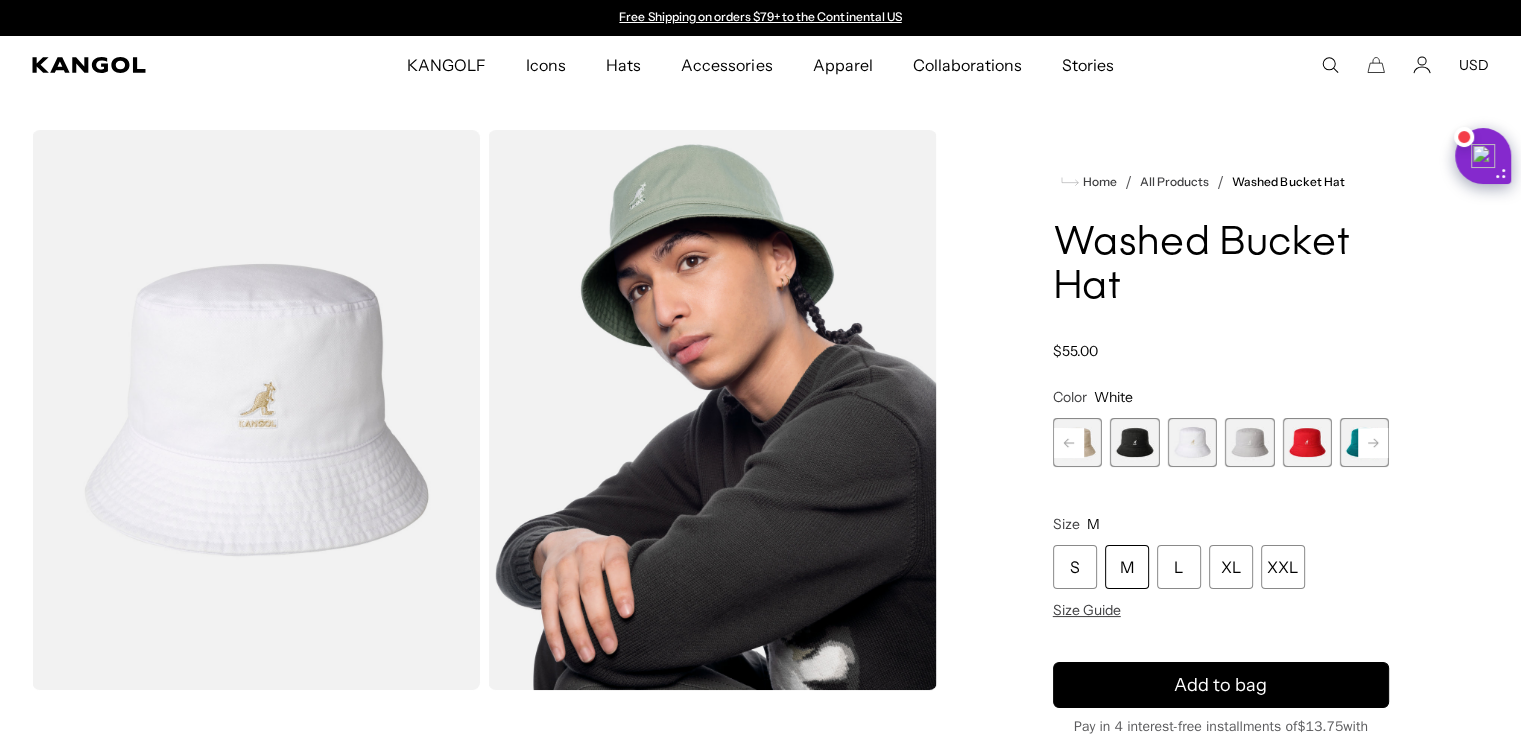 click at bounding box center (1249, 442) 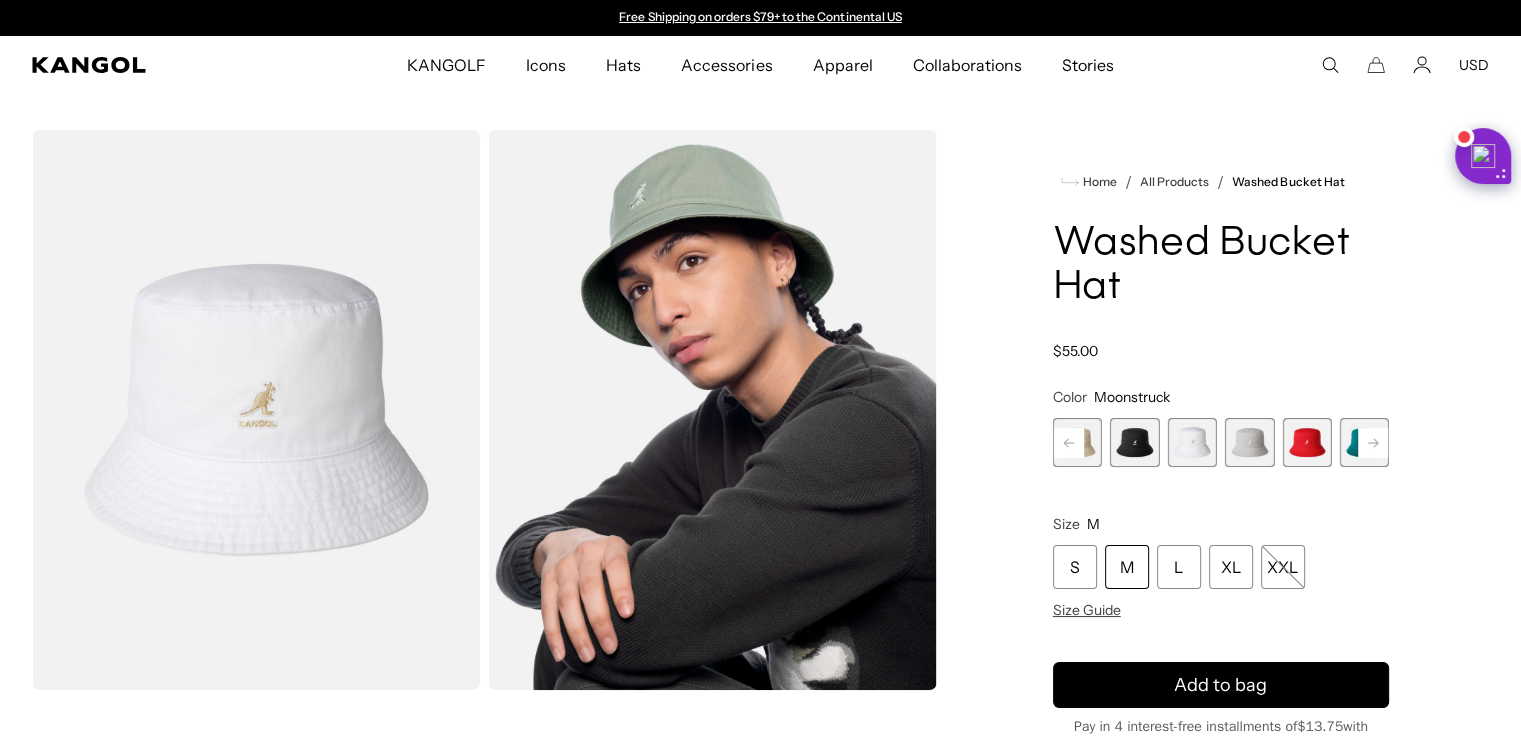 click at bounding box center (1306, 442) 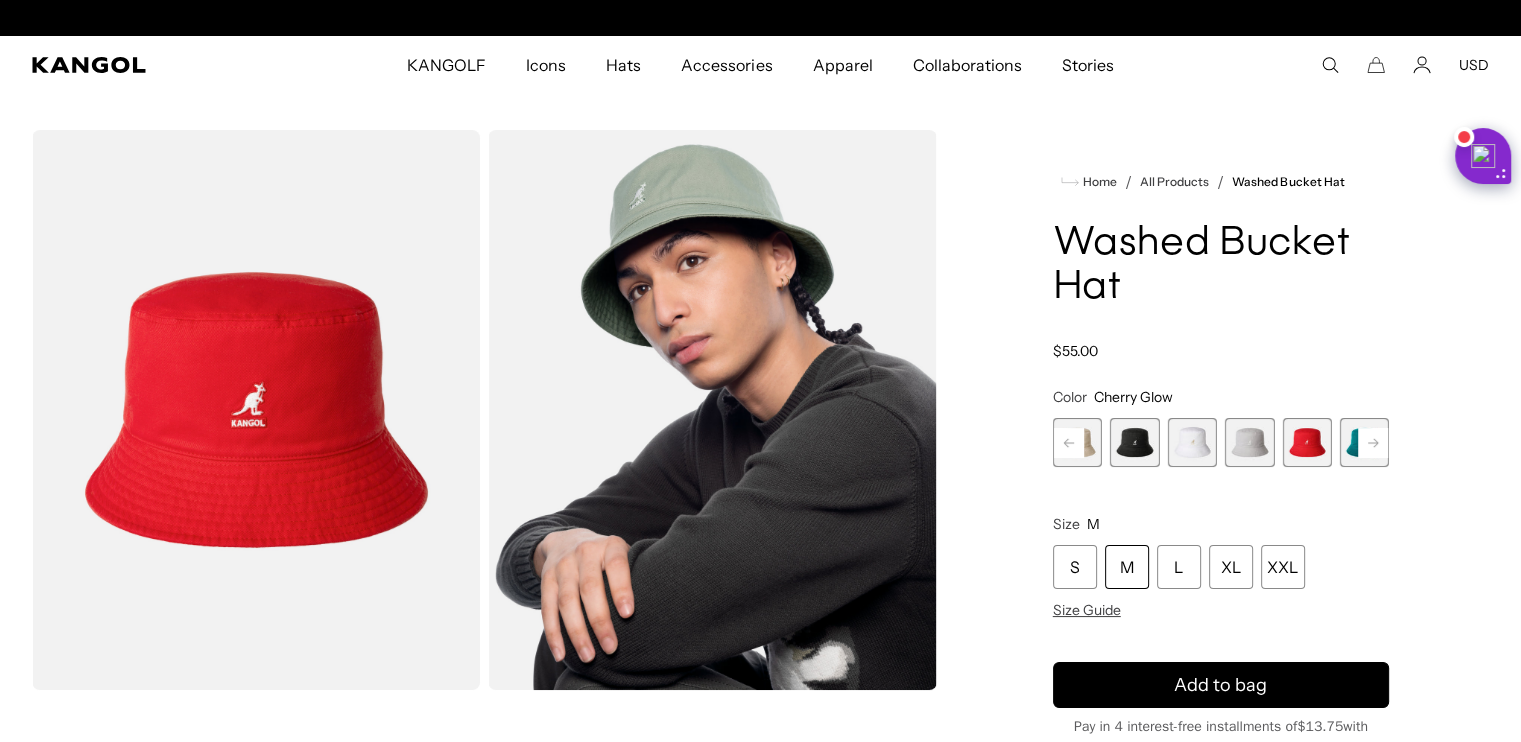 scroll, scrollTop: 0, scrollLeft: 412, axis: horizontal 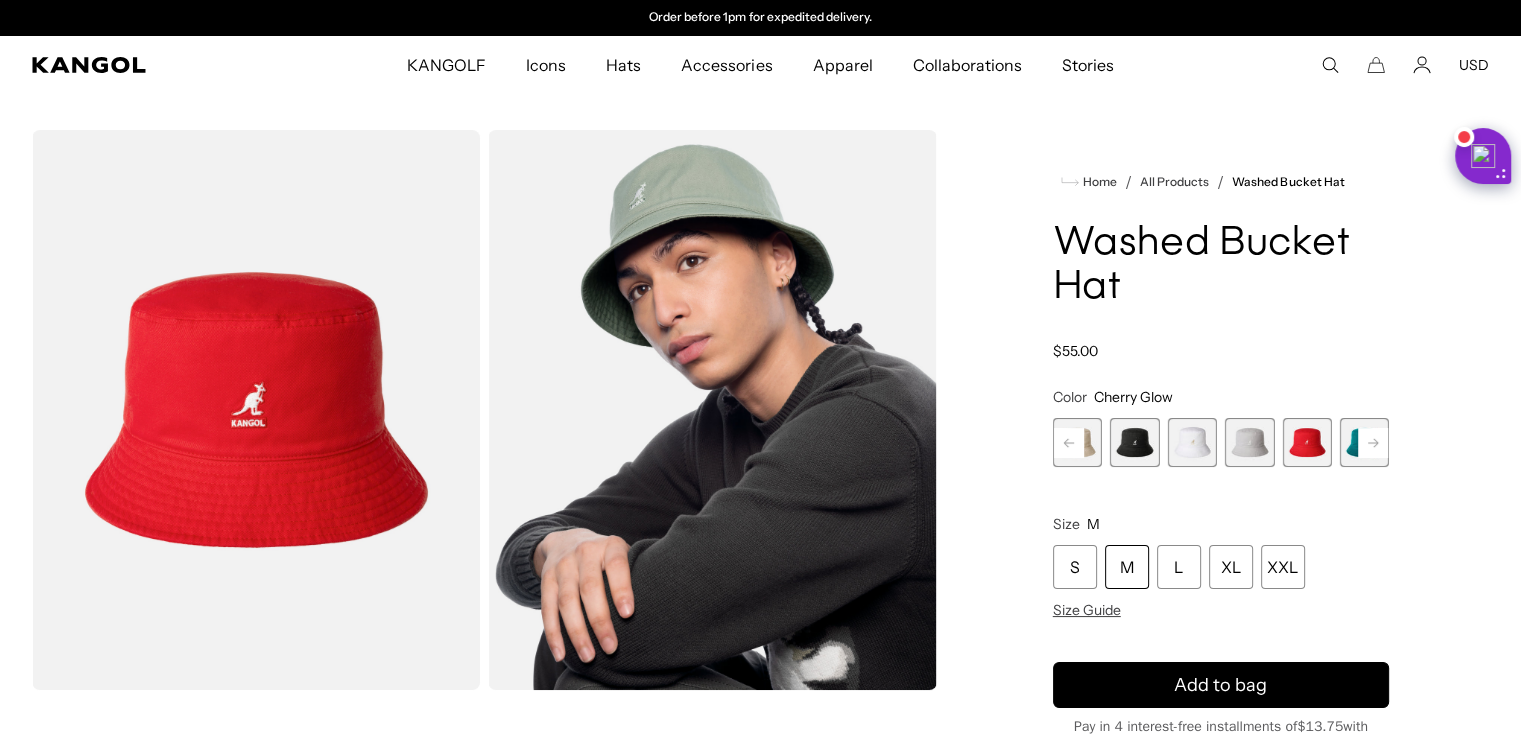 click 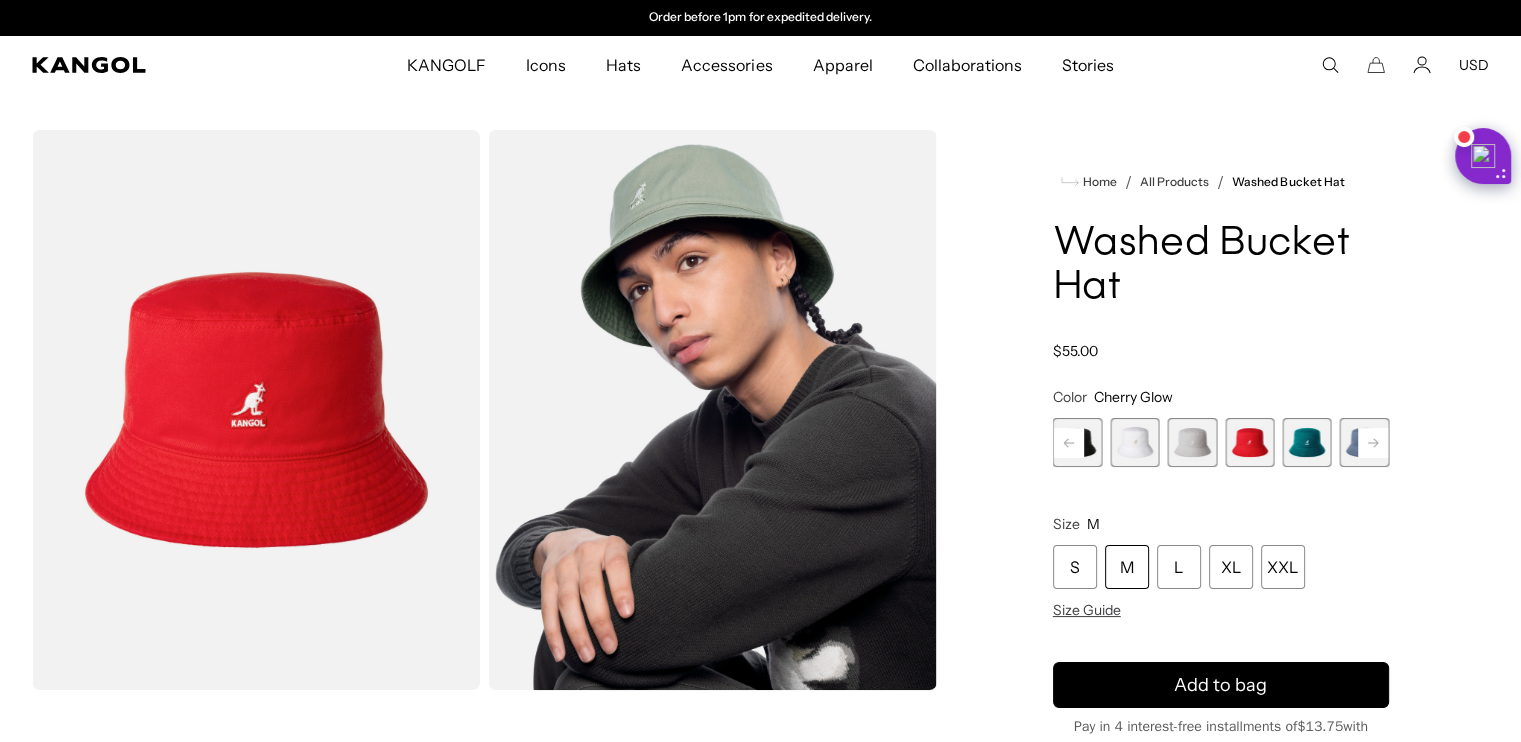 click on "Previous
Next
AQUATIC
Variant sold out or unavailable
SAGE GREEN
Variant sold out or unavailable
Smog
Variant sold out or unavailable
Iced Lilac
Variant sold out or unavailable
Pepto
Variant sold out or unavailable
Navy
Variant sold out or unavailable
Khaki" at bounding box center (1221, 442) 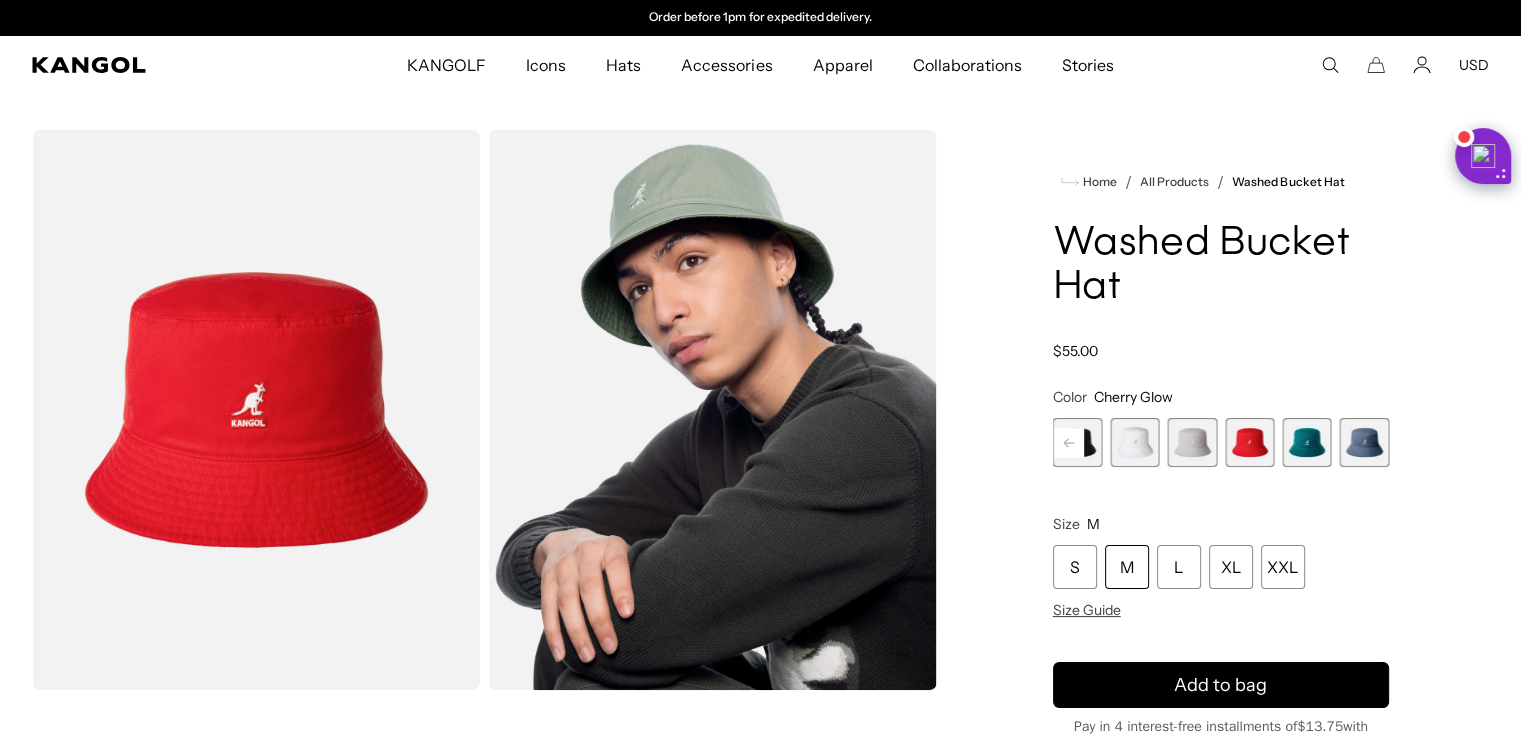 click at bounding box center [1364, 442] 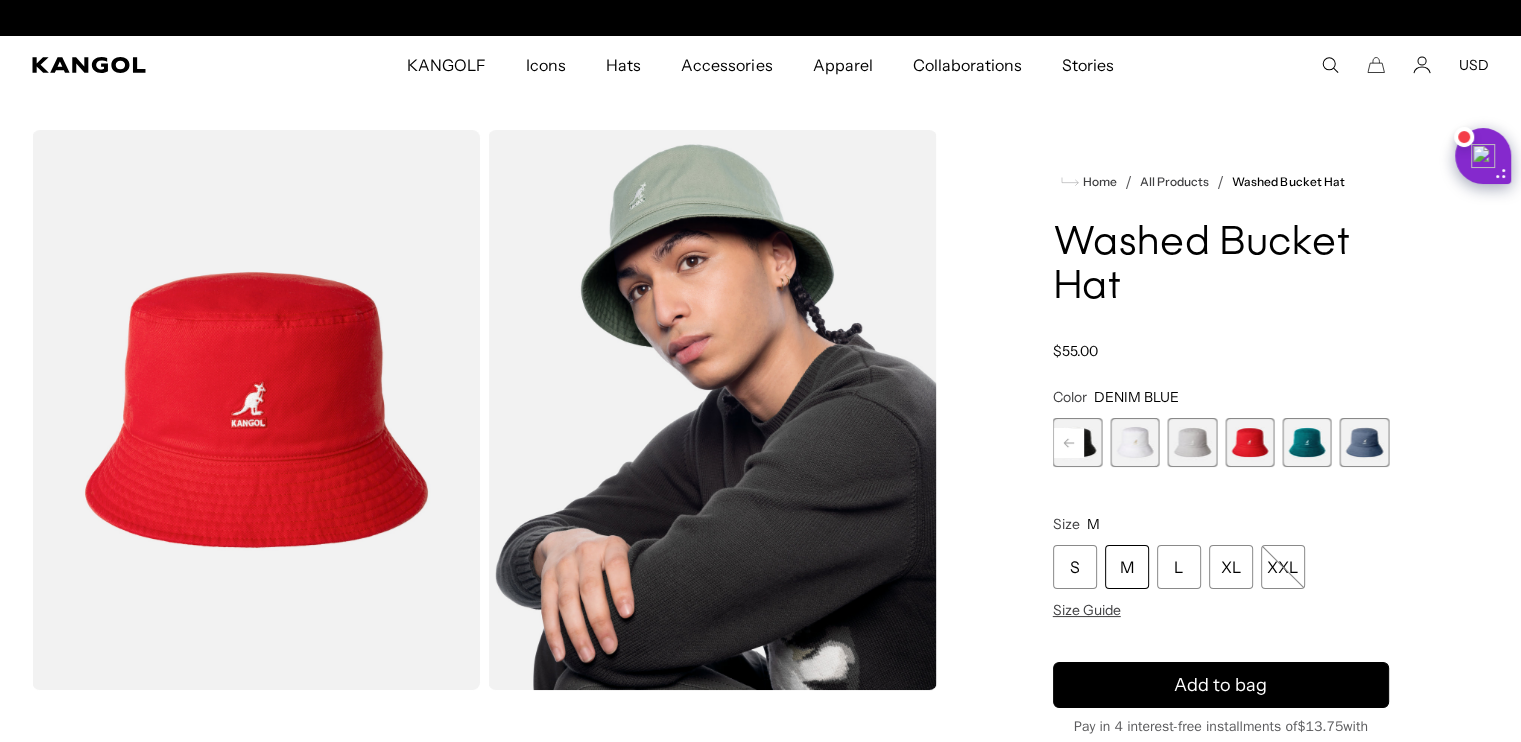 scroll, scrollTop: 0, scrollLeft: 0, axis: both 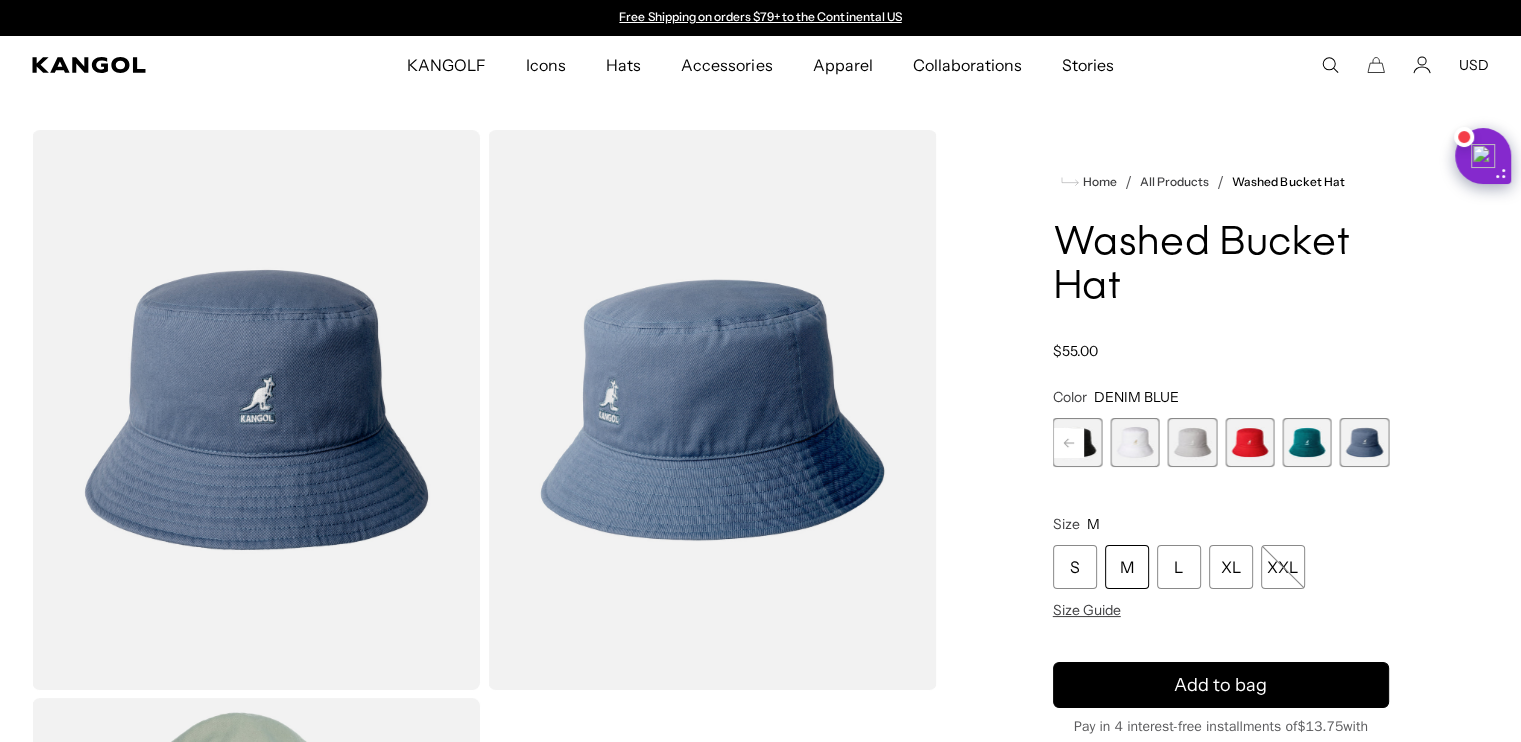 click 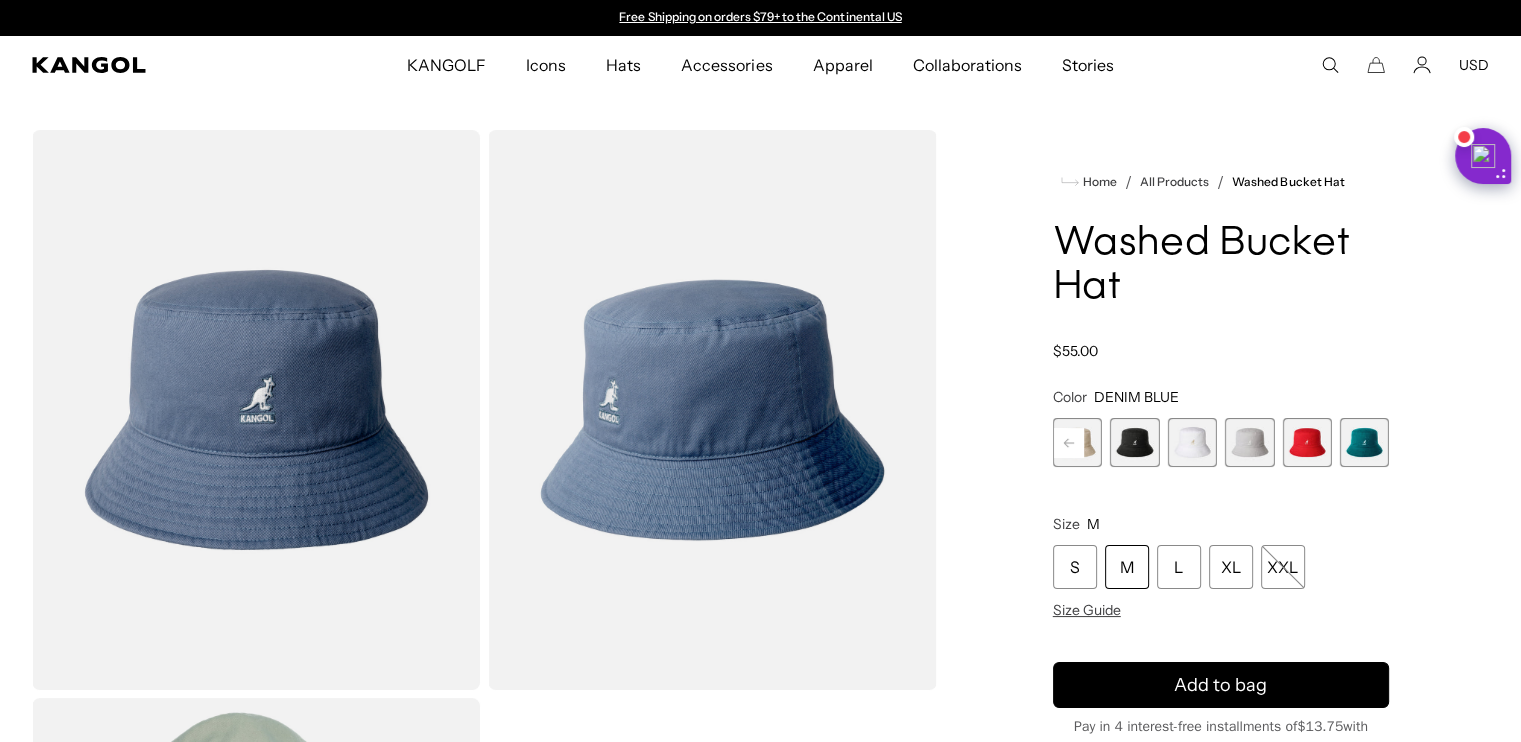 click 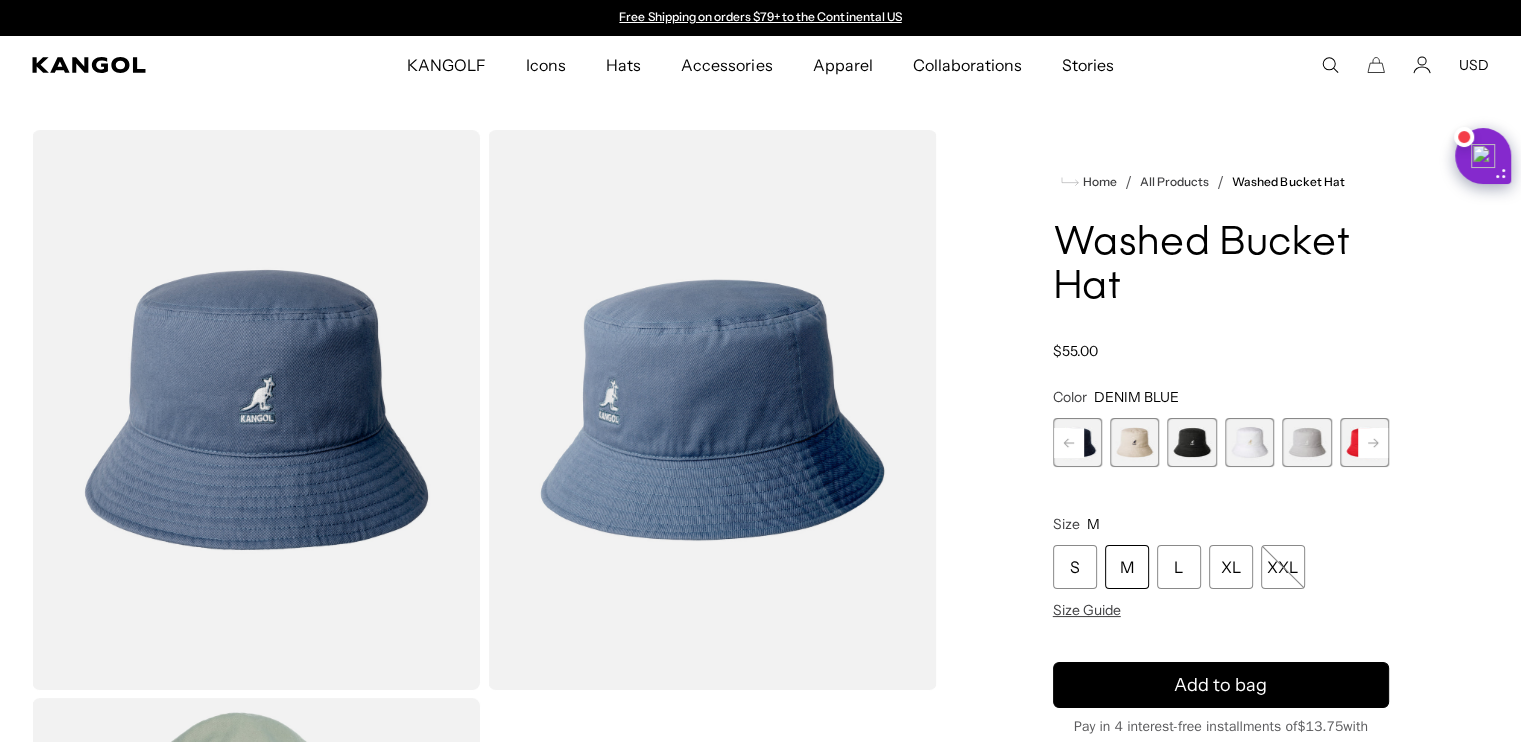 click 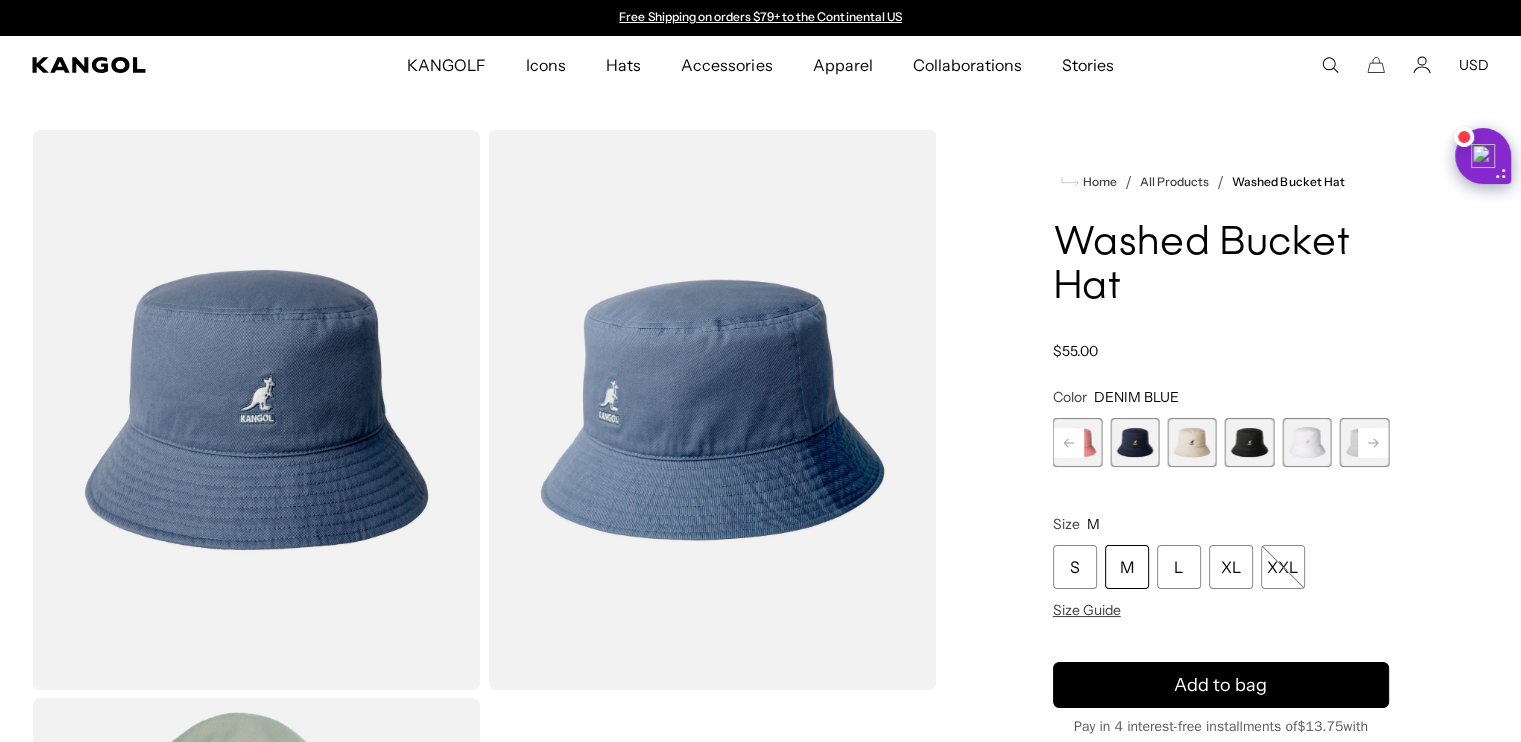 click at bounding box center (1191, 442) 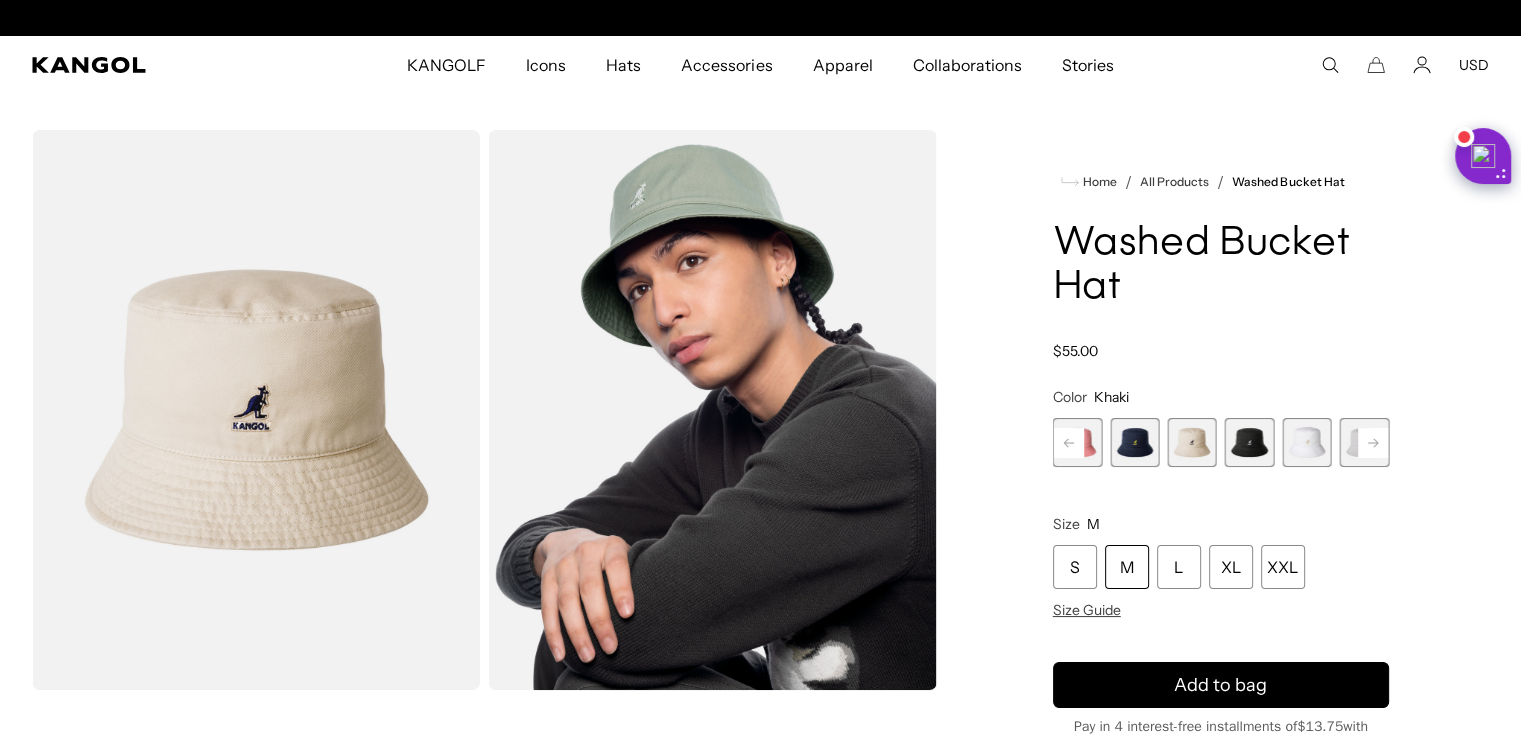 scroll, scrollTop: 0, scrollLeft: 412, axis: horizontal 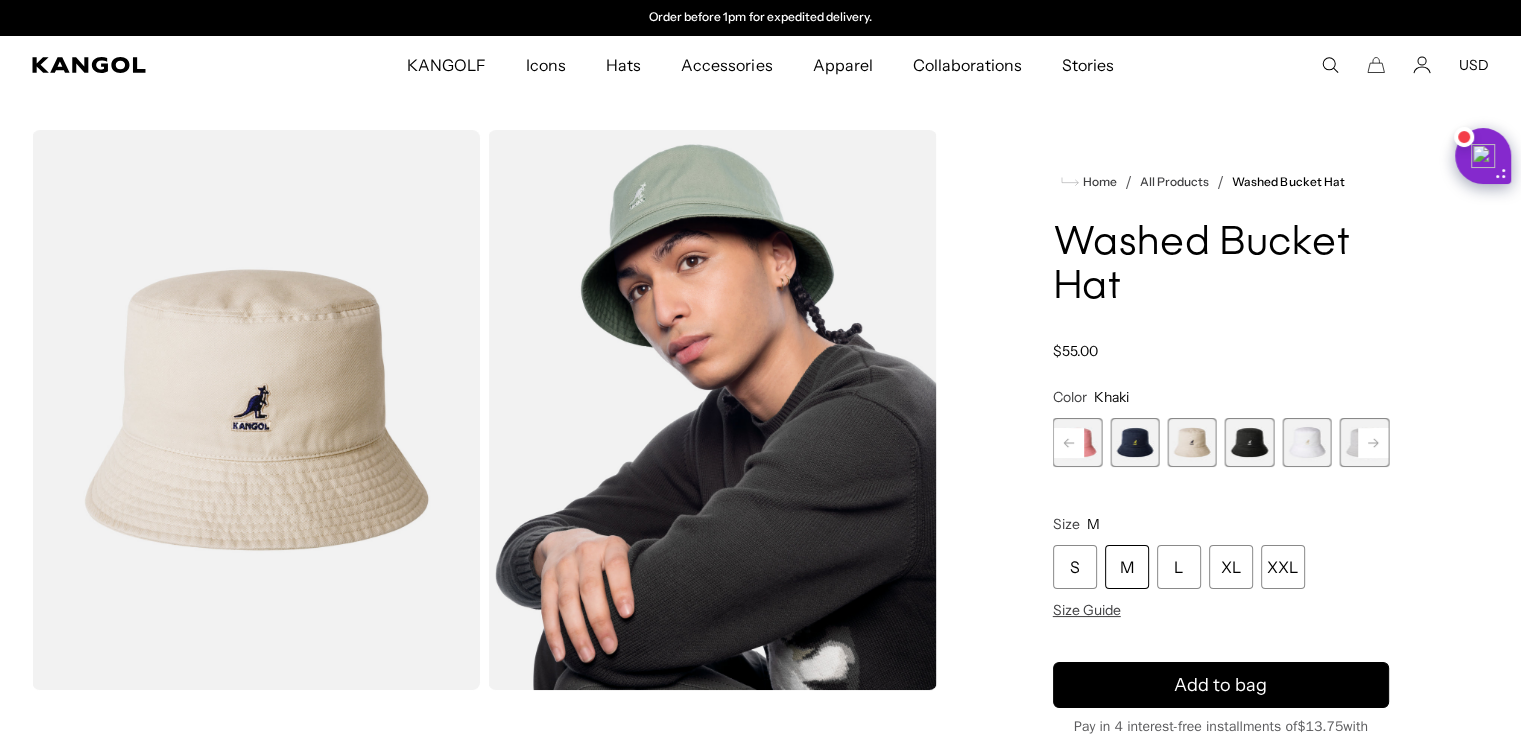 click at bounding box center [1134, 442] 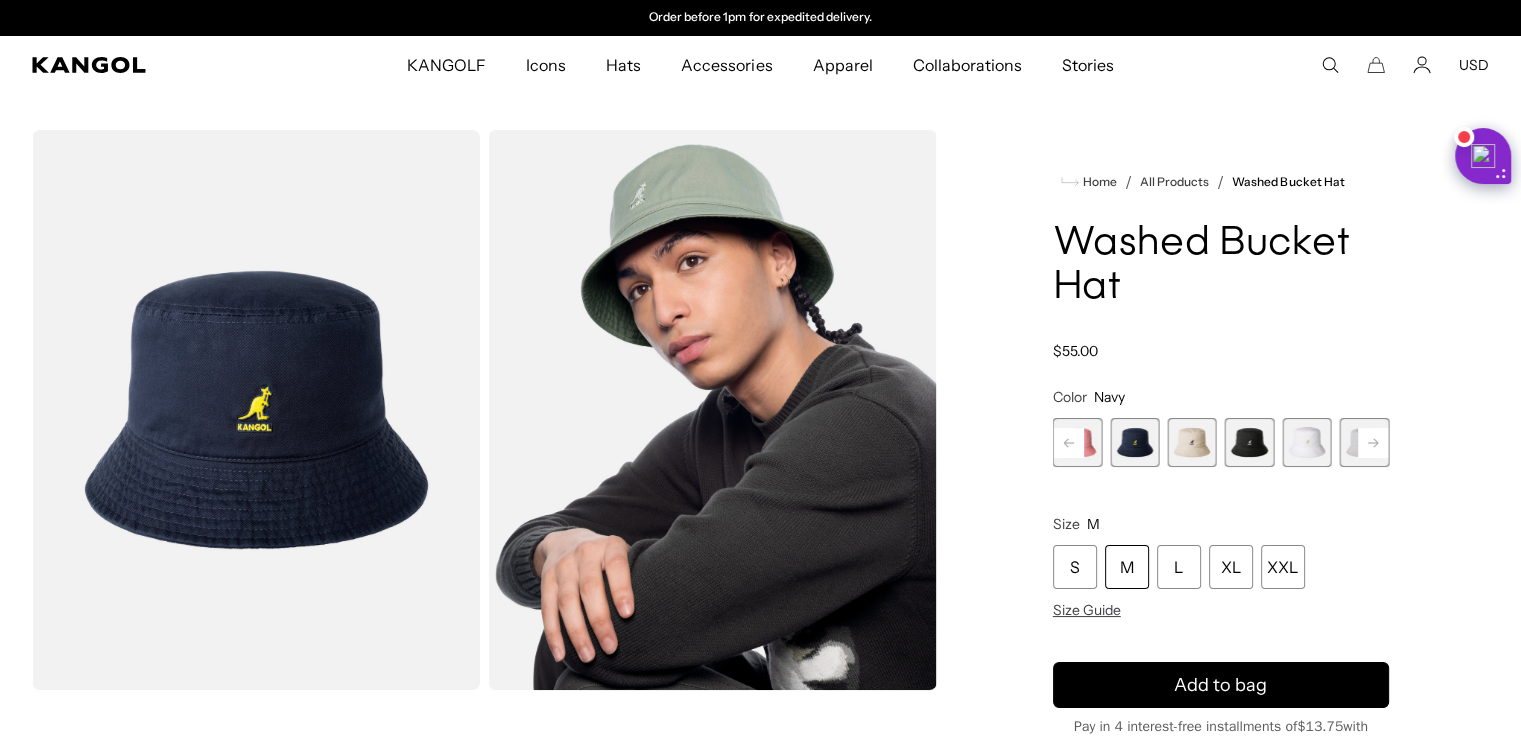 click 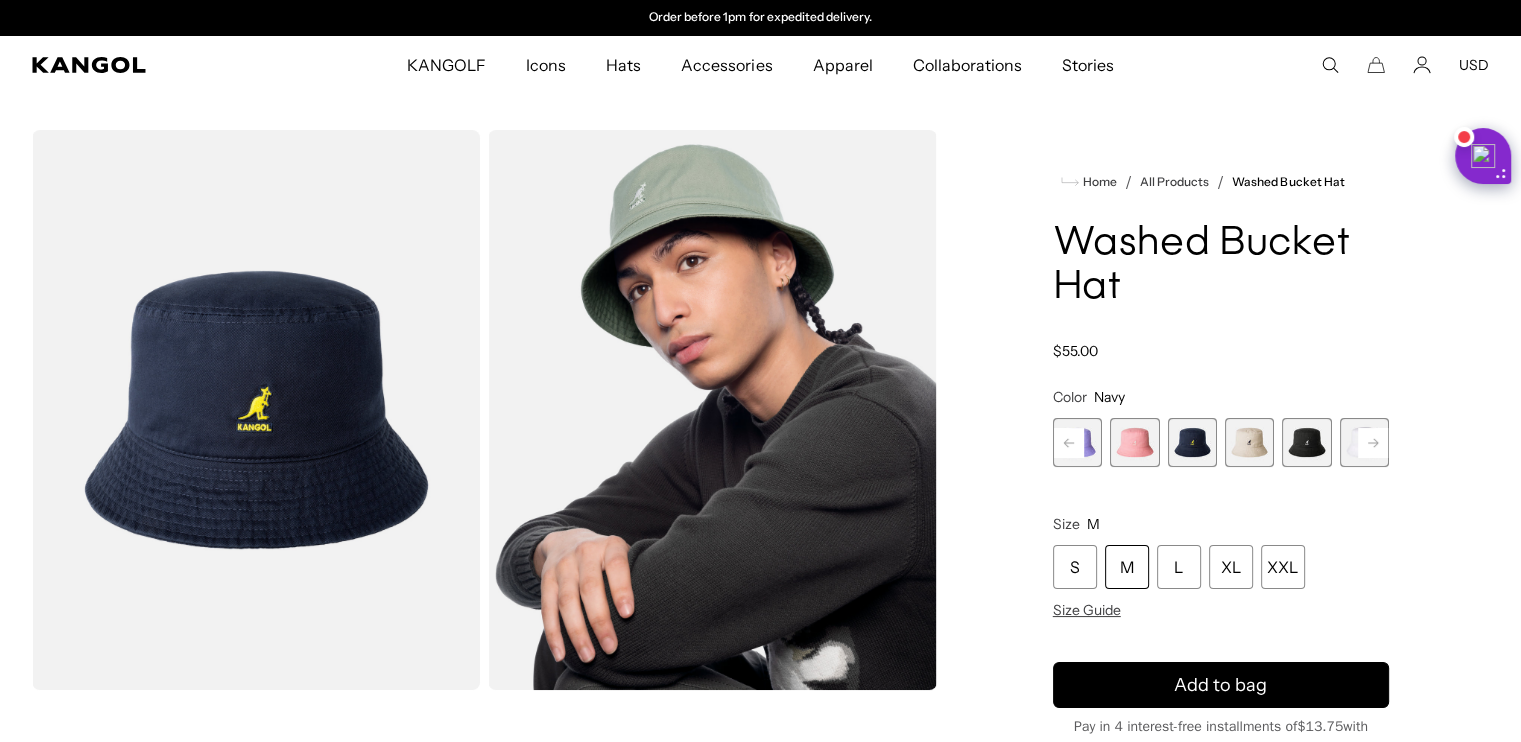 click 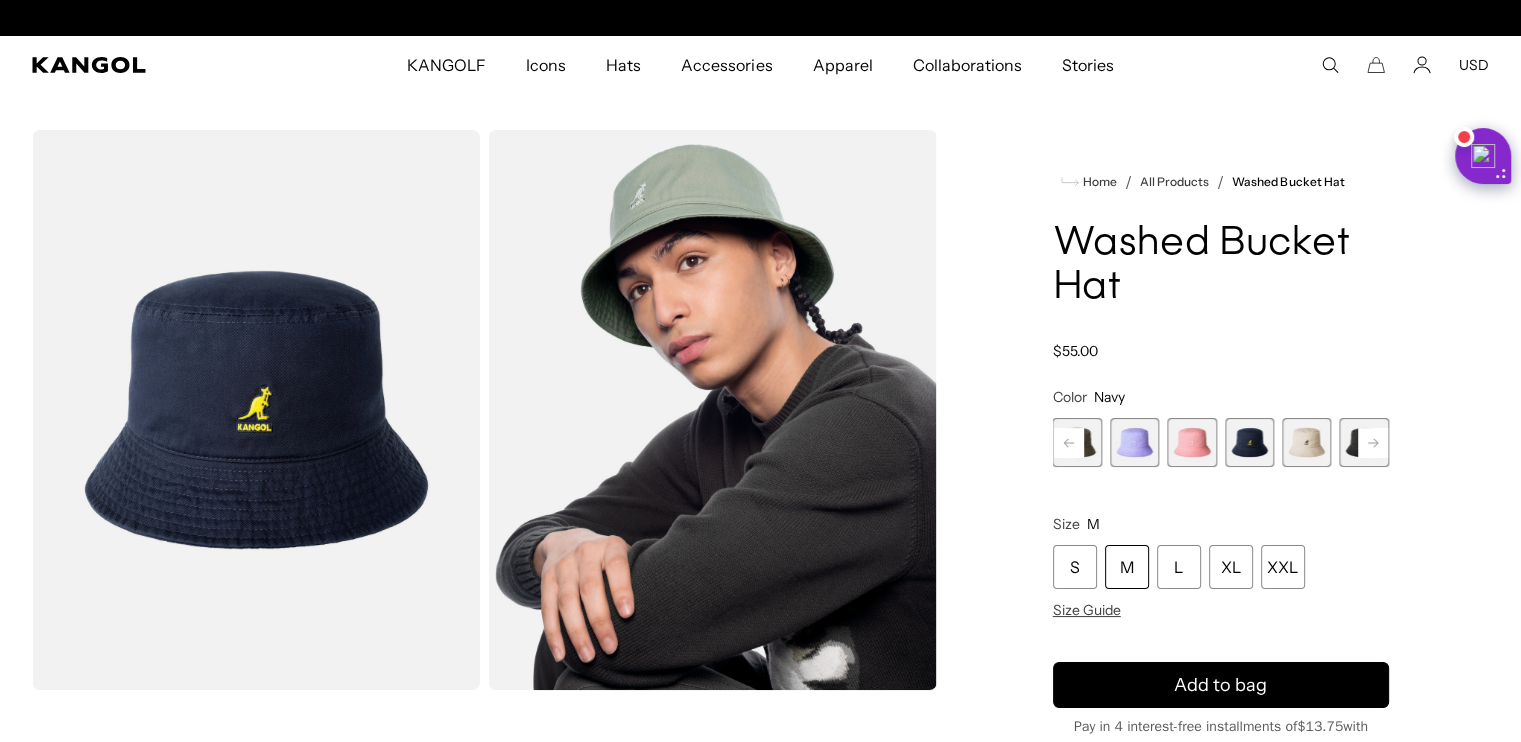 drag, startPoint x: 1140, startPoint y: 447, endPoint x: 1122, endPoint y: 447, distance: 18 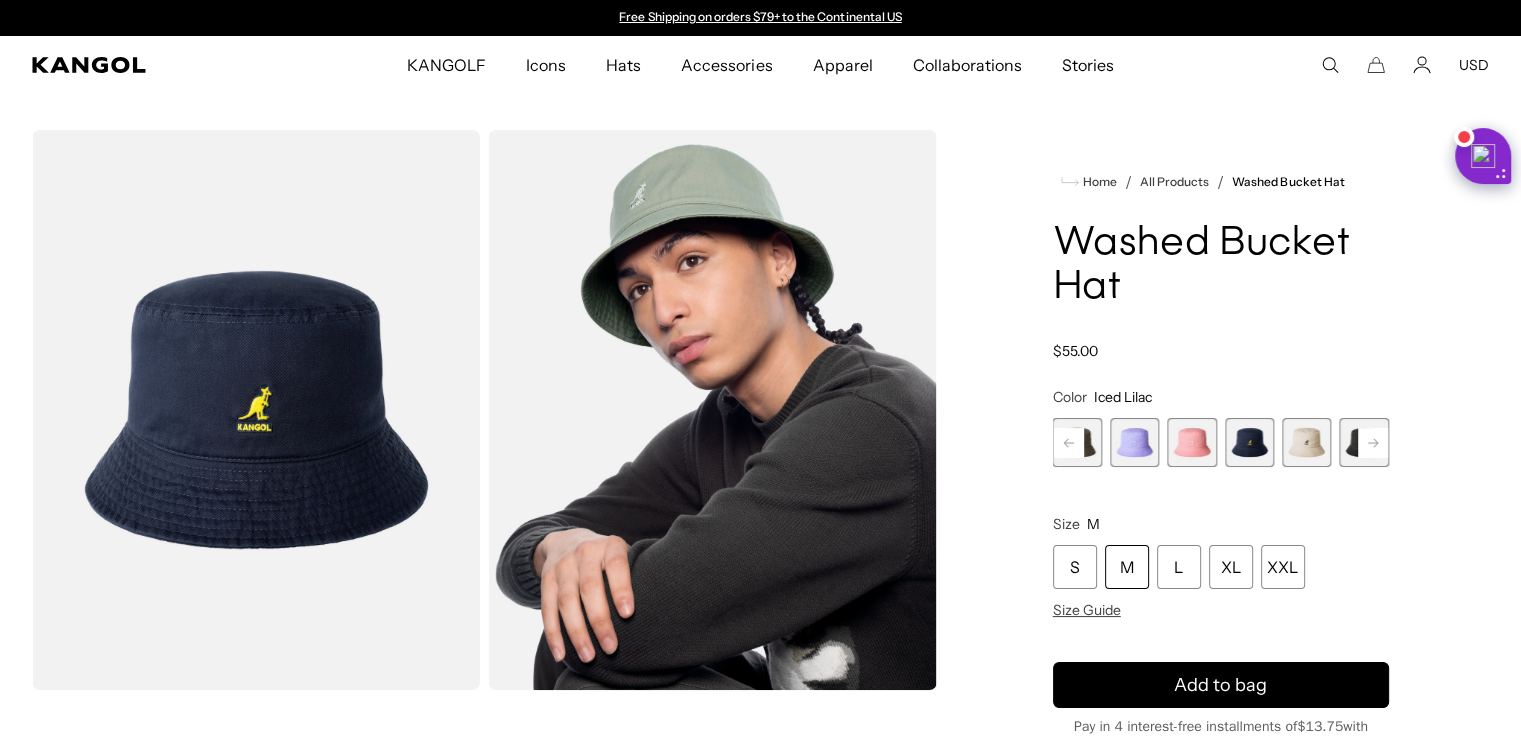 click 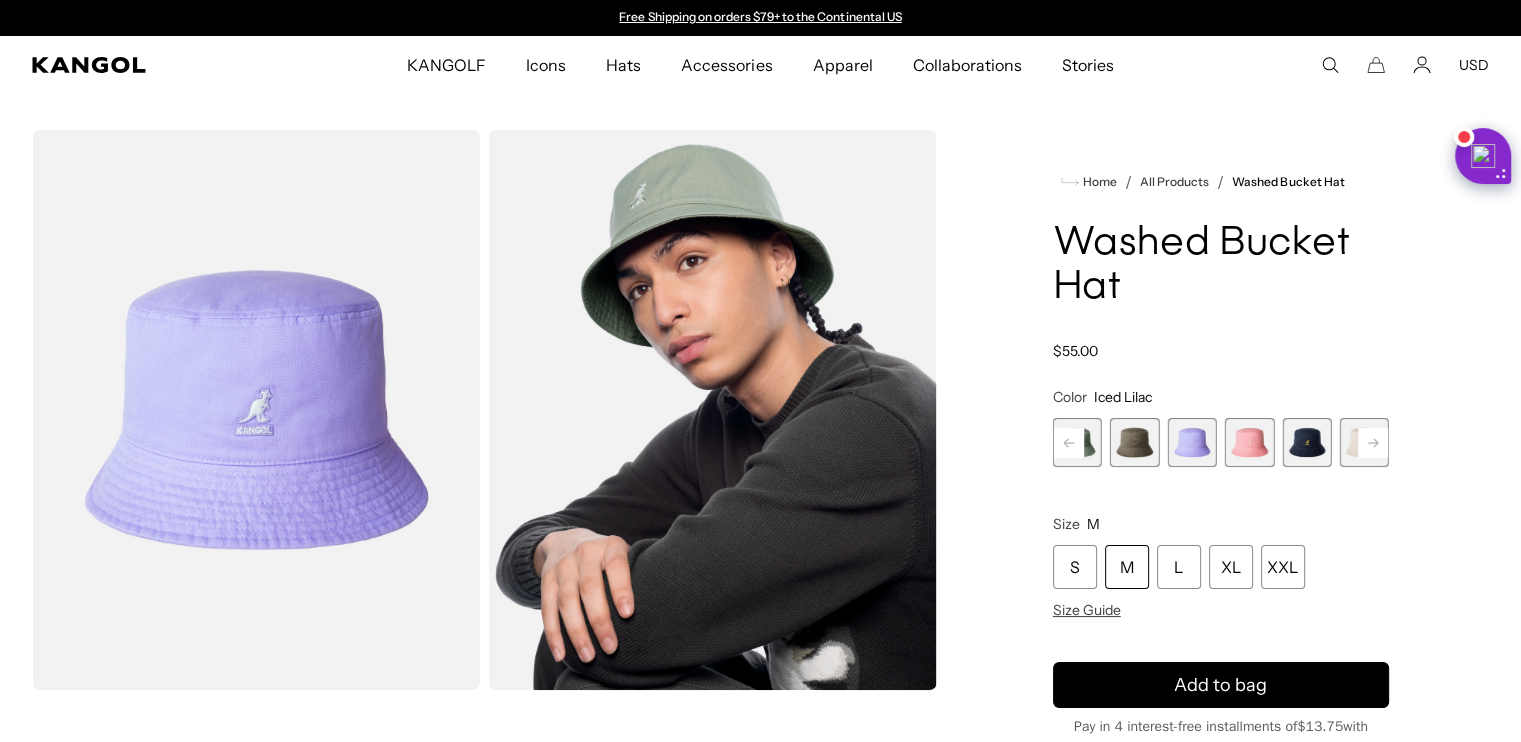 click at bounding box center [1134, 442] 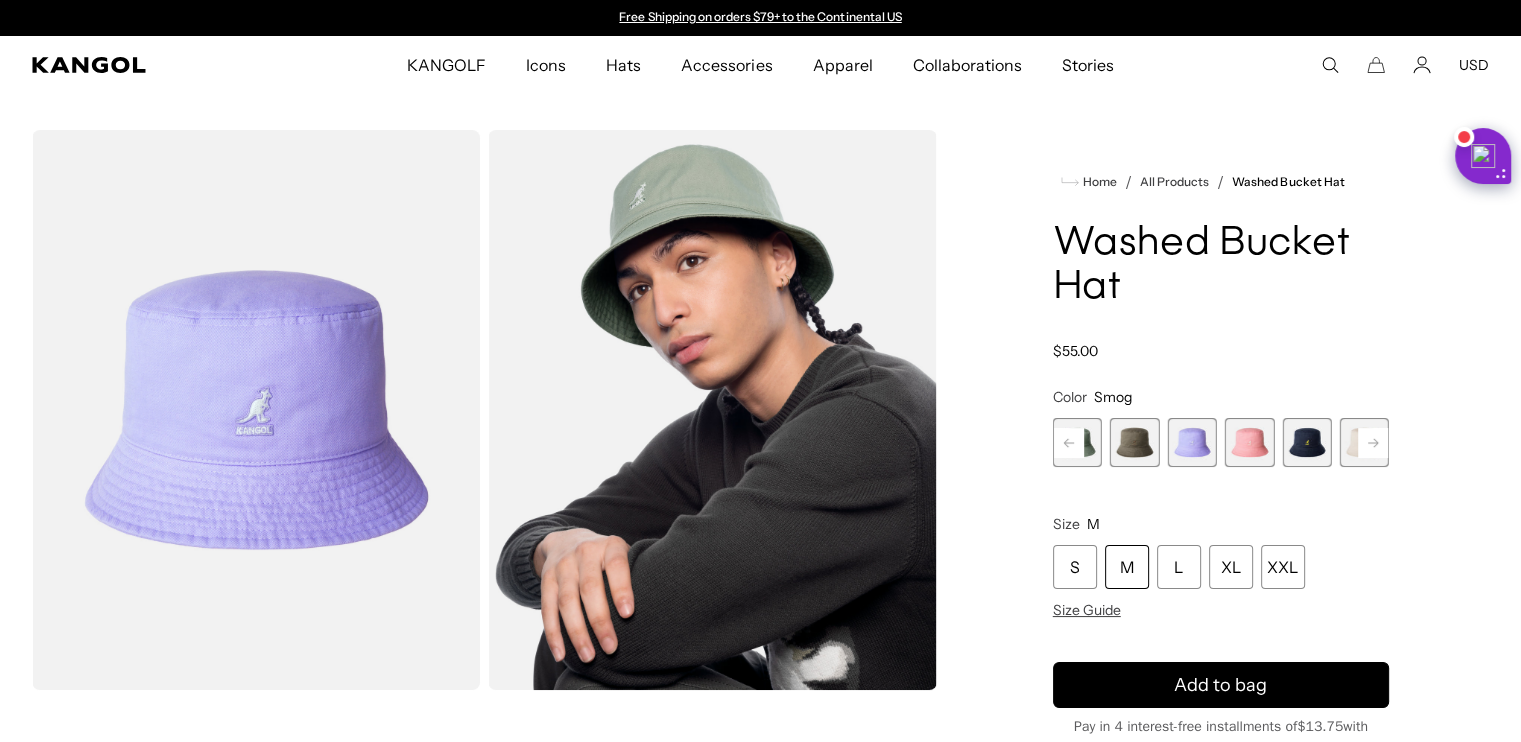 click 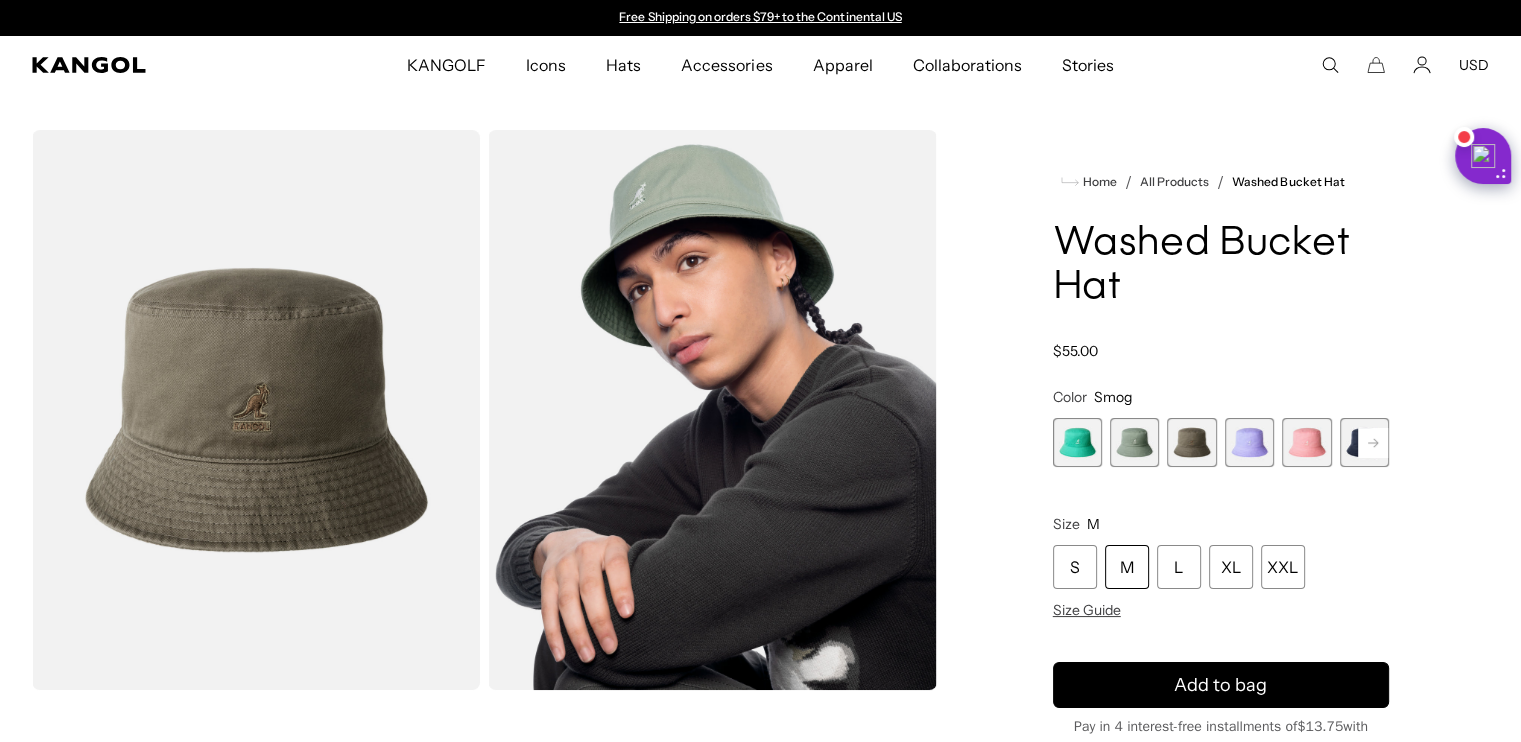click at bounding box center [1134, 442] 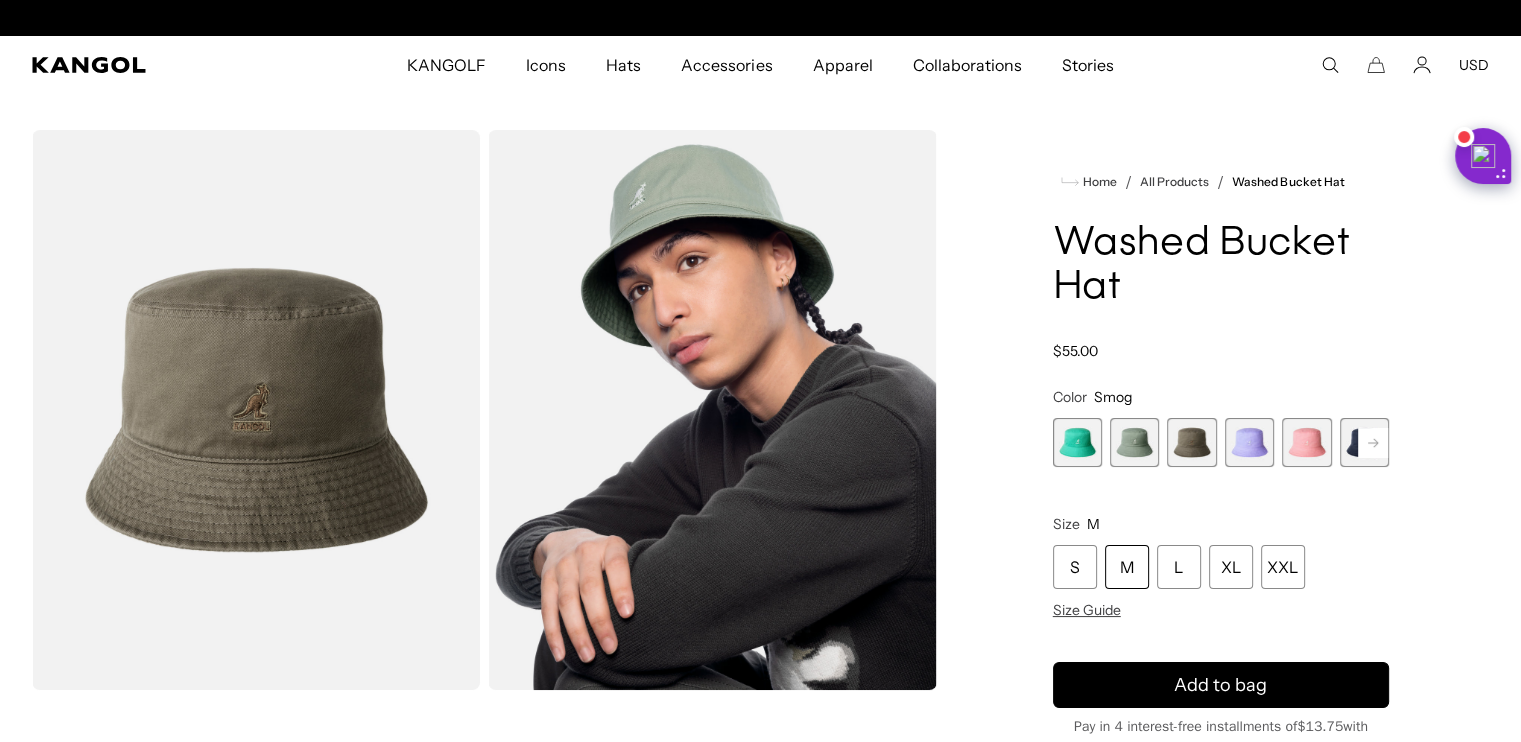scroll, scrollTop: 0, scrollLeft: 412, axis: horizontal 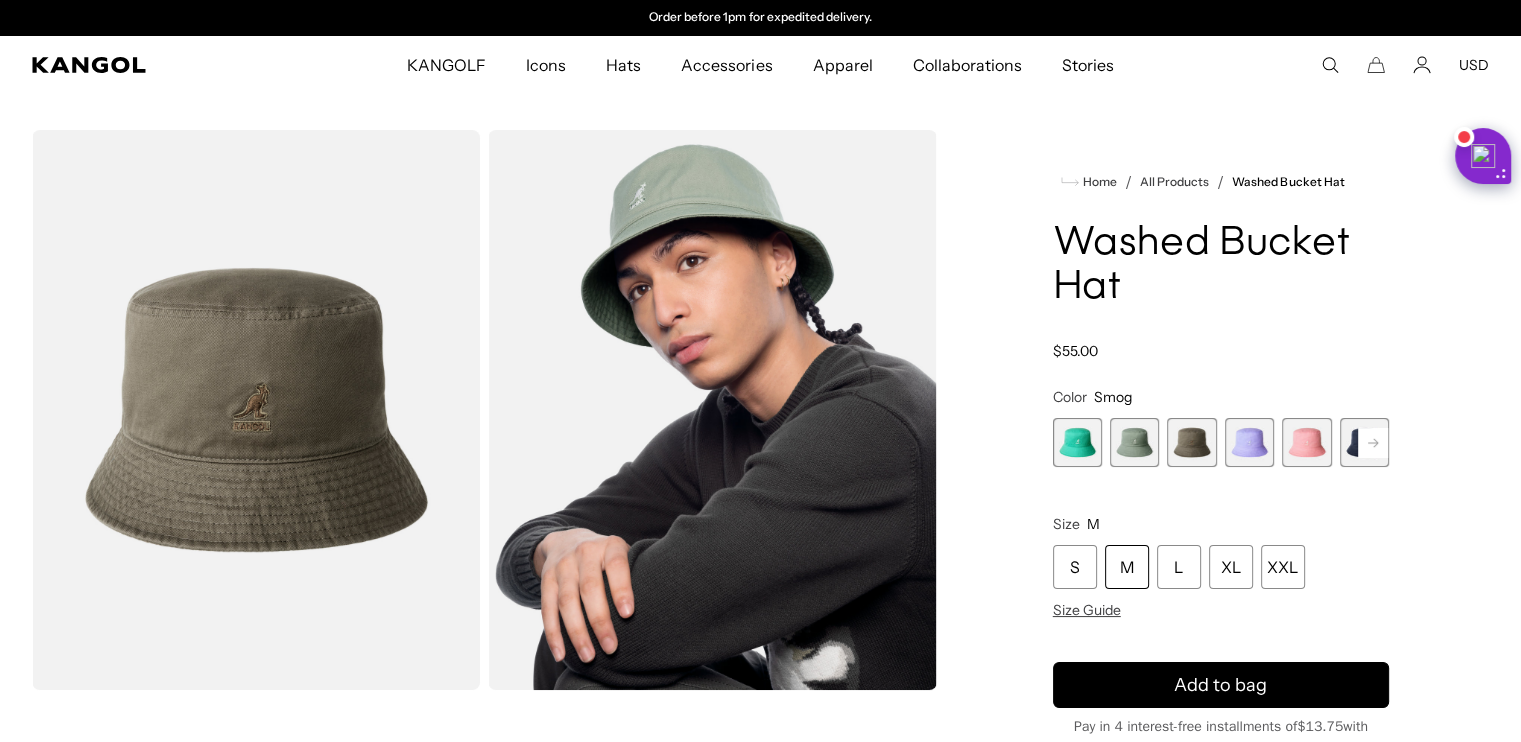 click at bounding box center [1134, 442] 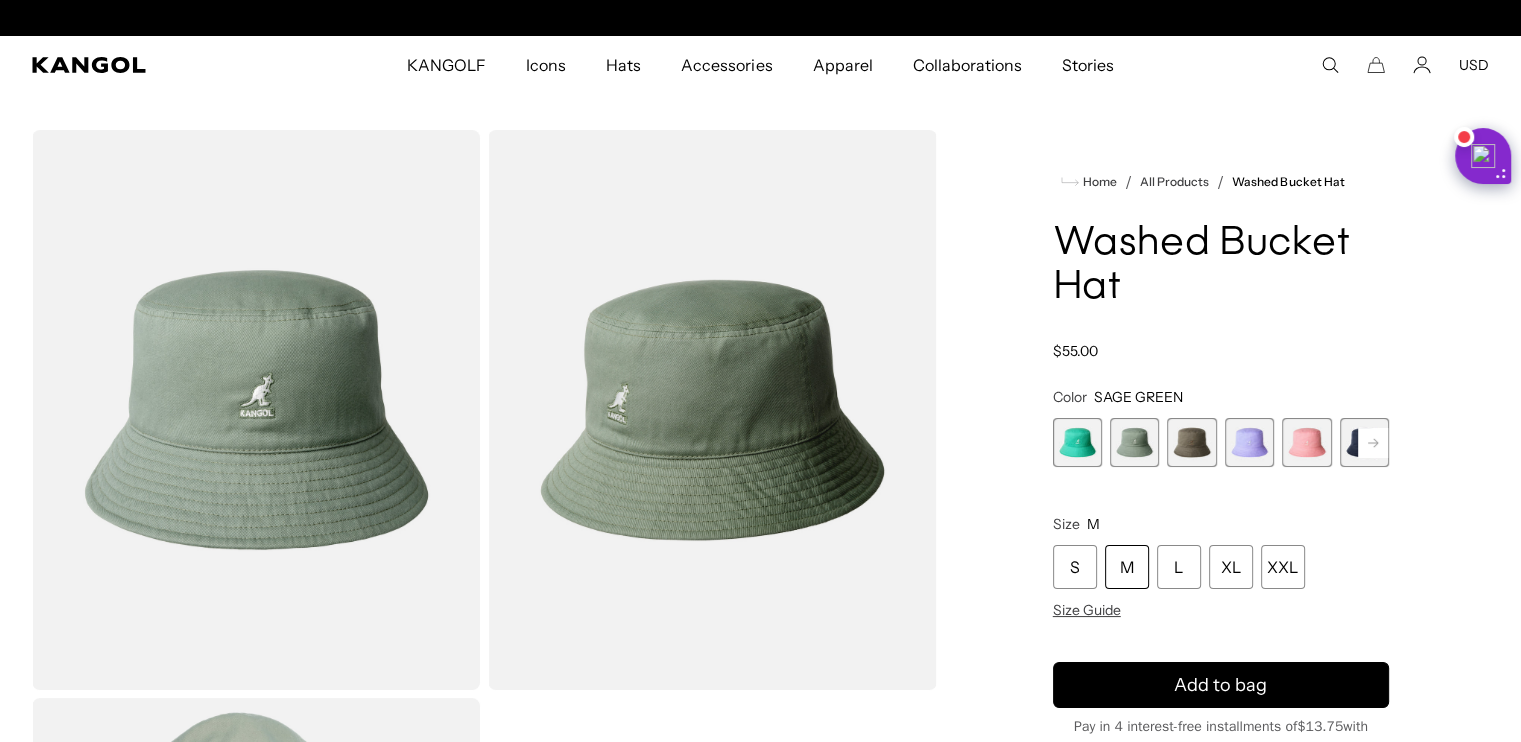 scroll, scrollTop: 0, scrollLeft: 0, axis: both 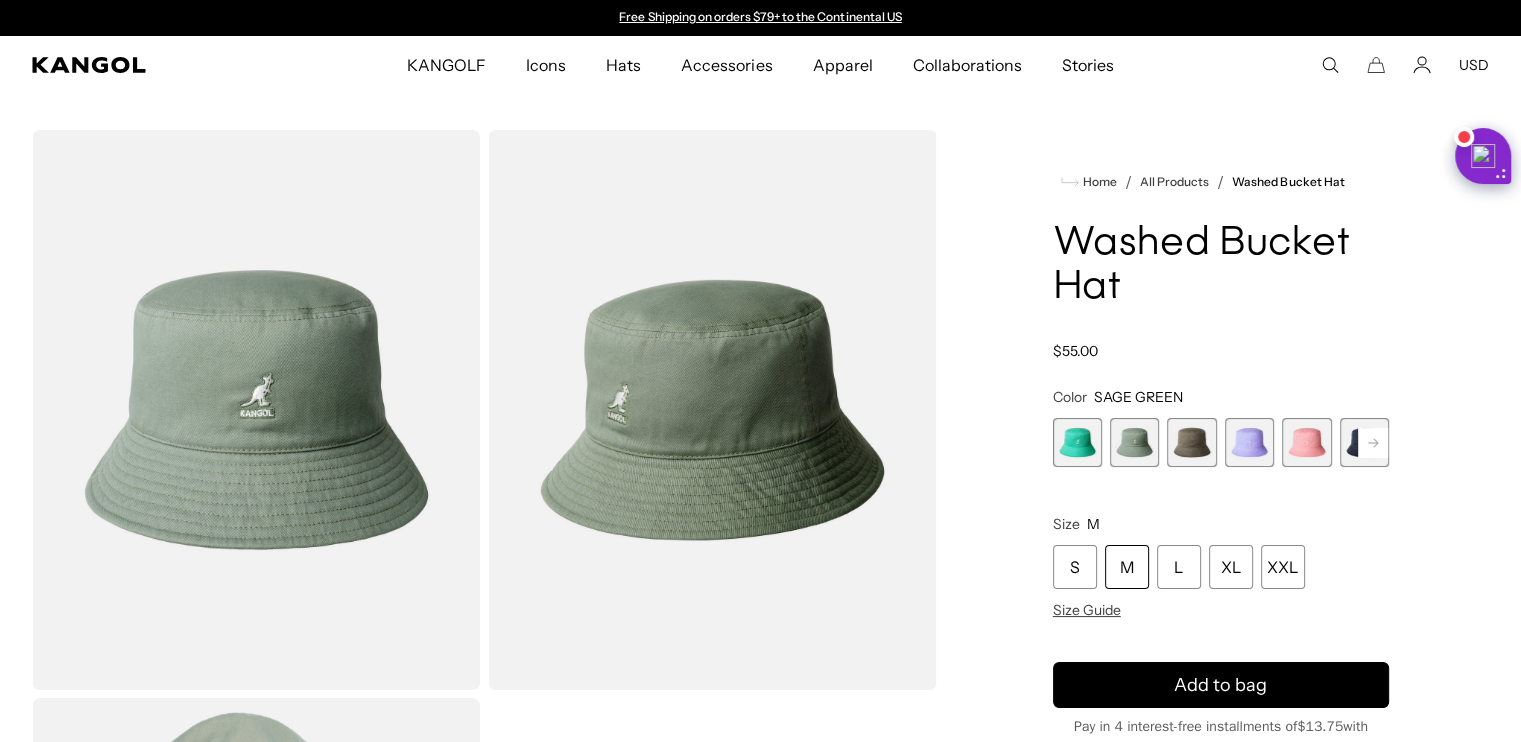 click at bounding box center (1077, 442) 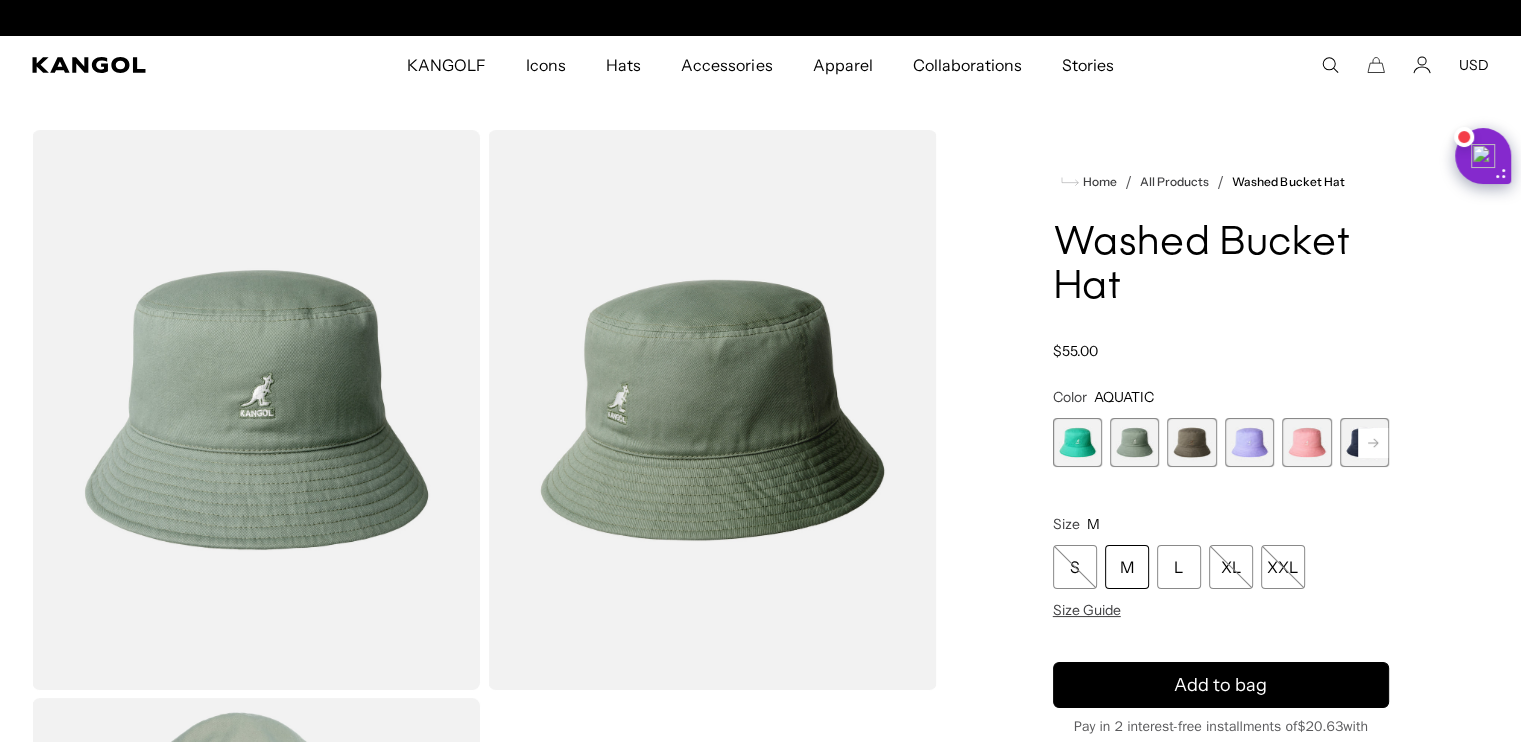scroll, scrollTop: 0, scrollLeft: 412, axis: horizontal 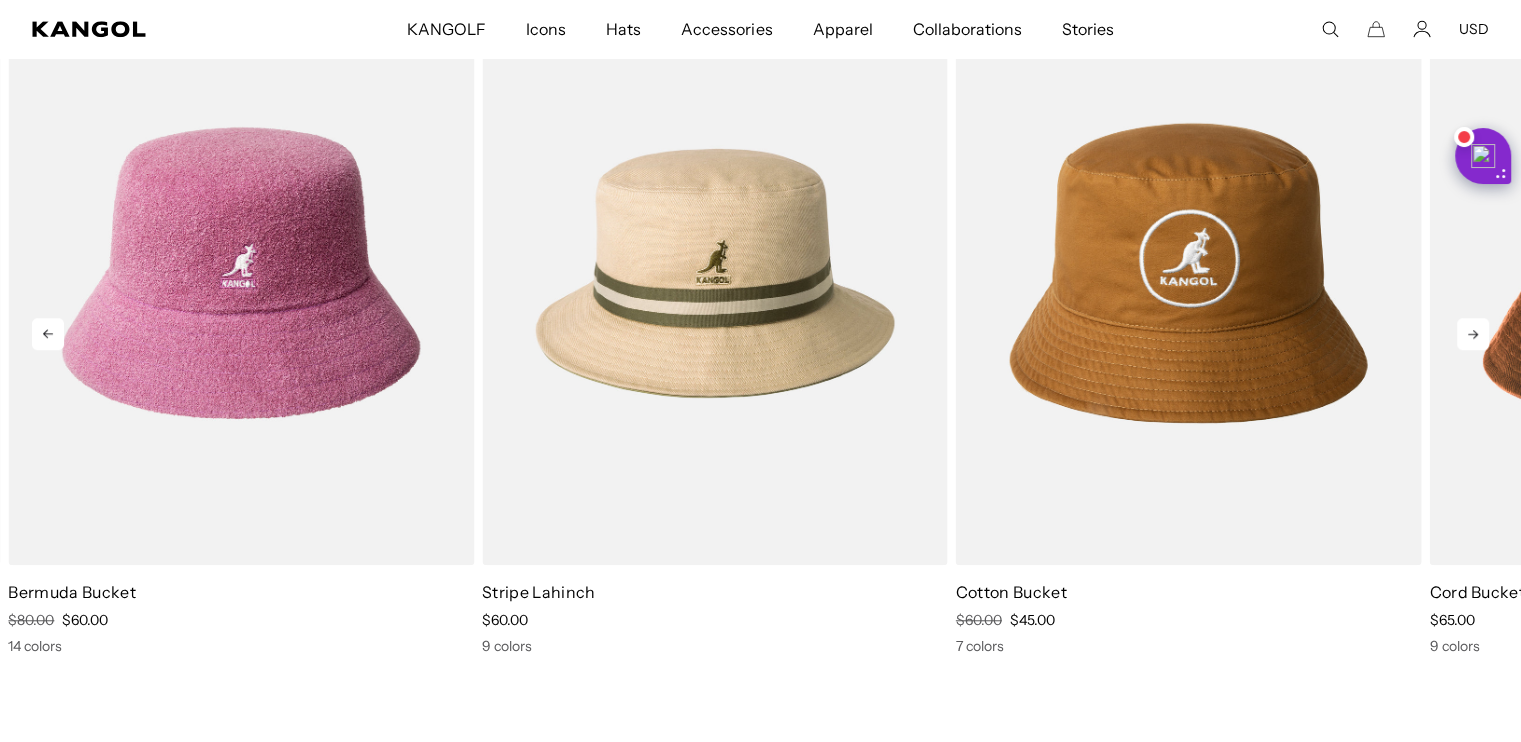 click 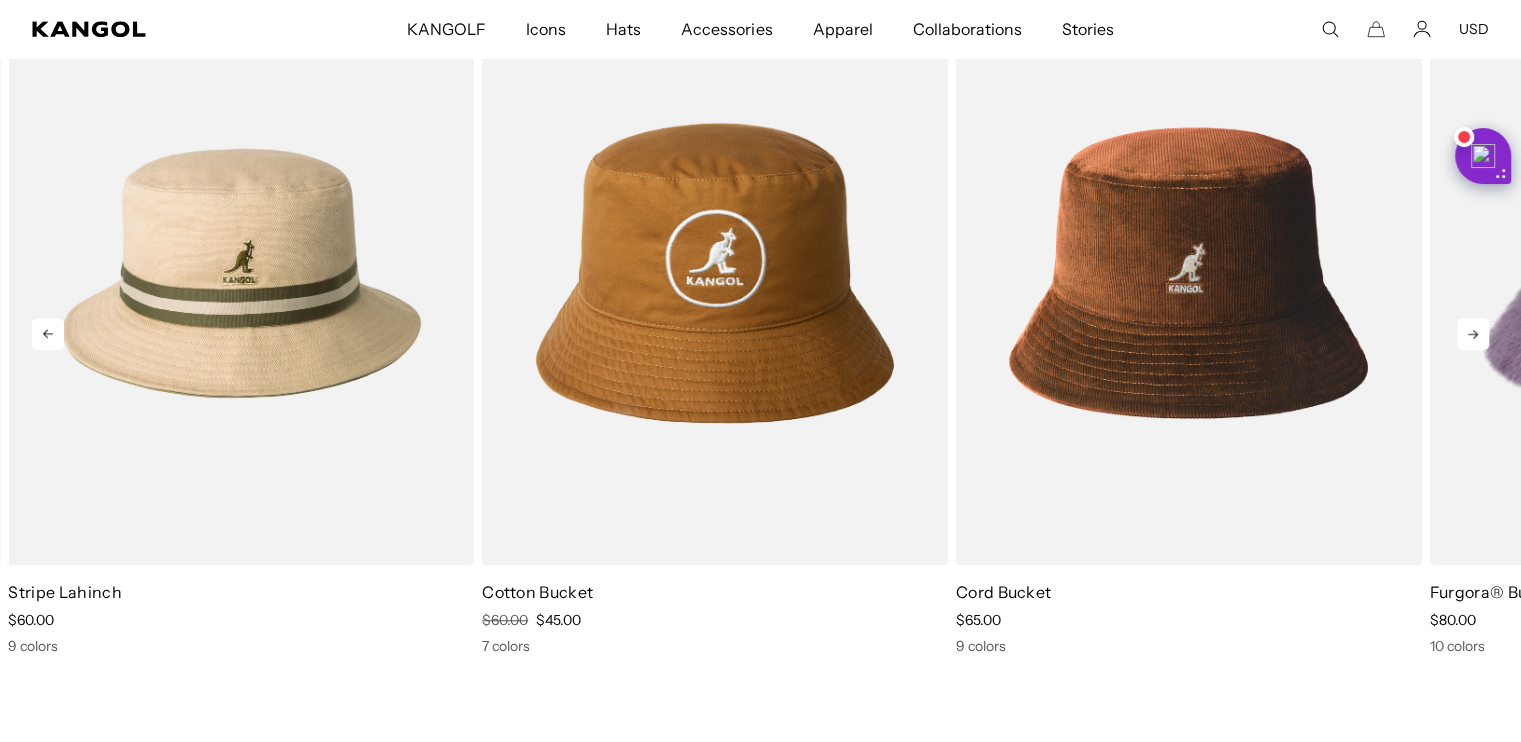 click 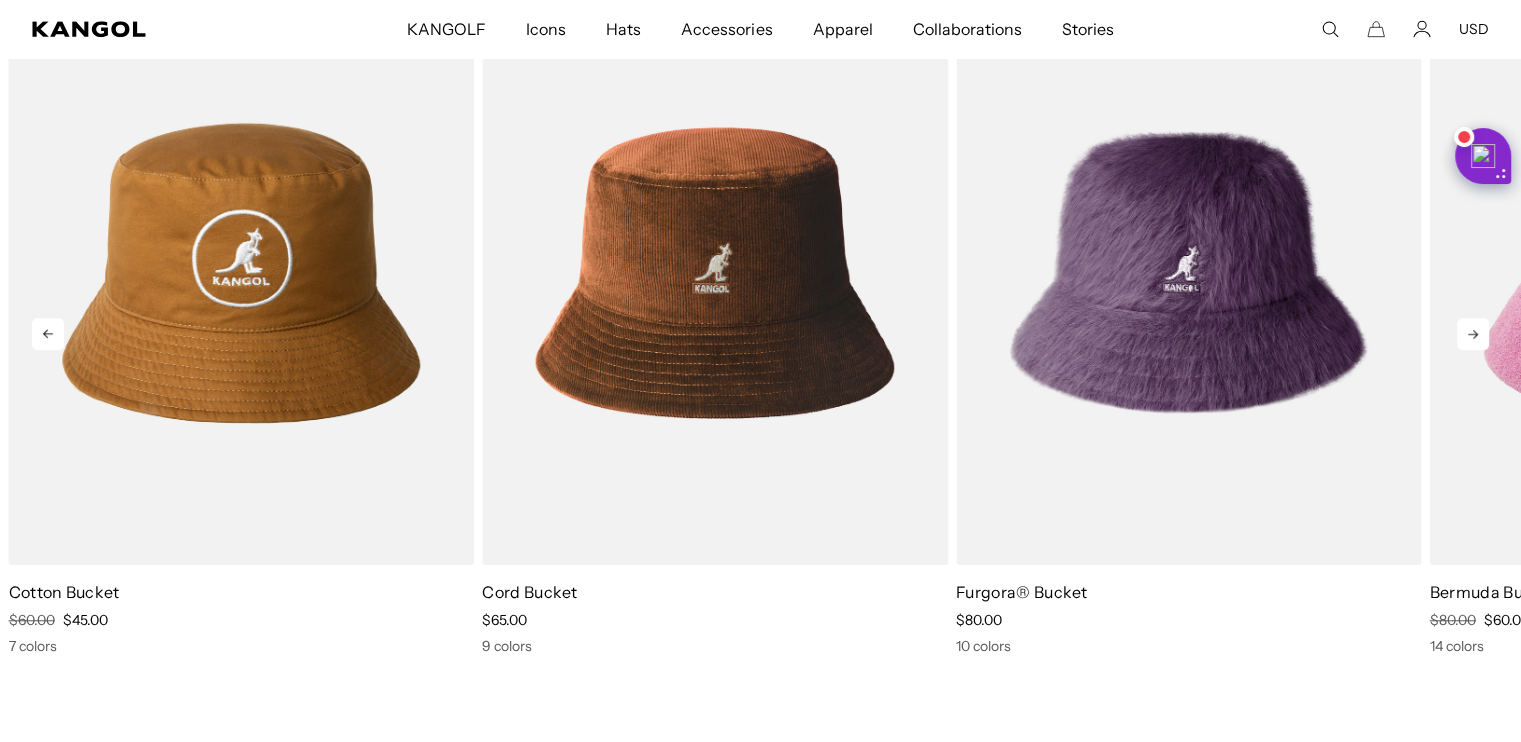 click 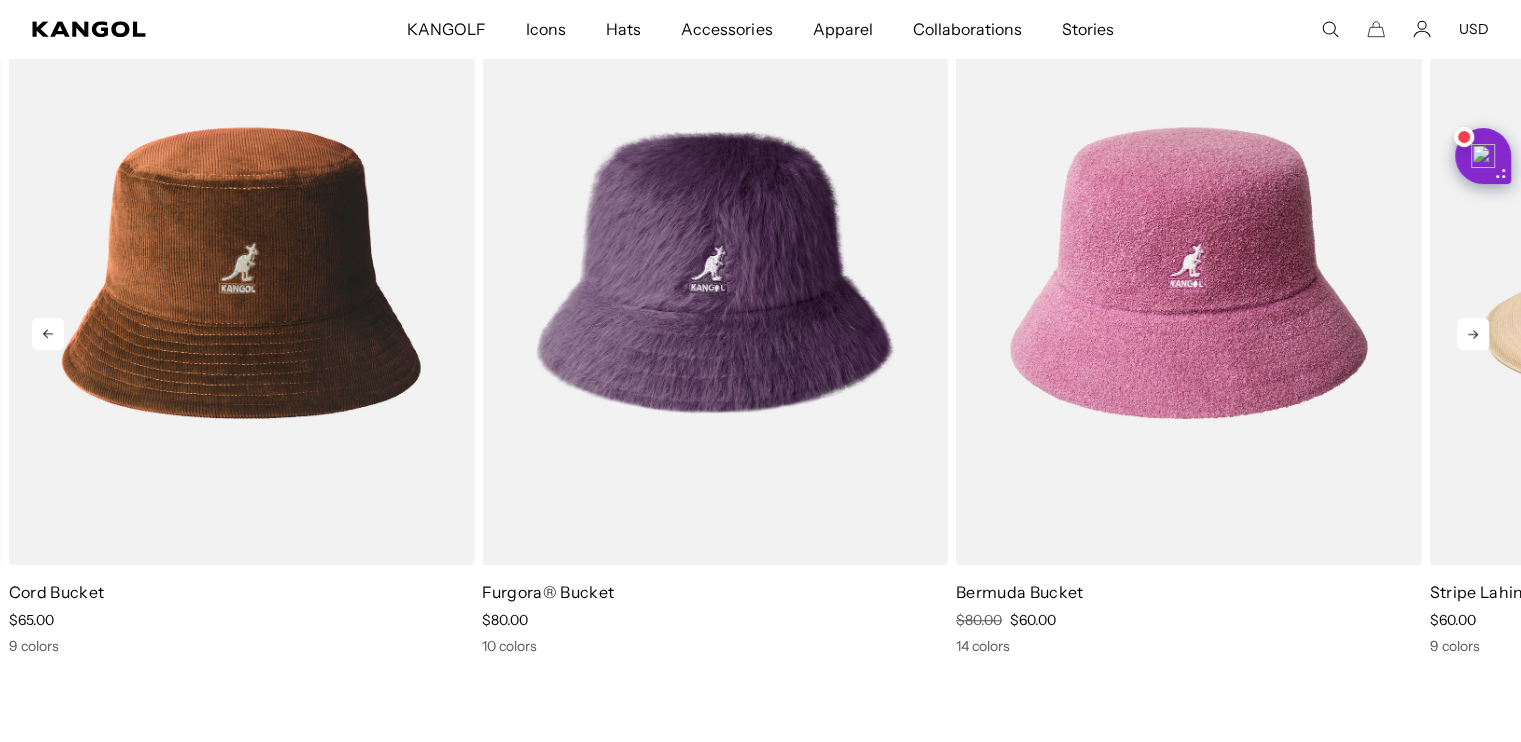 click 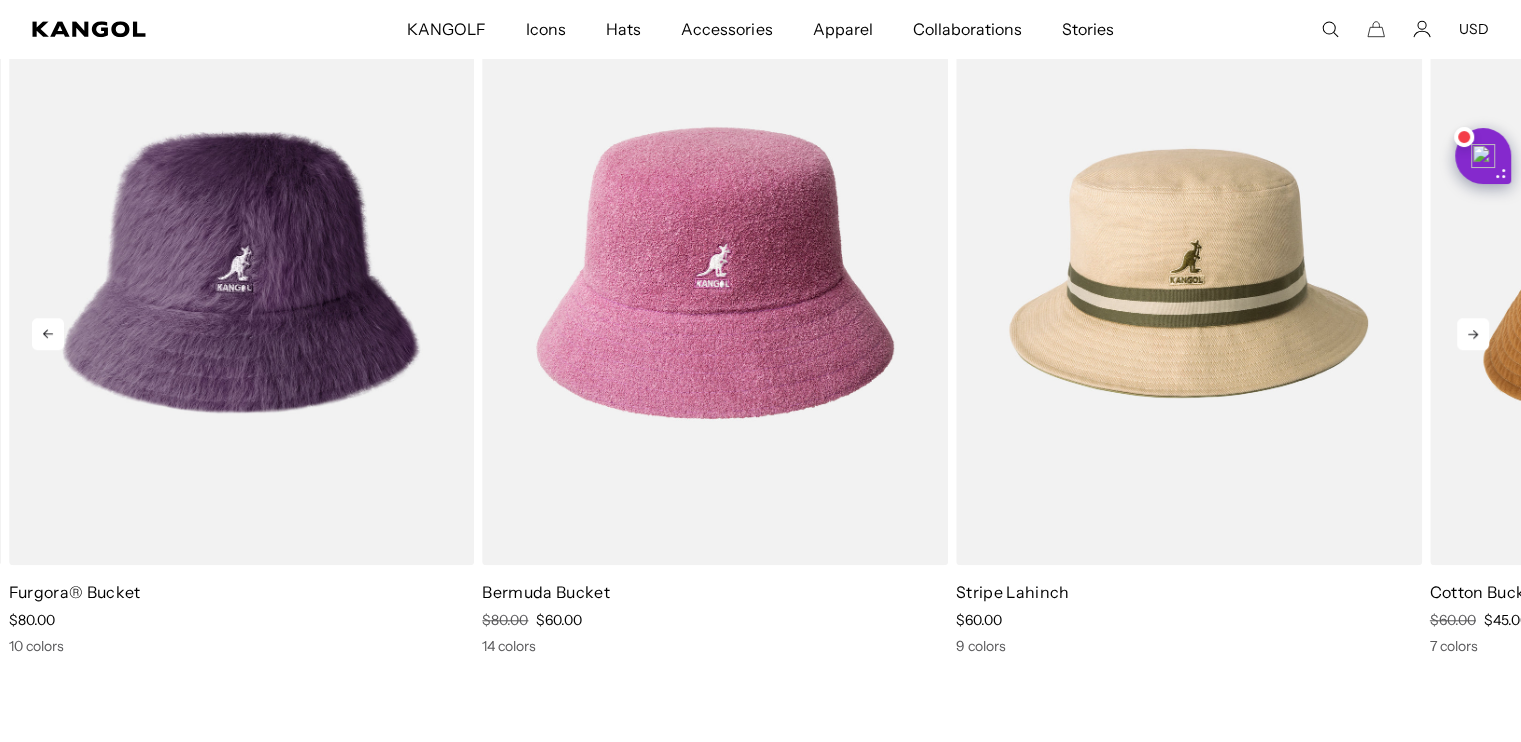 scroll, scrollTop: 0, scrollLeft: 0, axis: both 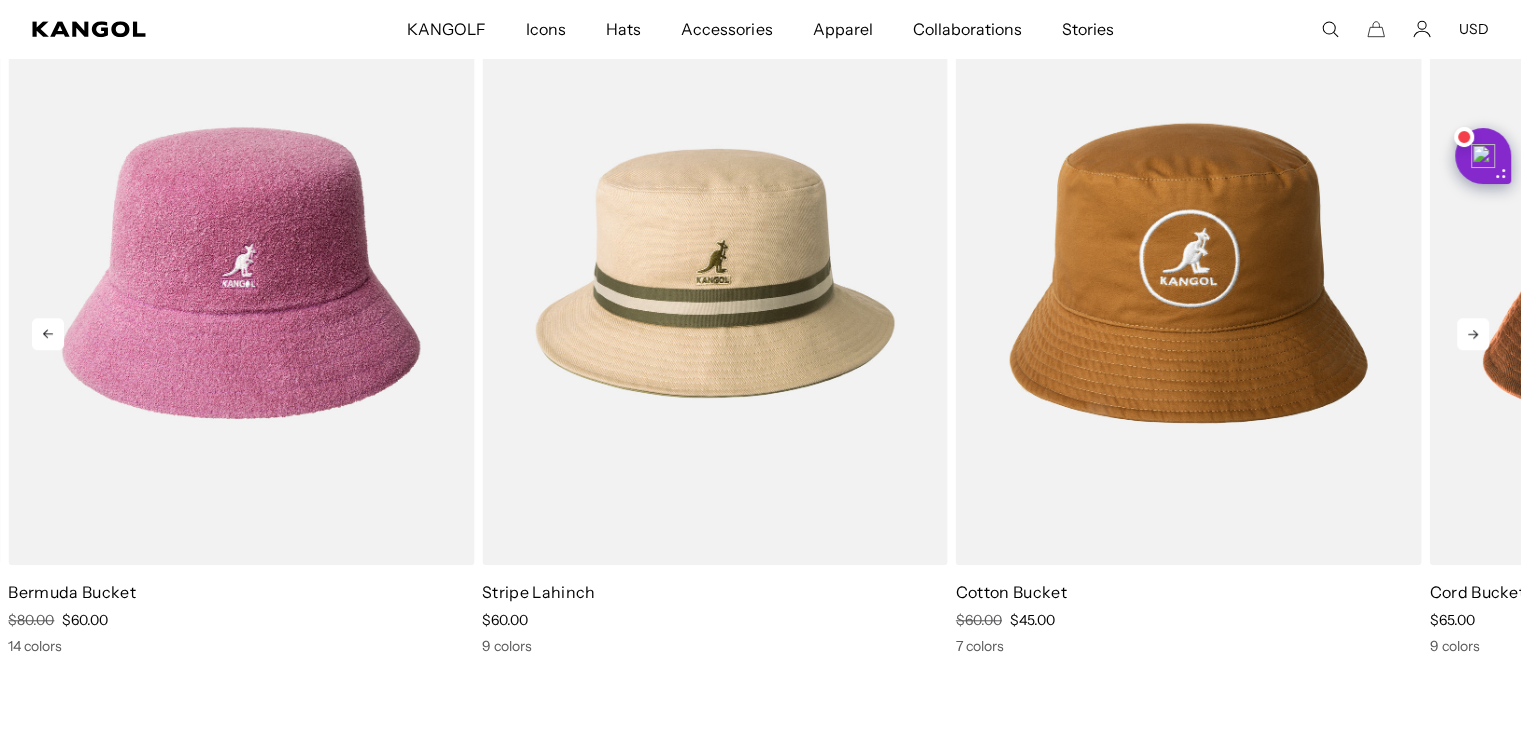 click 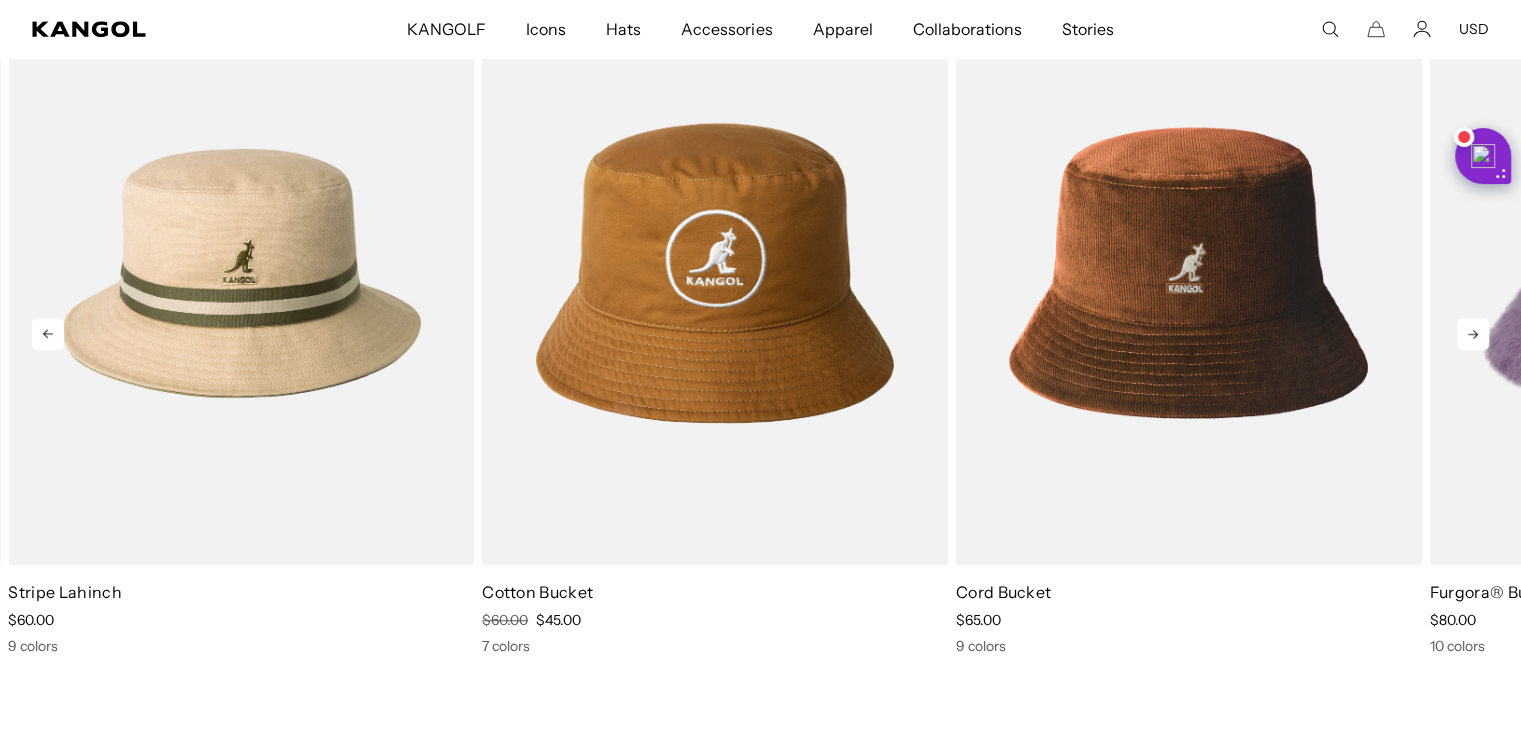click 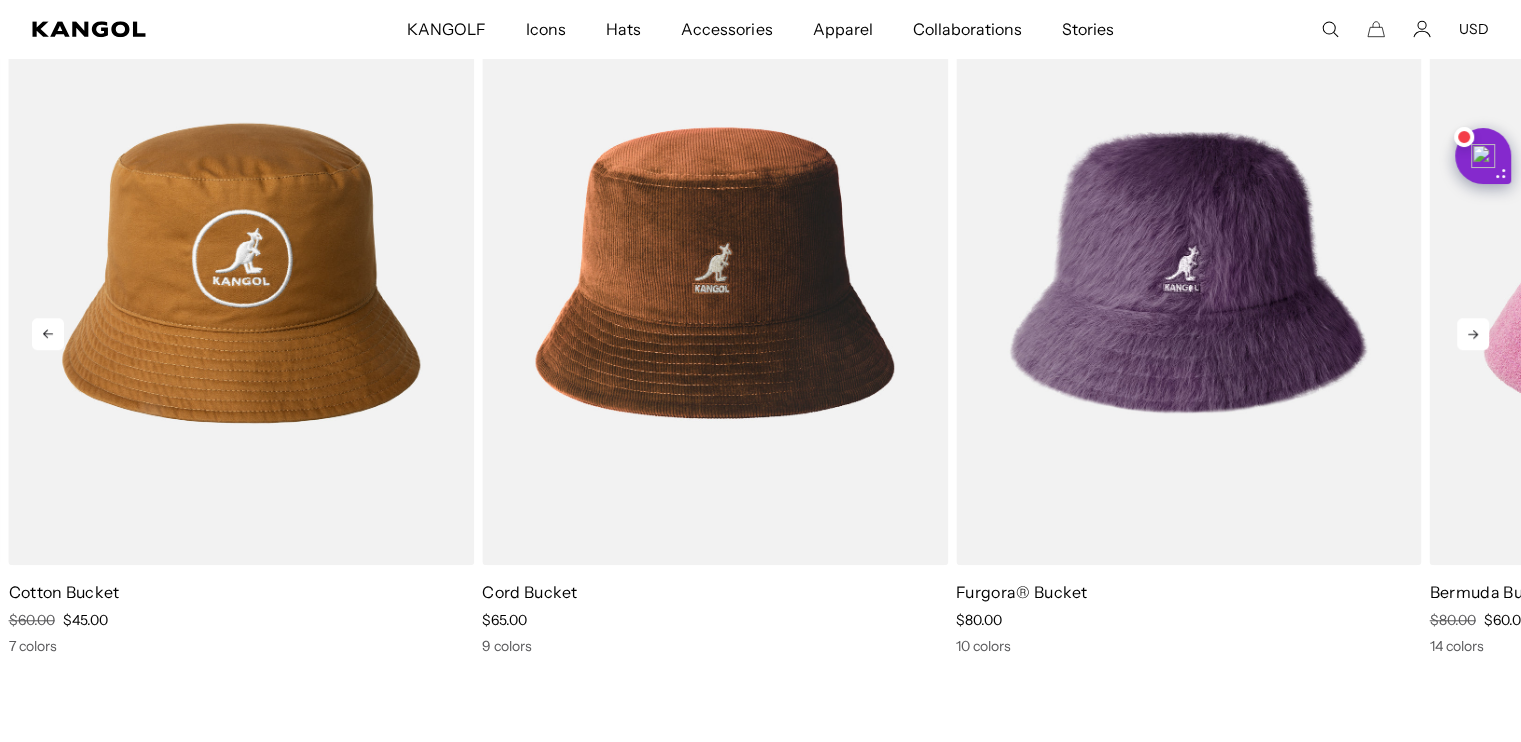click 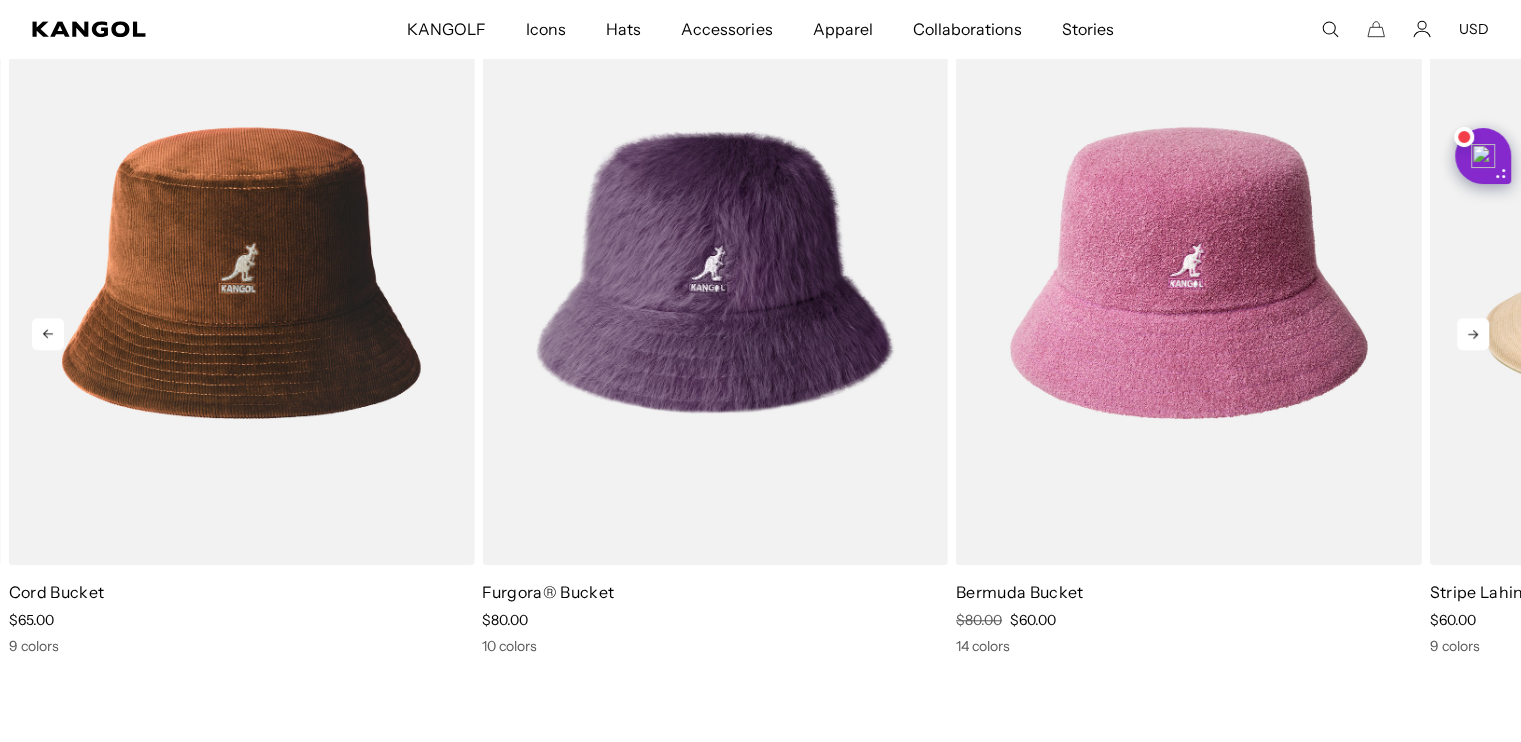 click 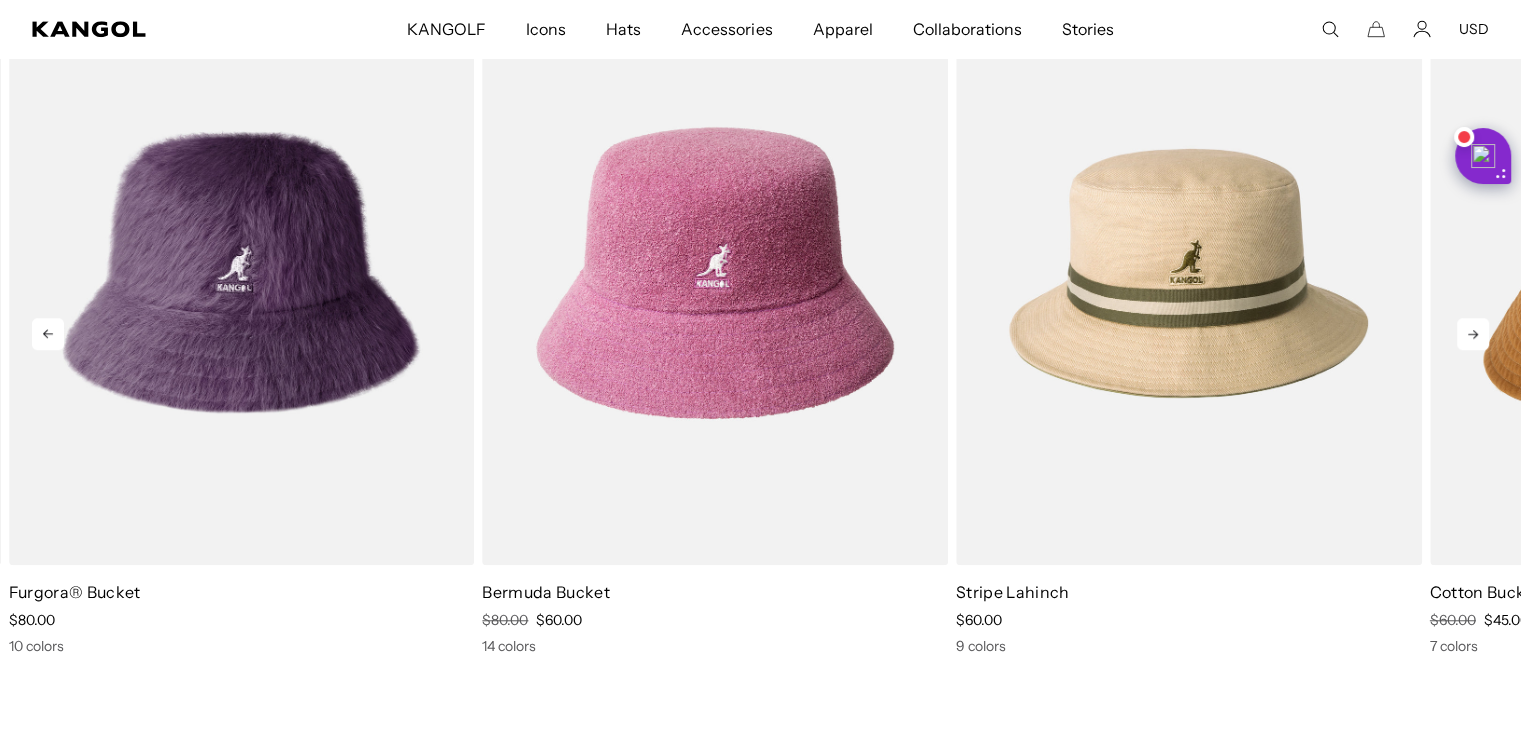 scroll, scrollTop: 0, scrollLeft: 412, axis: horizontal 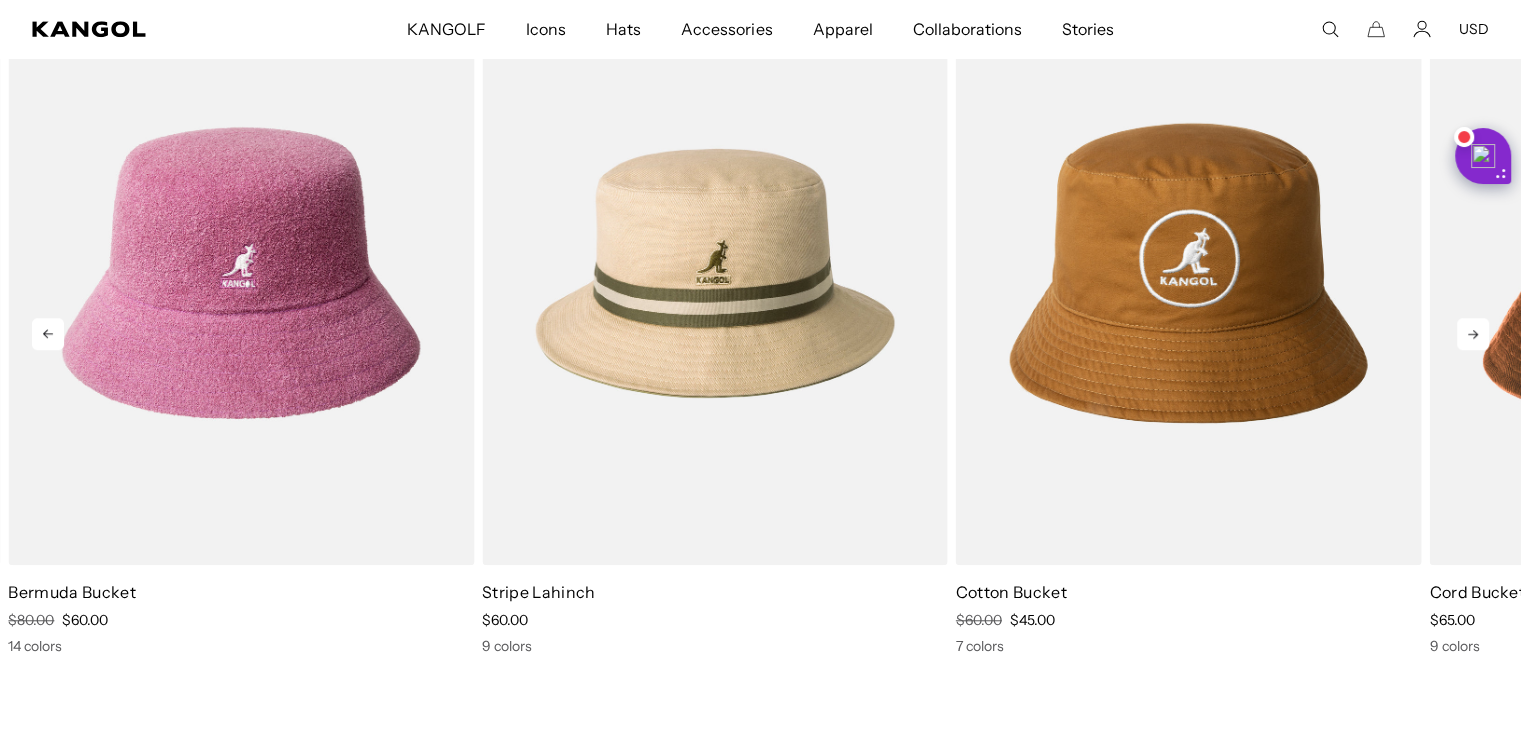click 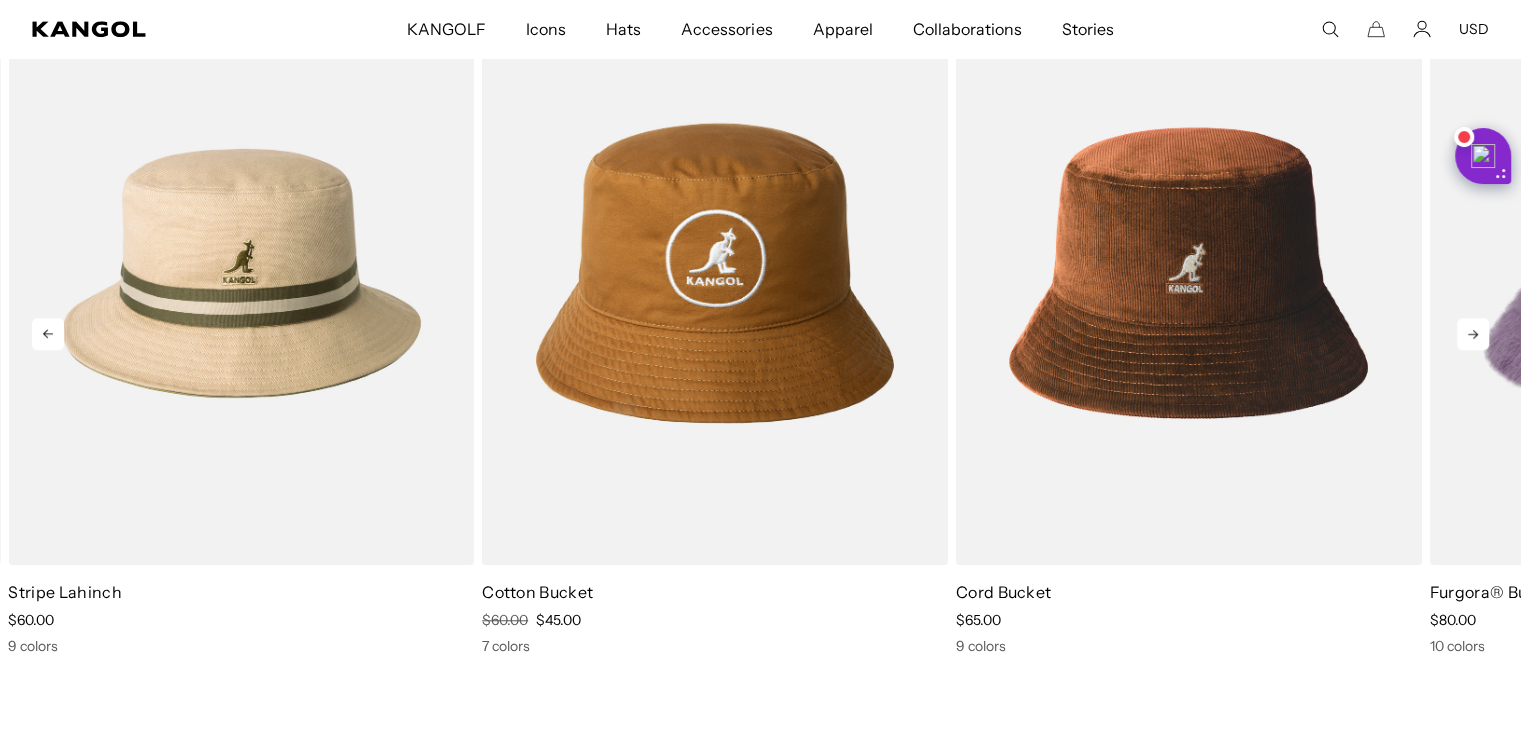 click 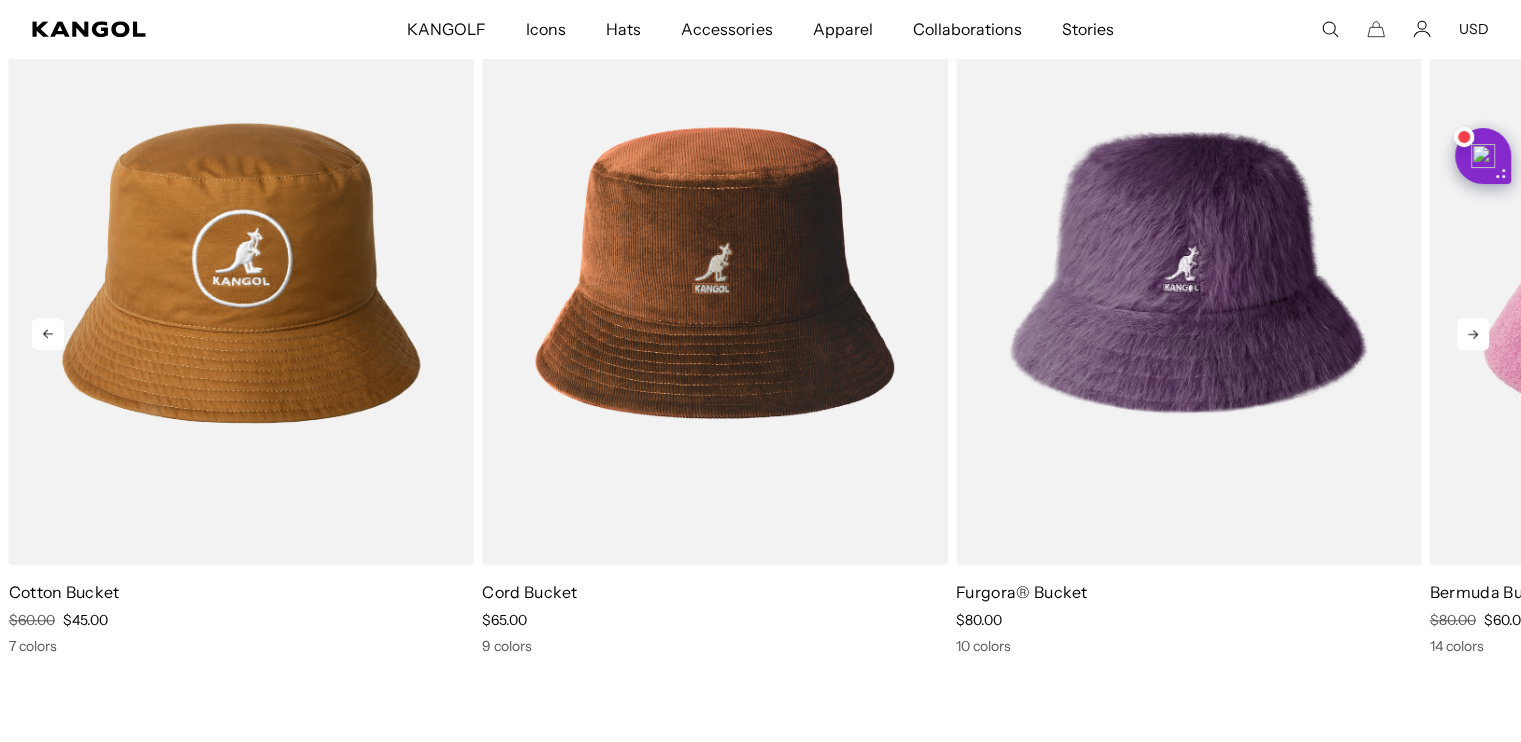 scroll, scrollTop: 0, scrollLeft: 0, axis: both 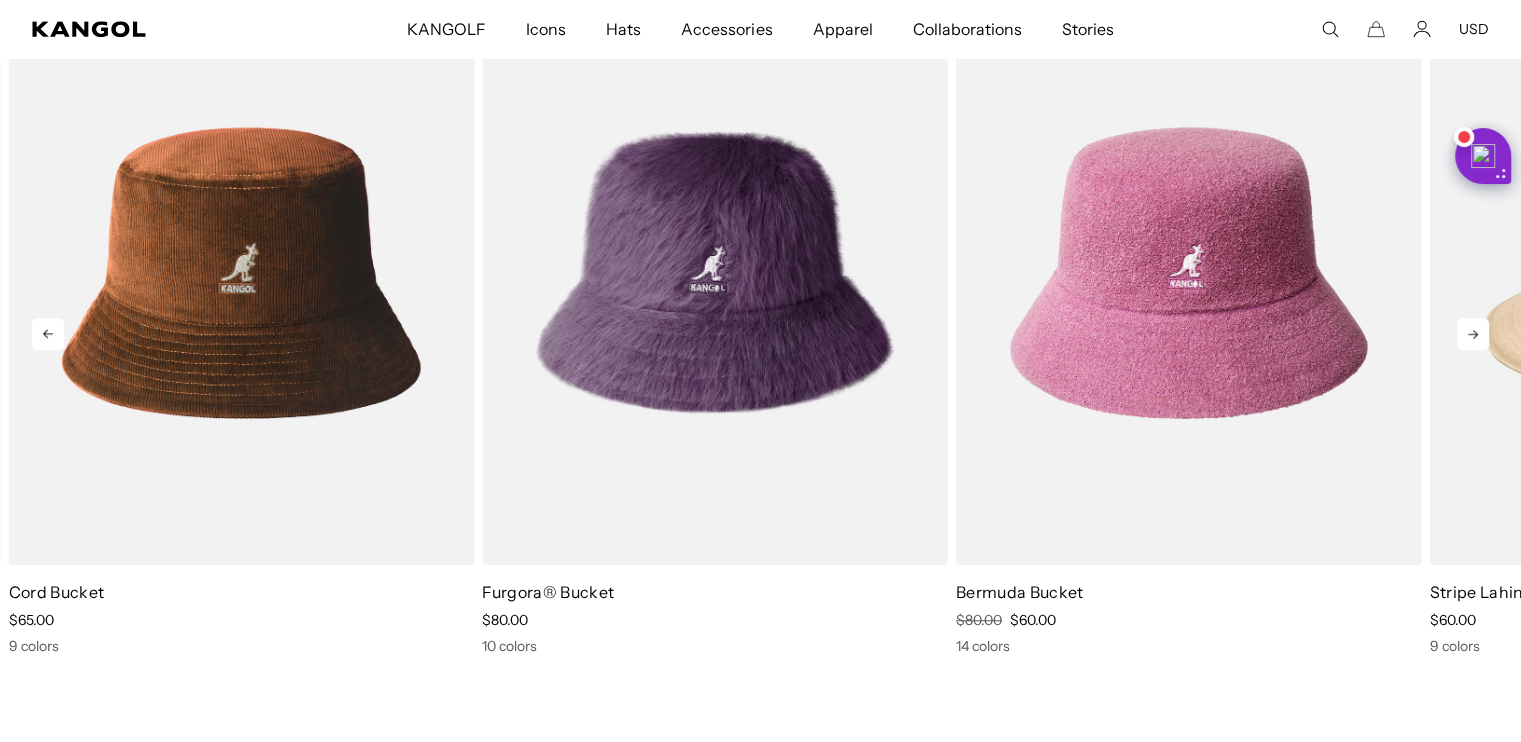 click 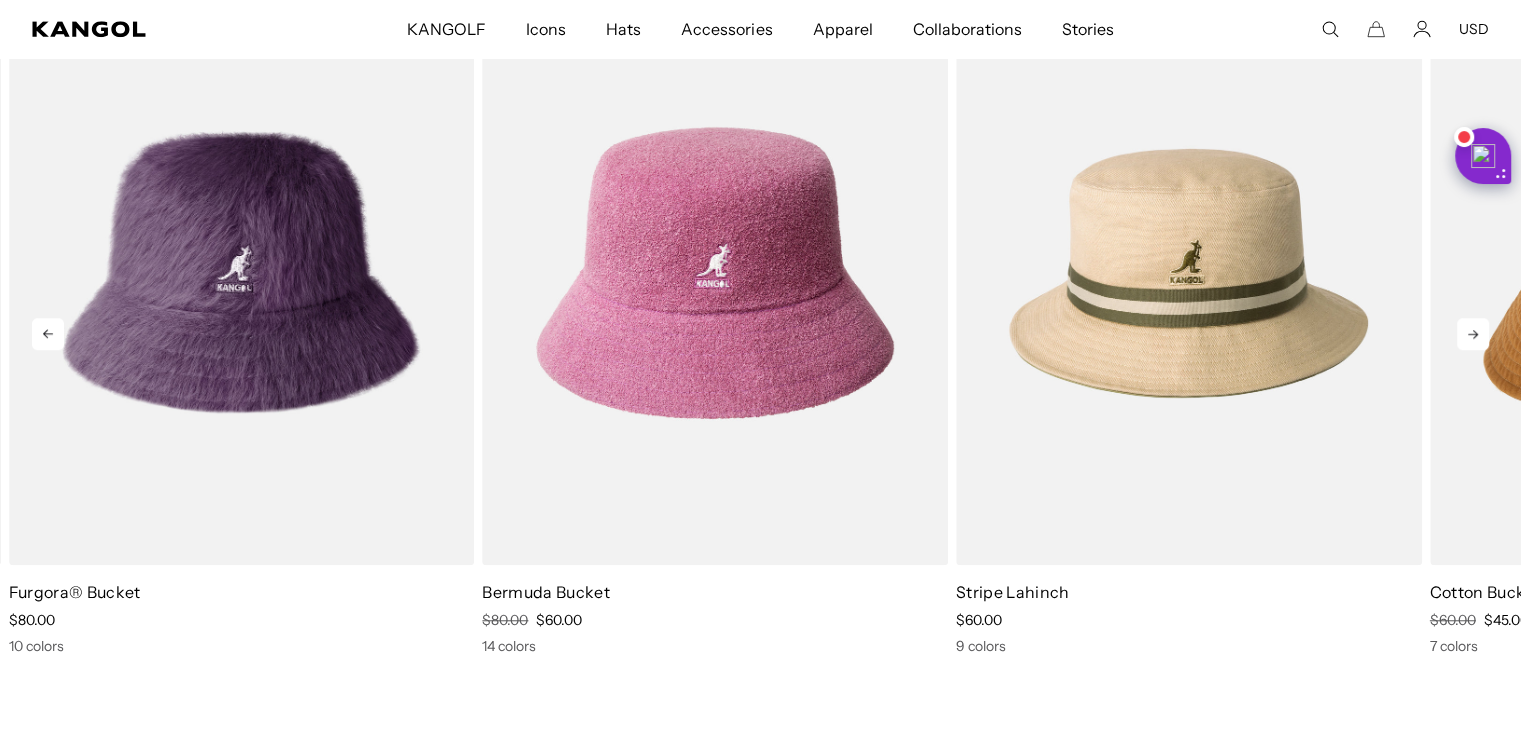 click 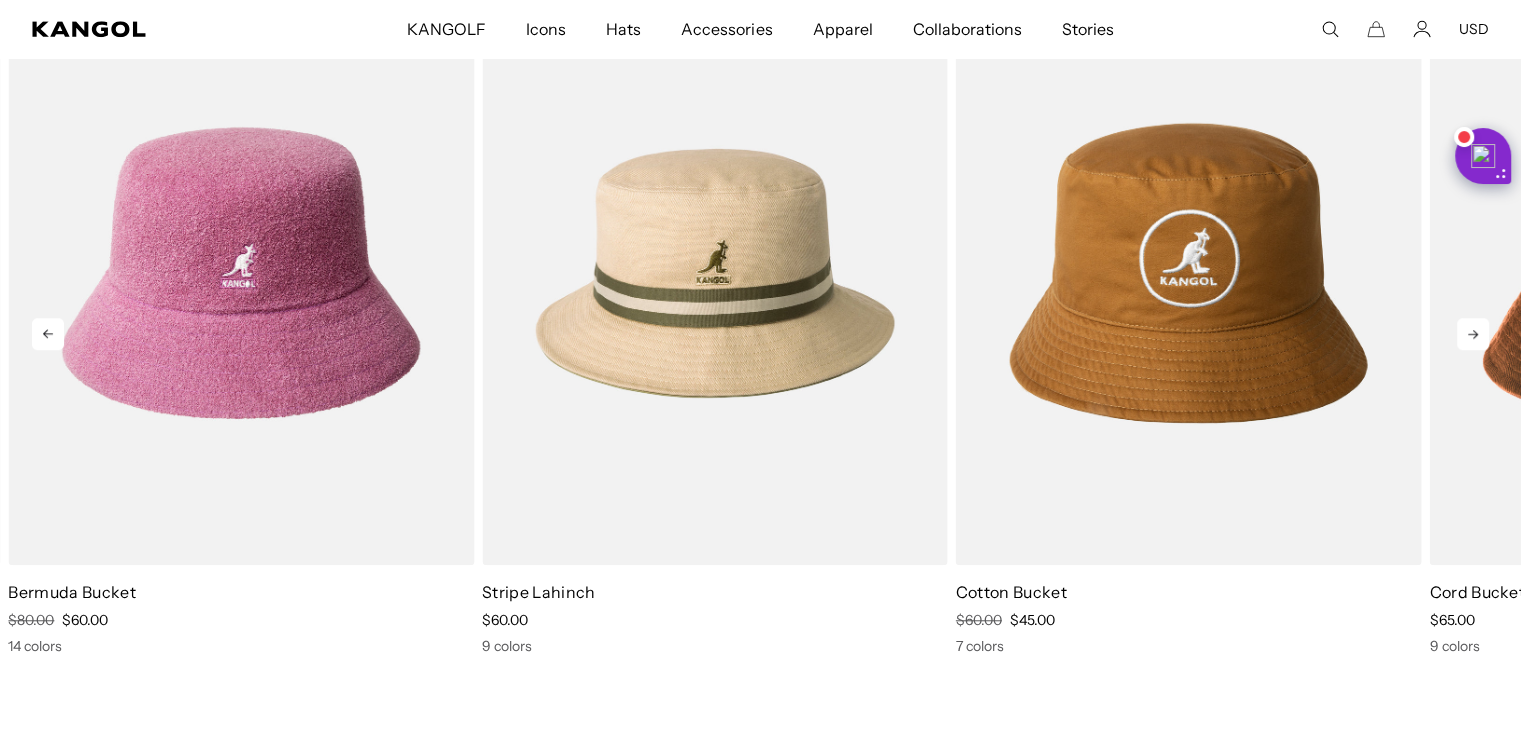 scroll, scrollTop: 0, scrollLeft: 412, axis: horizontal 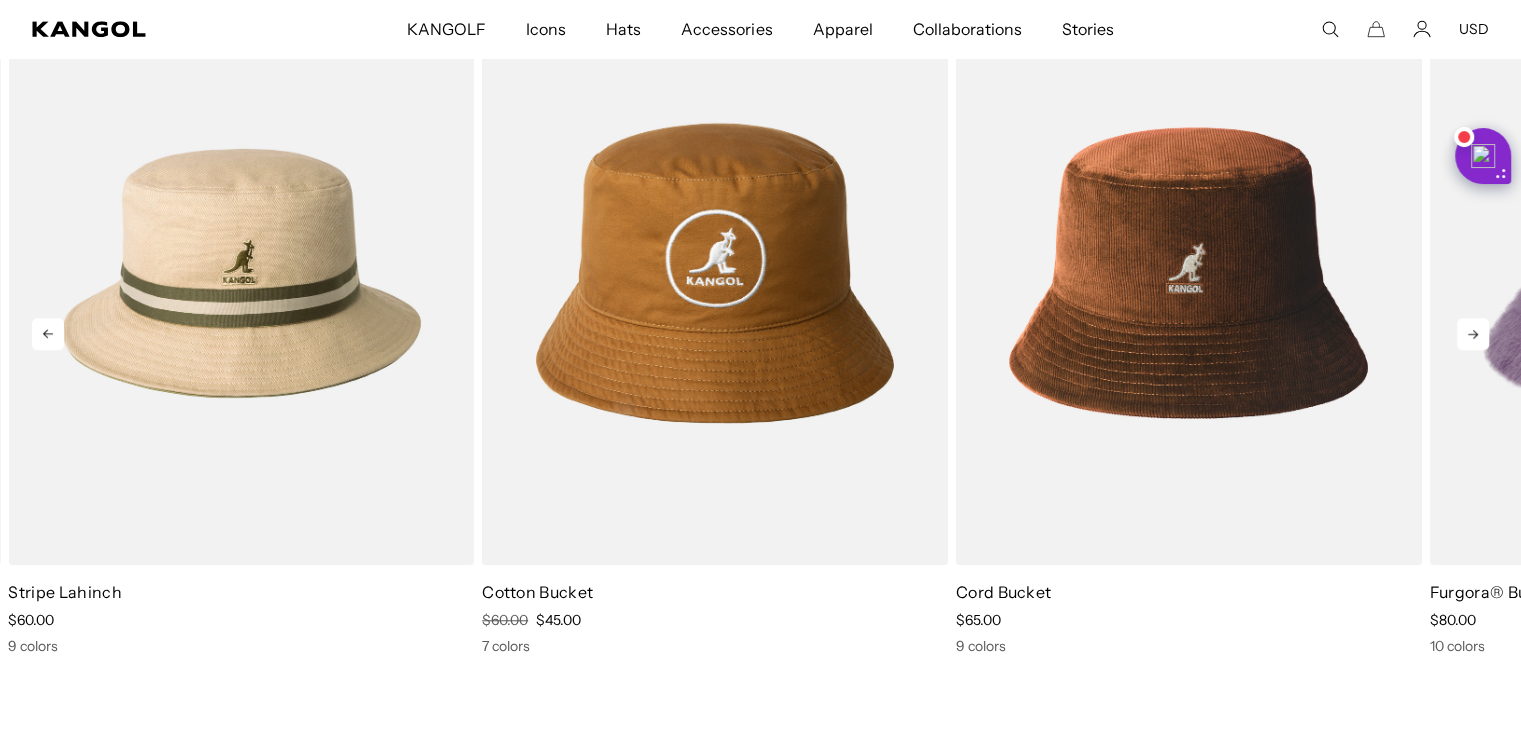click 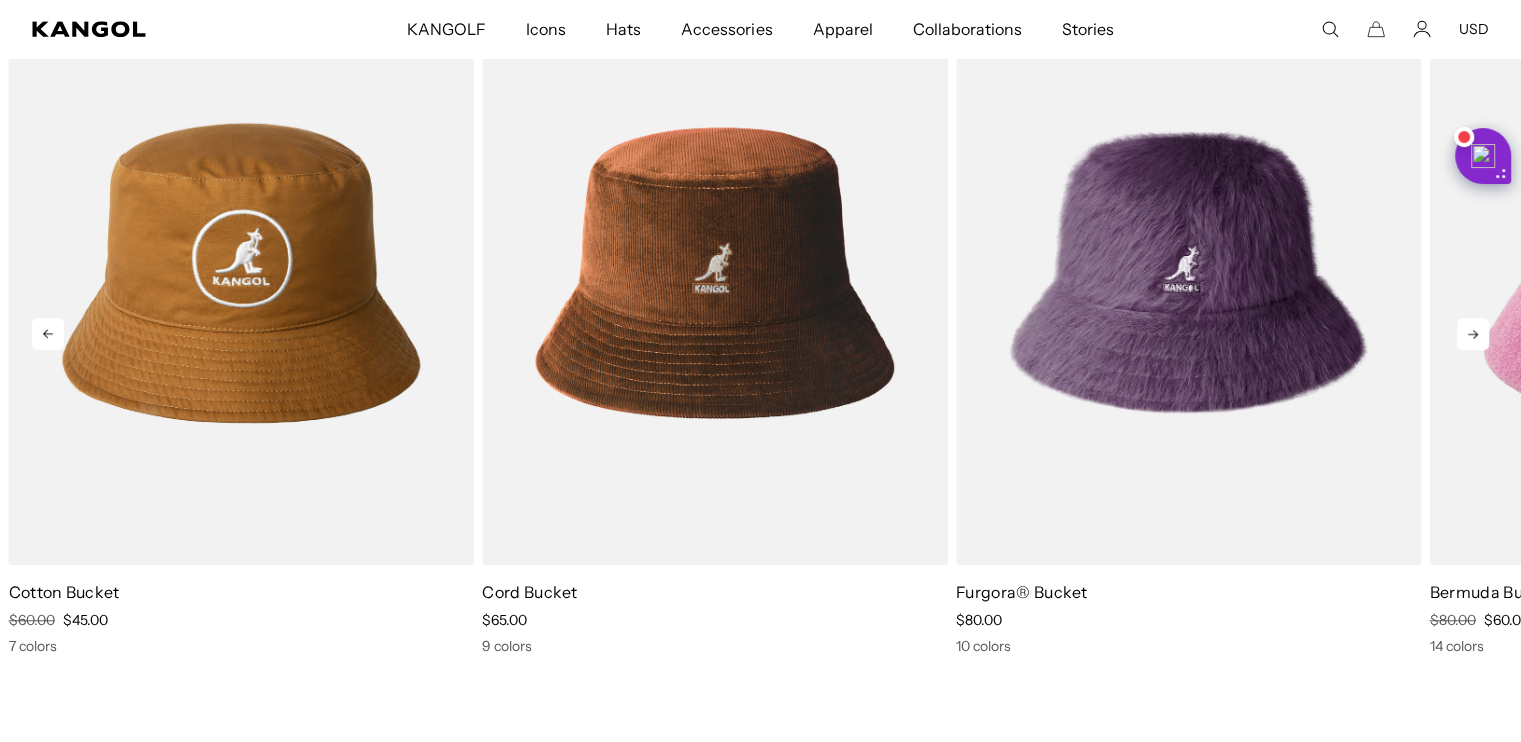click 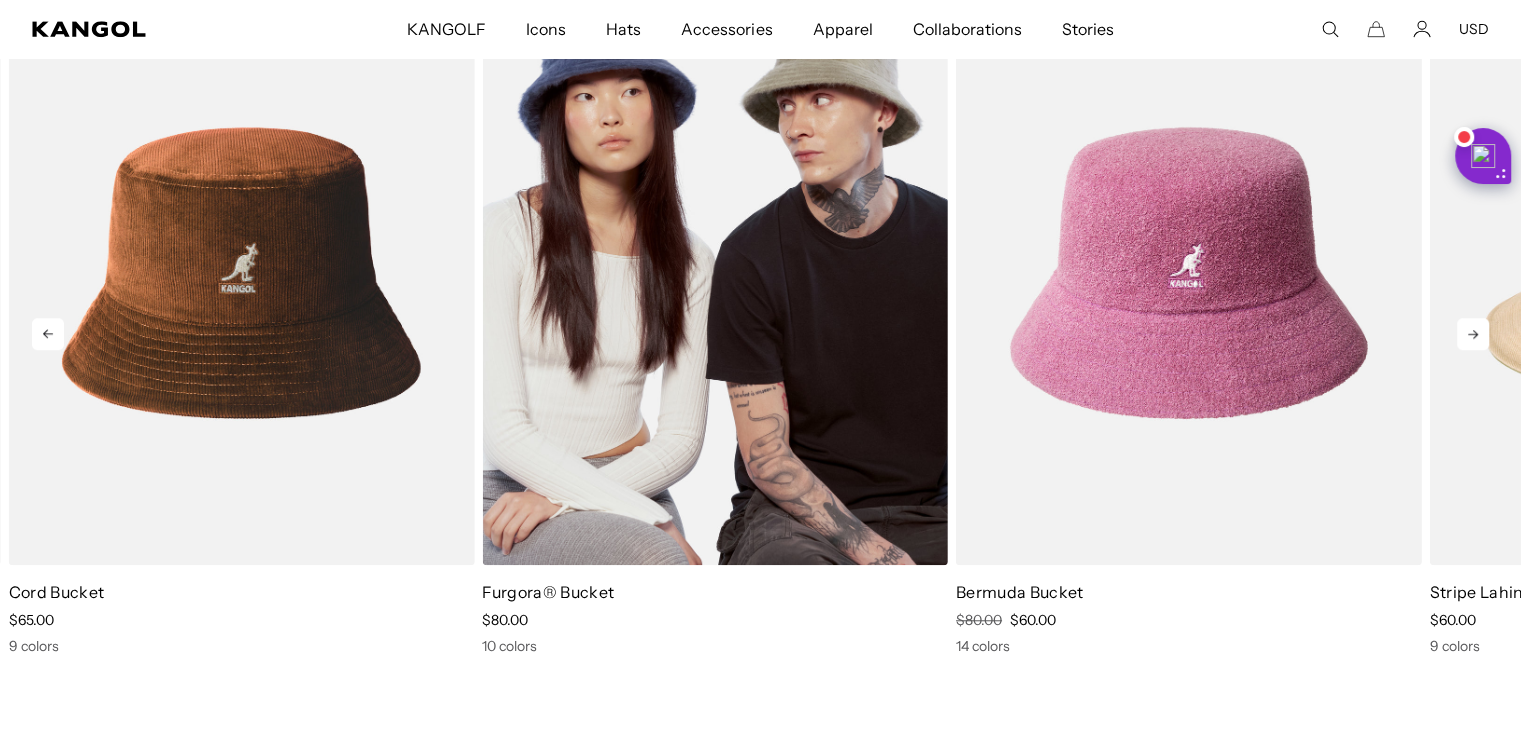 scroll, scrollTop: 0, scrollLeft: 412, axis: horizontal 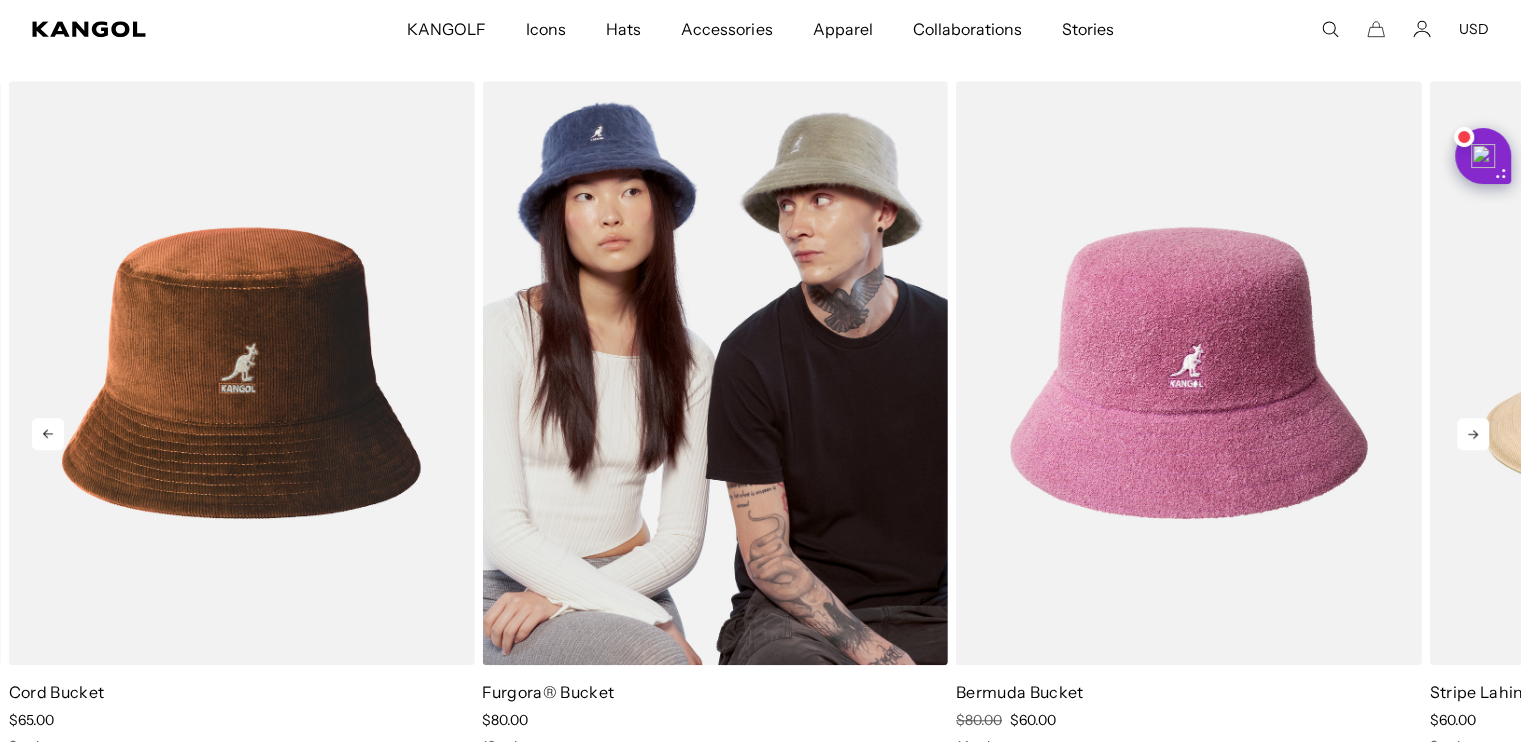 click at bounding box center [715, 373] 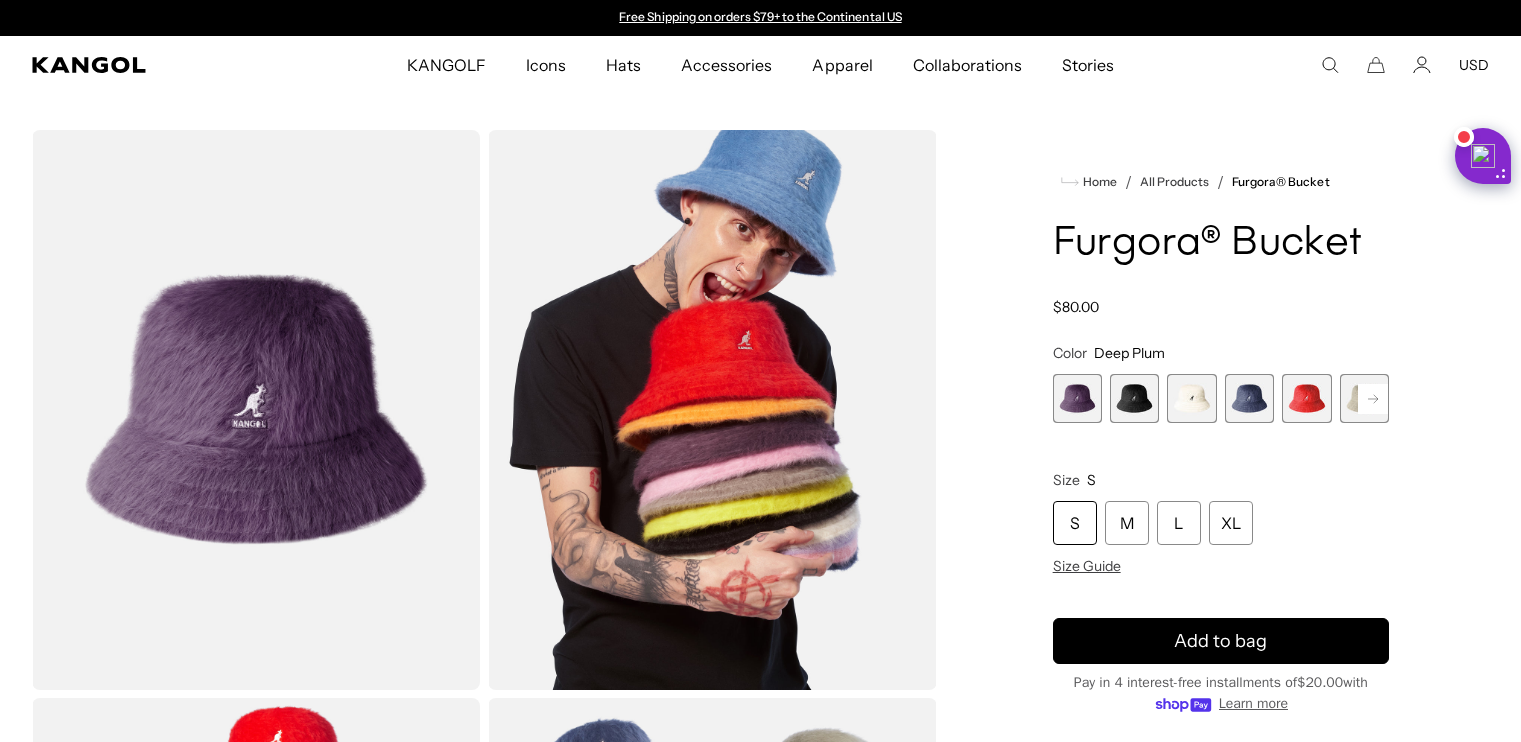 scroll, scrollTop: 0, scrollLeft: 0, axis: both 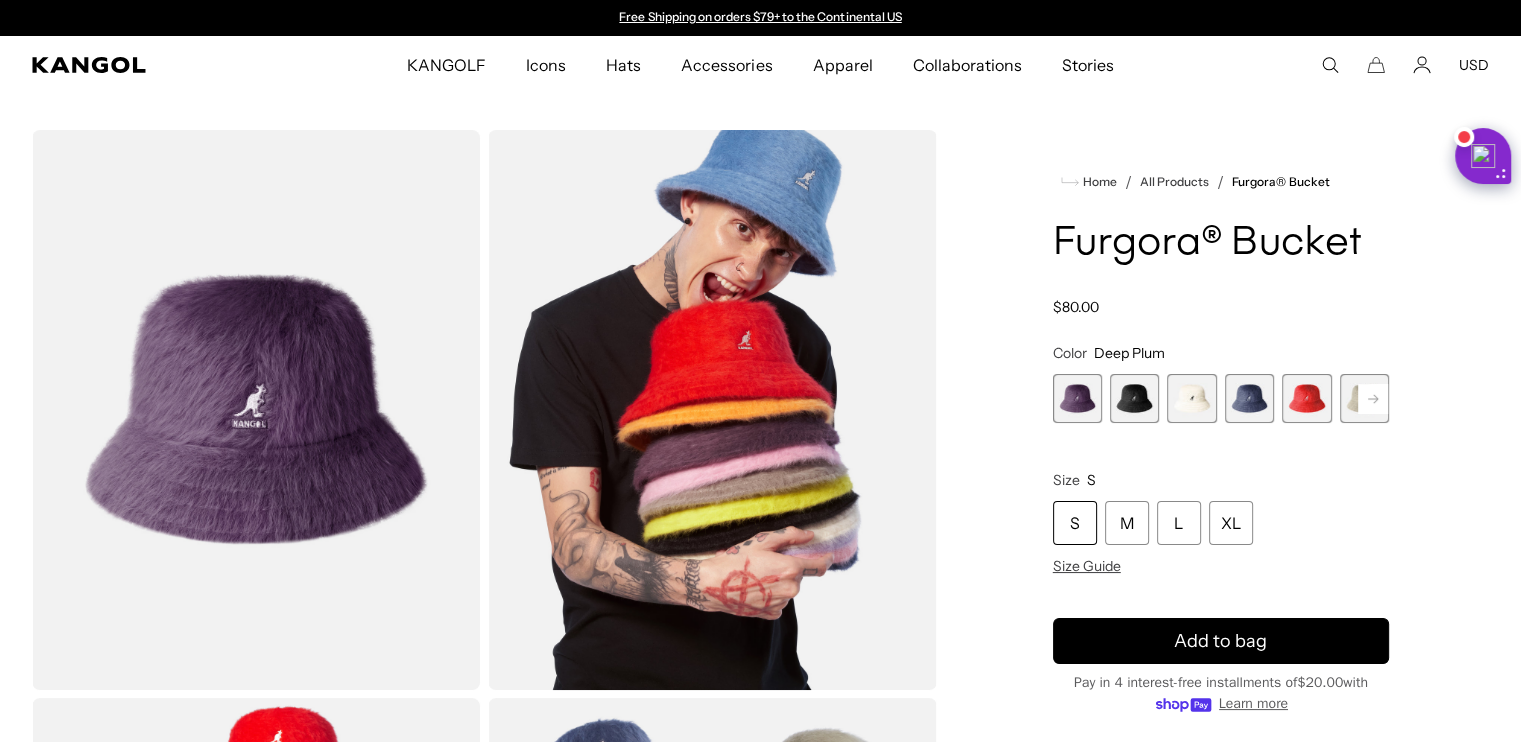 click 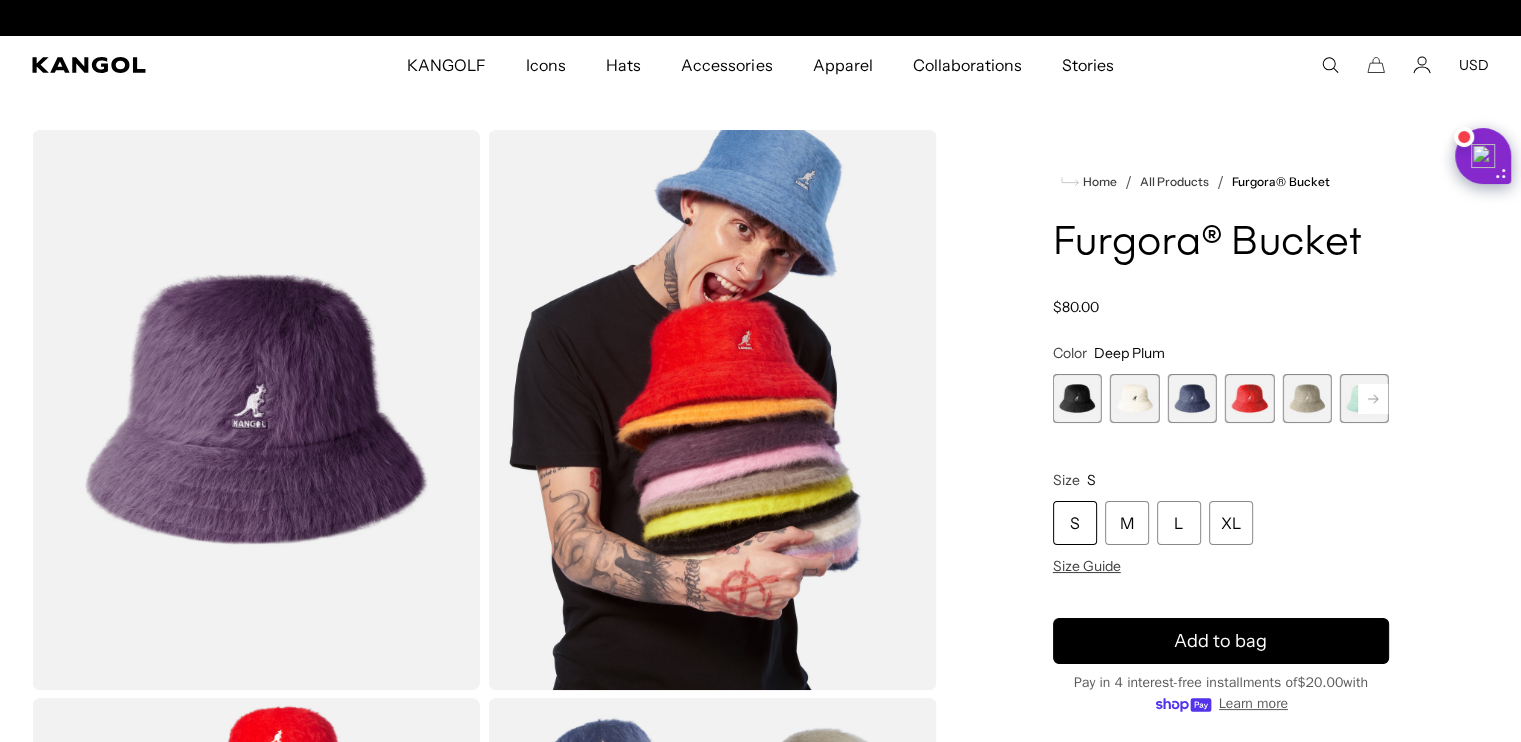 scroll, scrollTop: 0, scrollLeft: 412, axis: horizontal 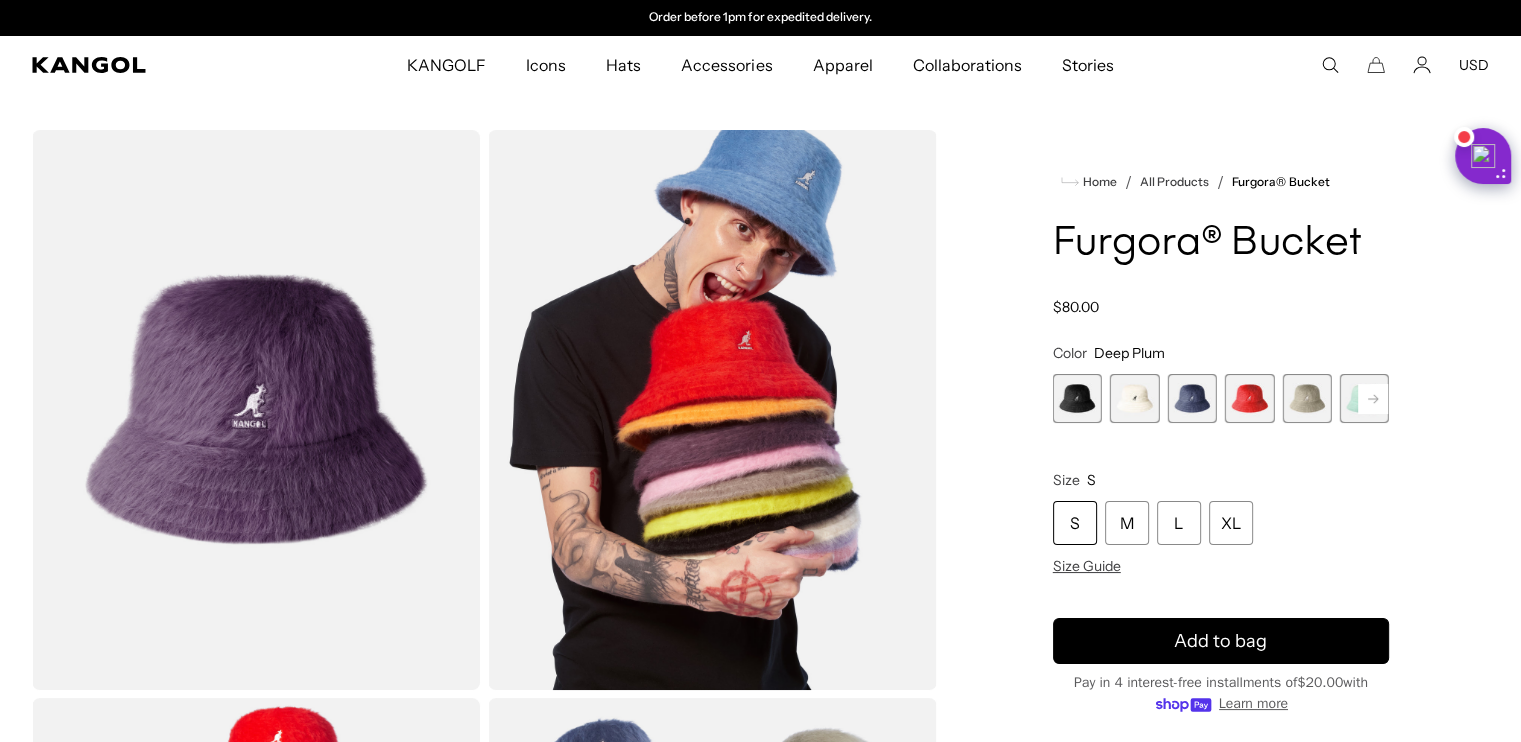 click 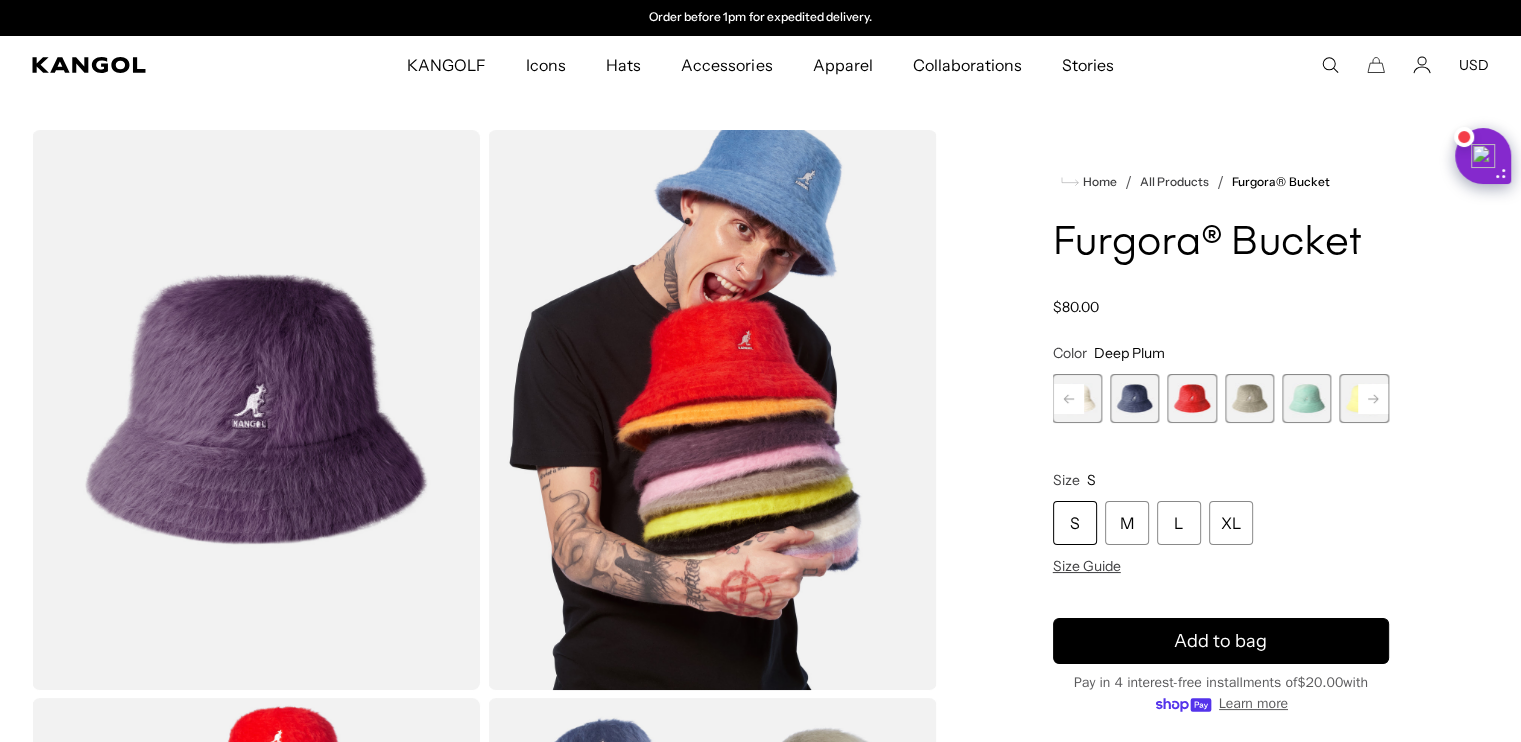 click at bounding box center (1306, 398) 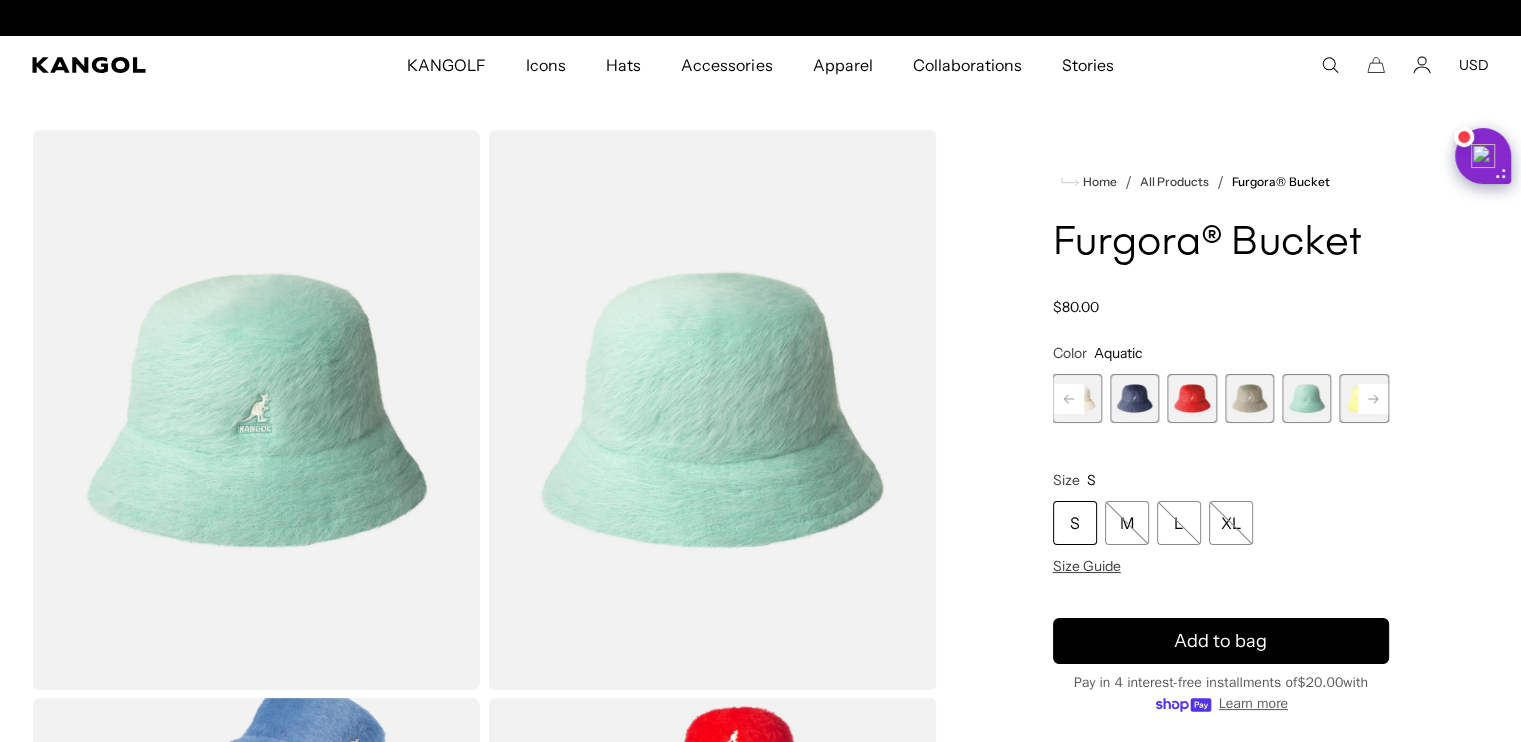 scroll, scrollTop: 0, scrollLeft: 0, axis: both 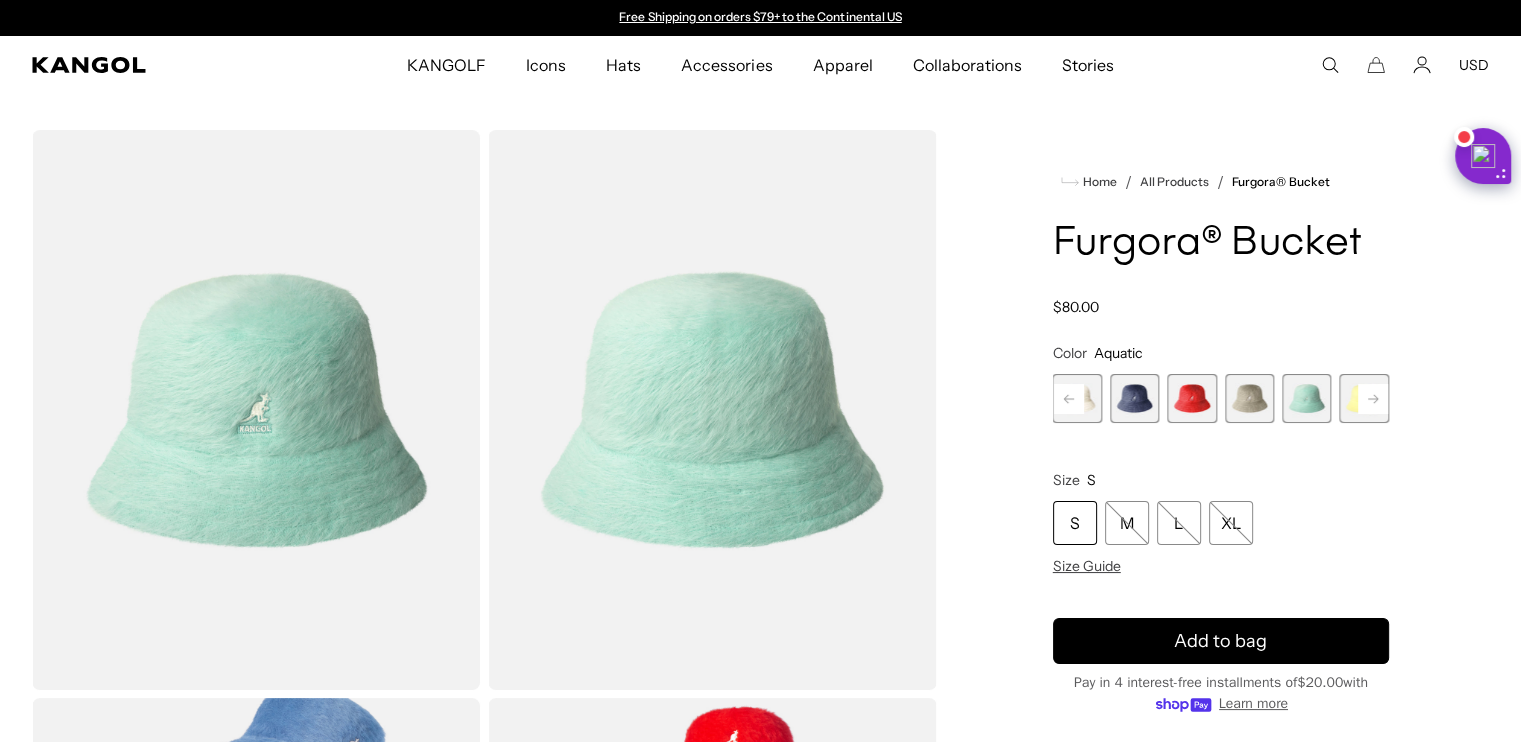click 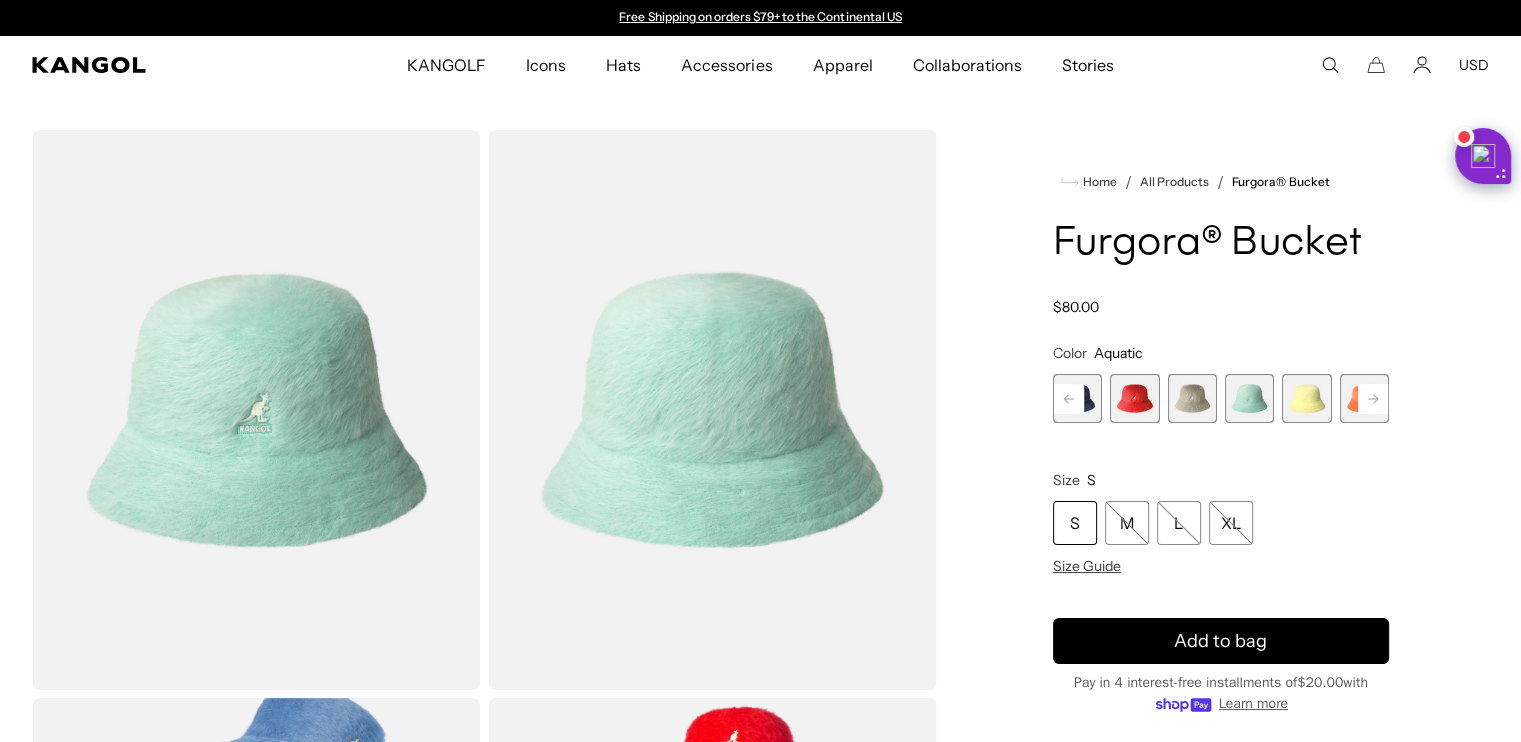 click 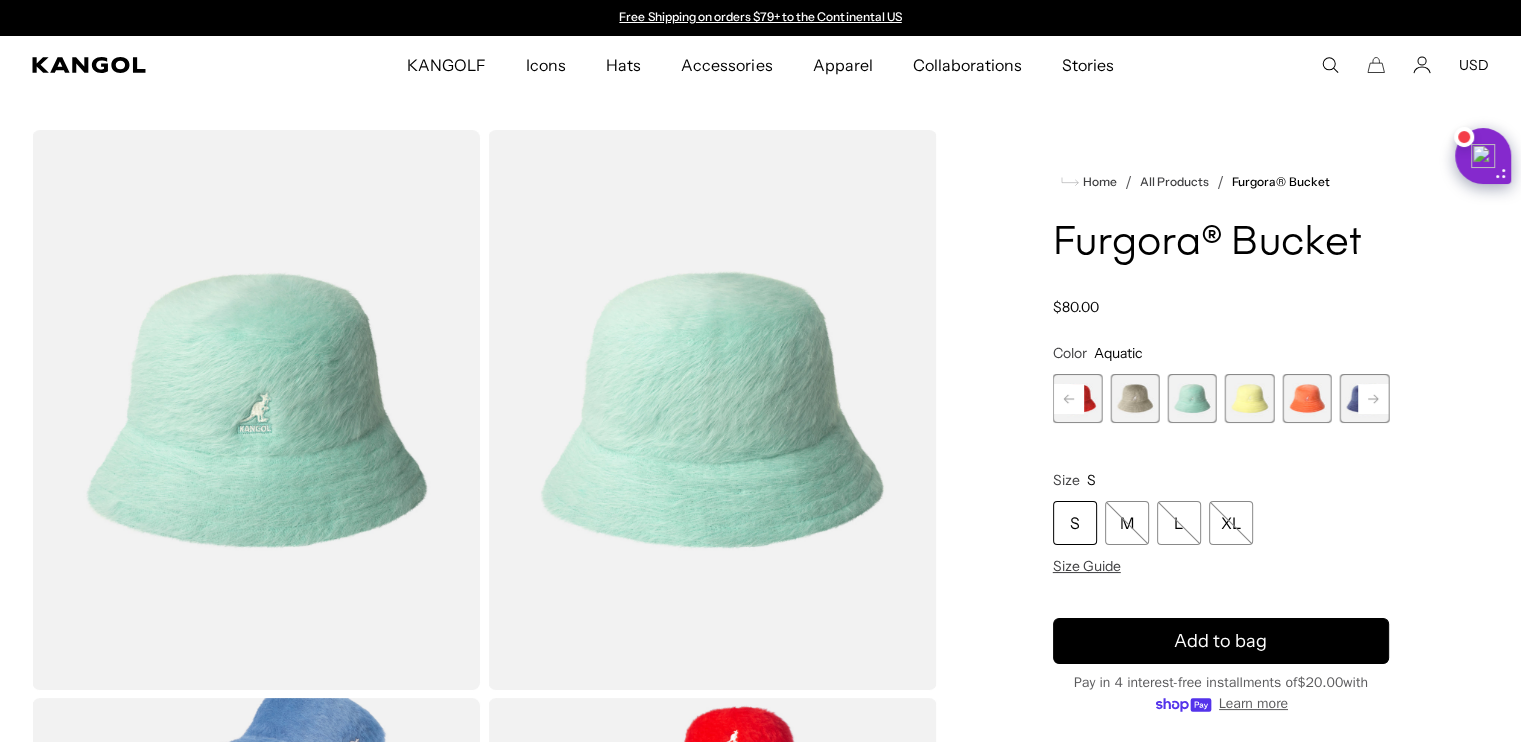 click on "Previous
Next
Deep Plum
Variant sold out or unavailable
Black
Variant sold out or unavailable
Ivory
Variant sold out or unavailable
Navy
Variant sold out or unavailable
Scarlet
Variant sold out or unavailable
Warm Grey
Variant sold out or unavailable
Aquatic" at bounding box center [1221, 398] 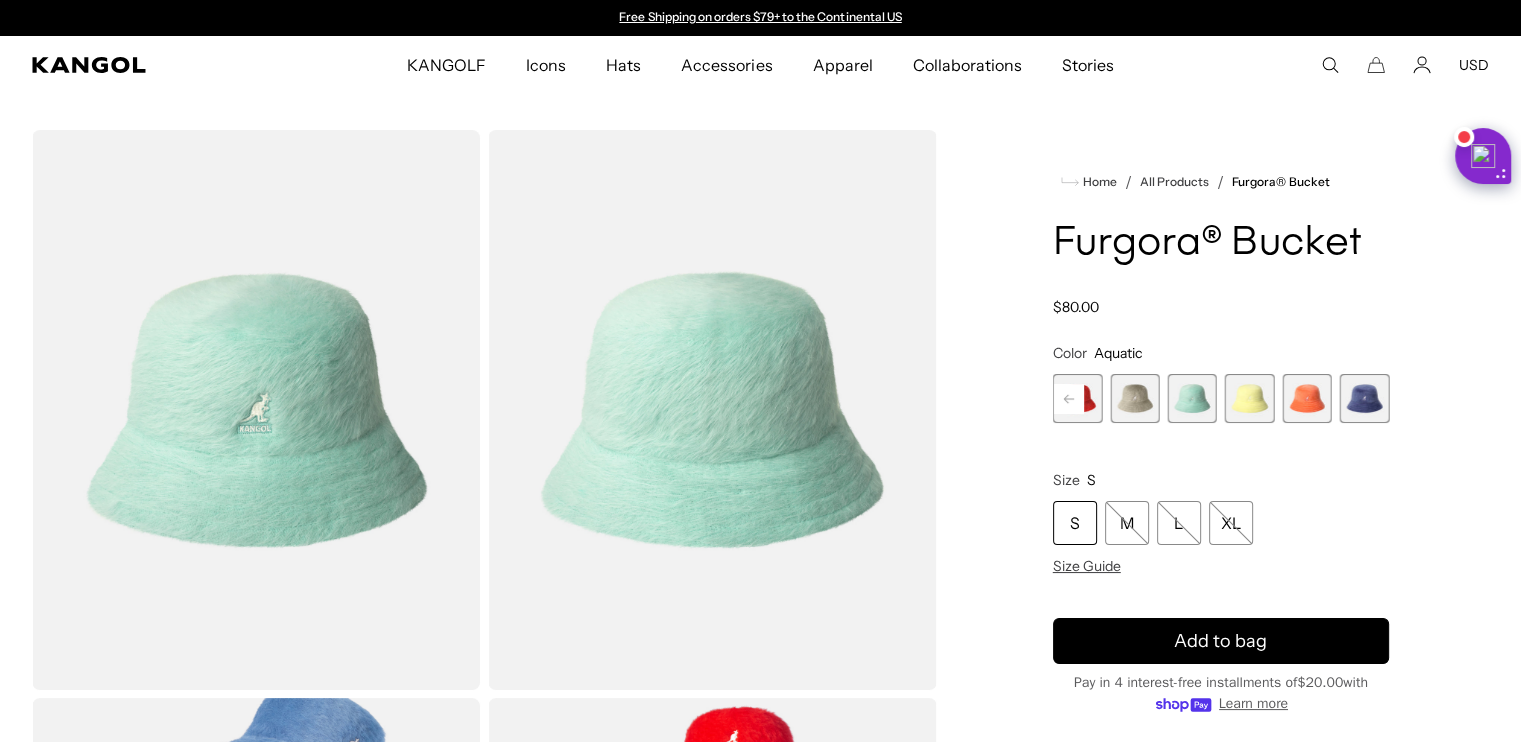 click at bounding box center [1364, 398] 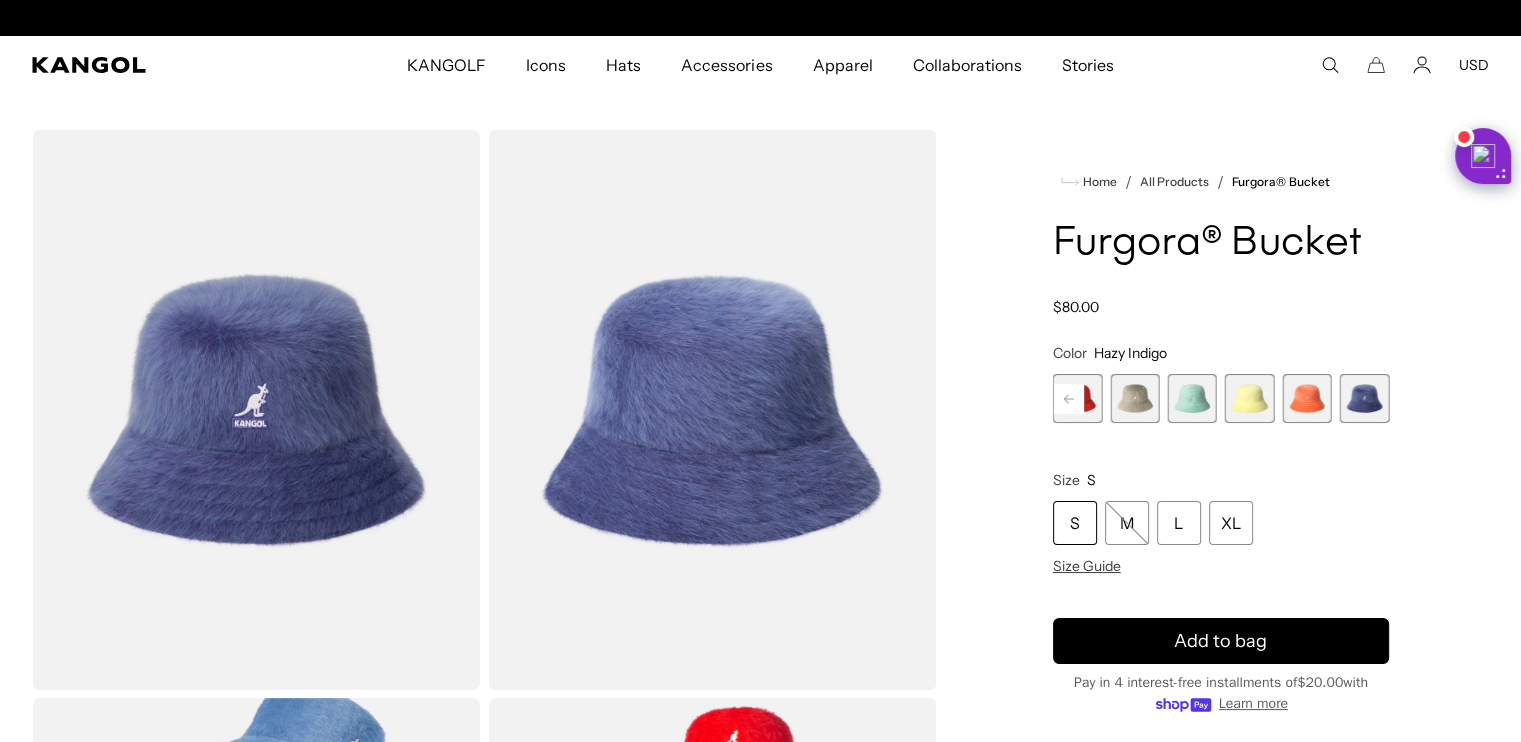 scroll, scrollTop: 0, scrollLeft: 412, axis: horizontal 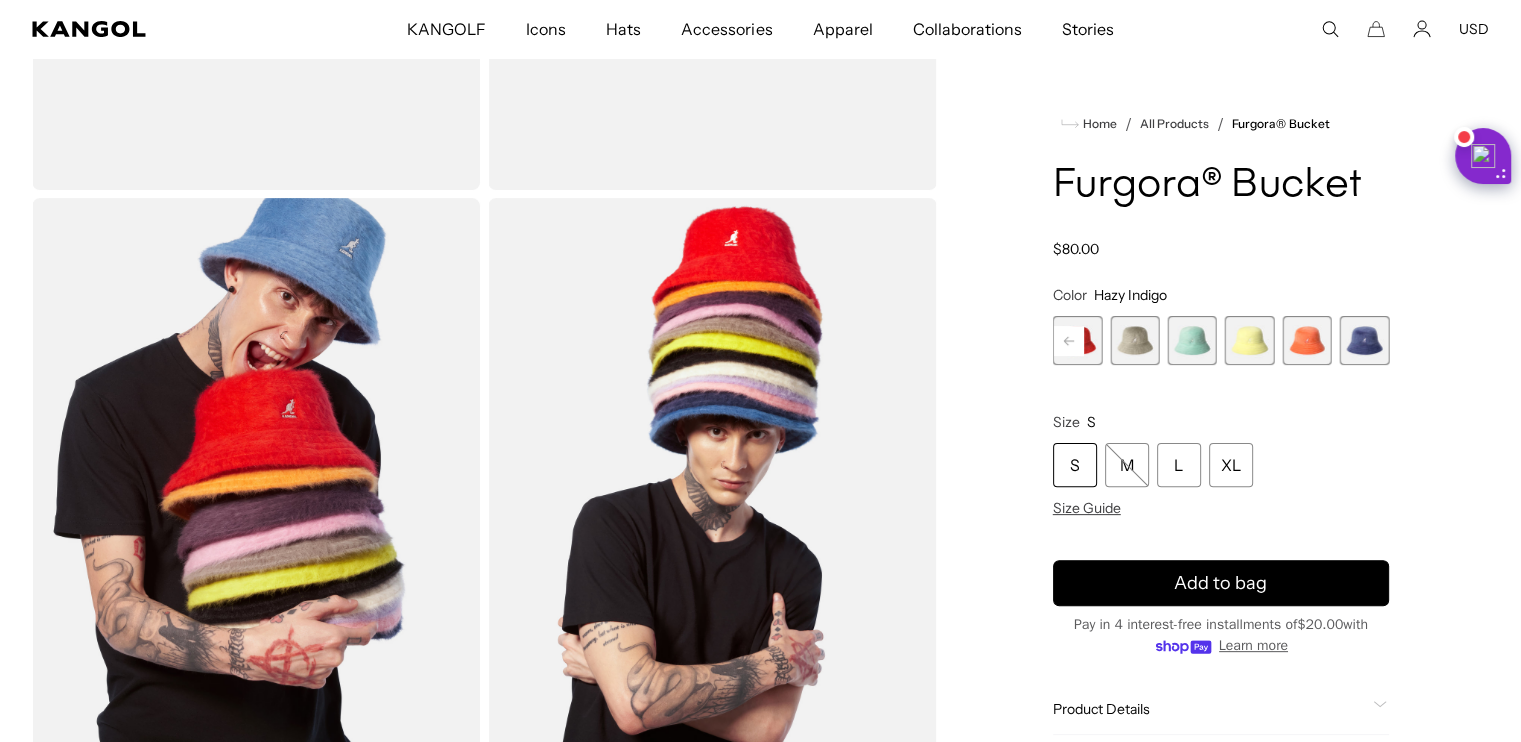 click at bounding box center (1249, 340) 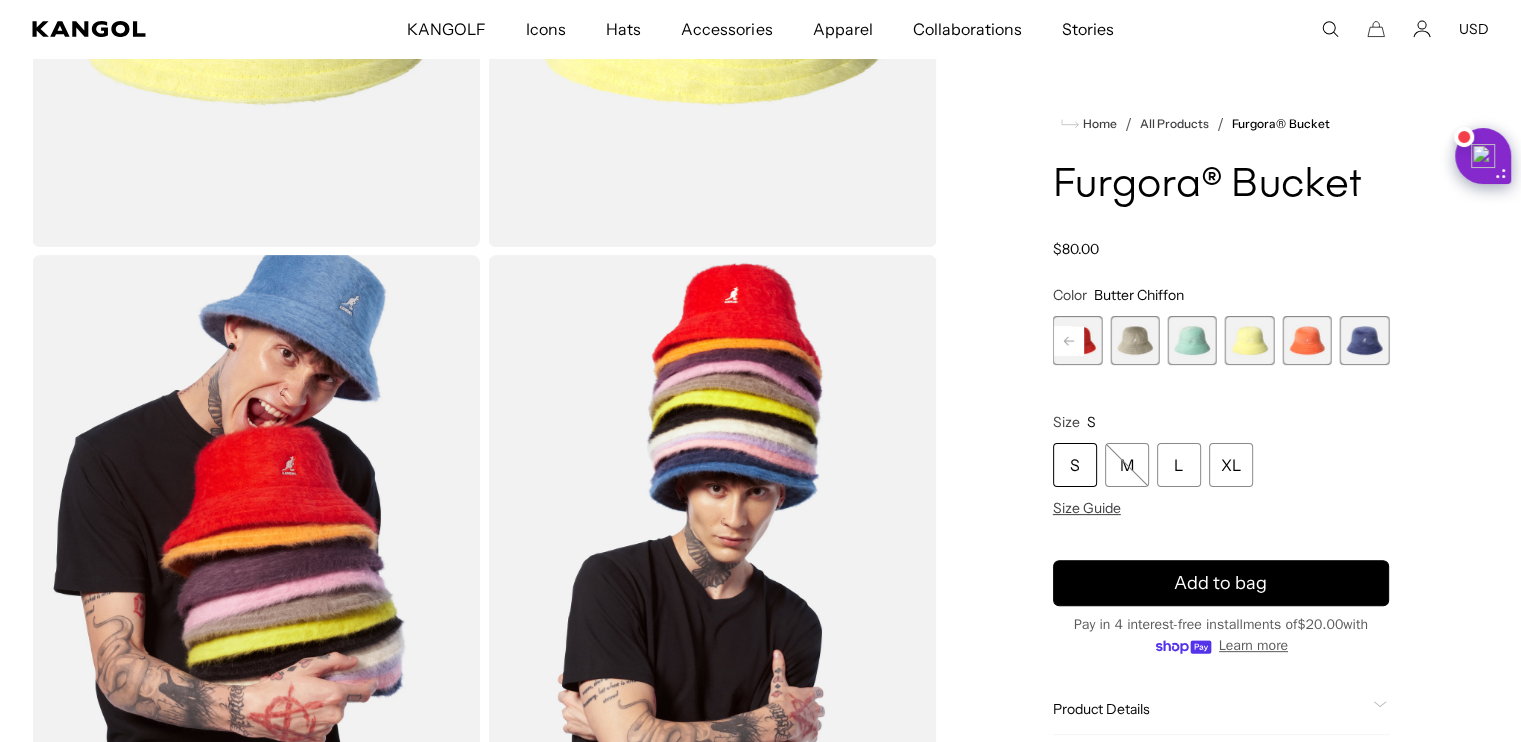 scroll, scrollTop: 250, scrollLeft: 0, axis: vertical 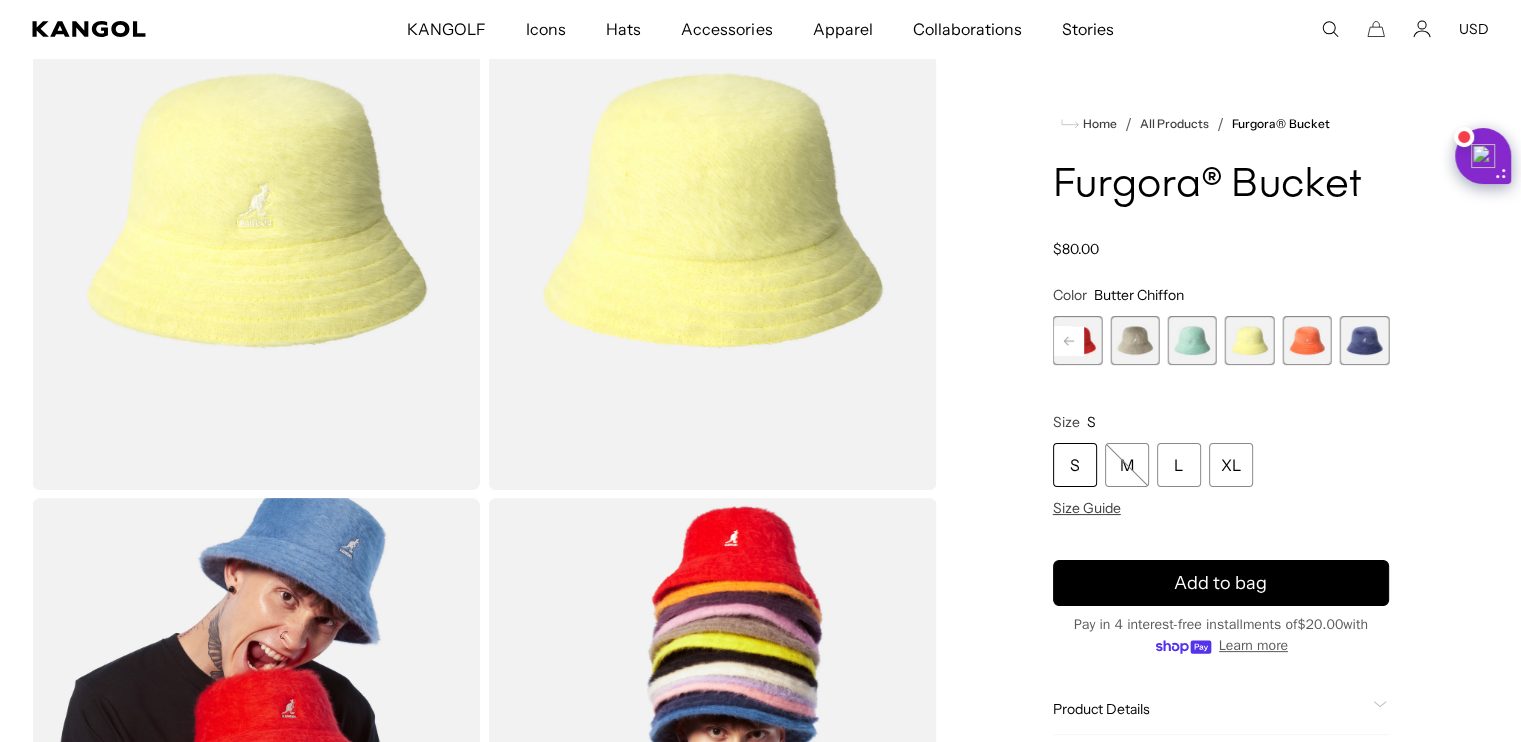 click 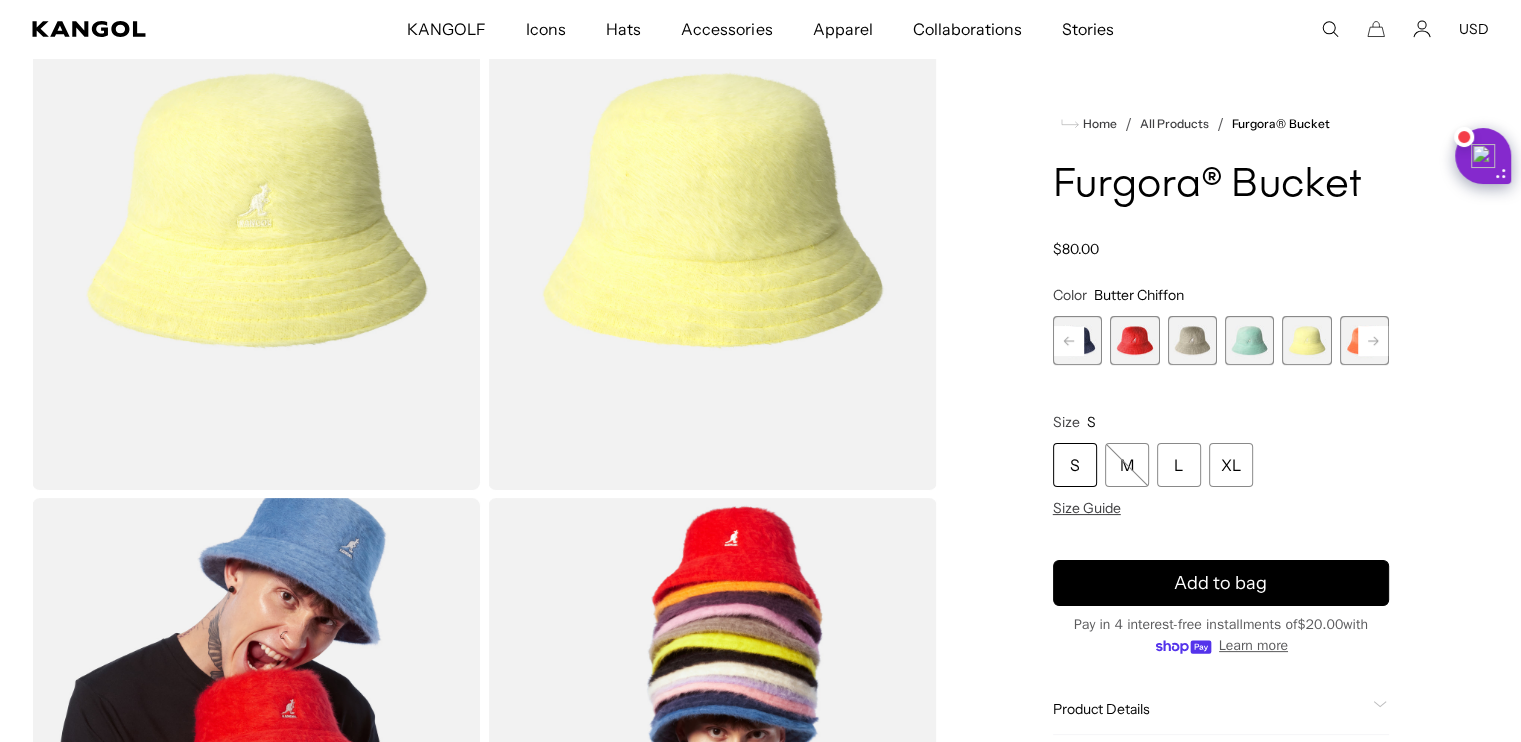 click 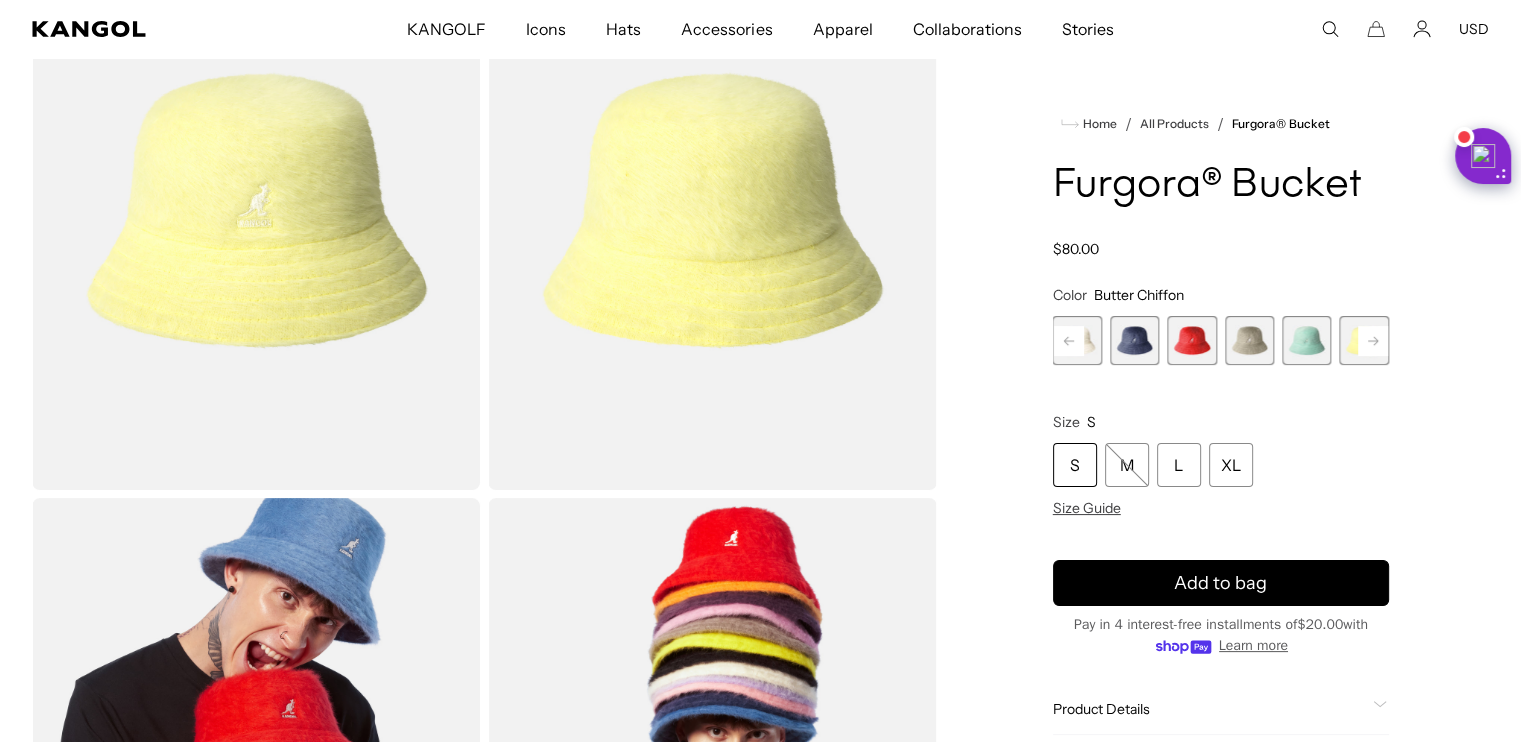 scroll, scrollTop: 0, scrollLeft: 0, axis: both 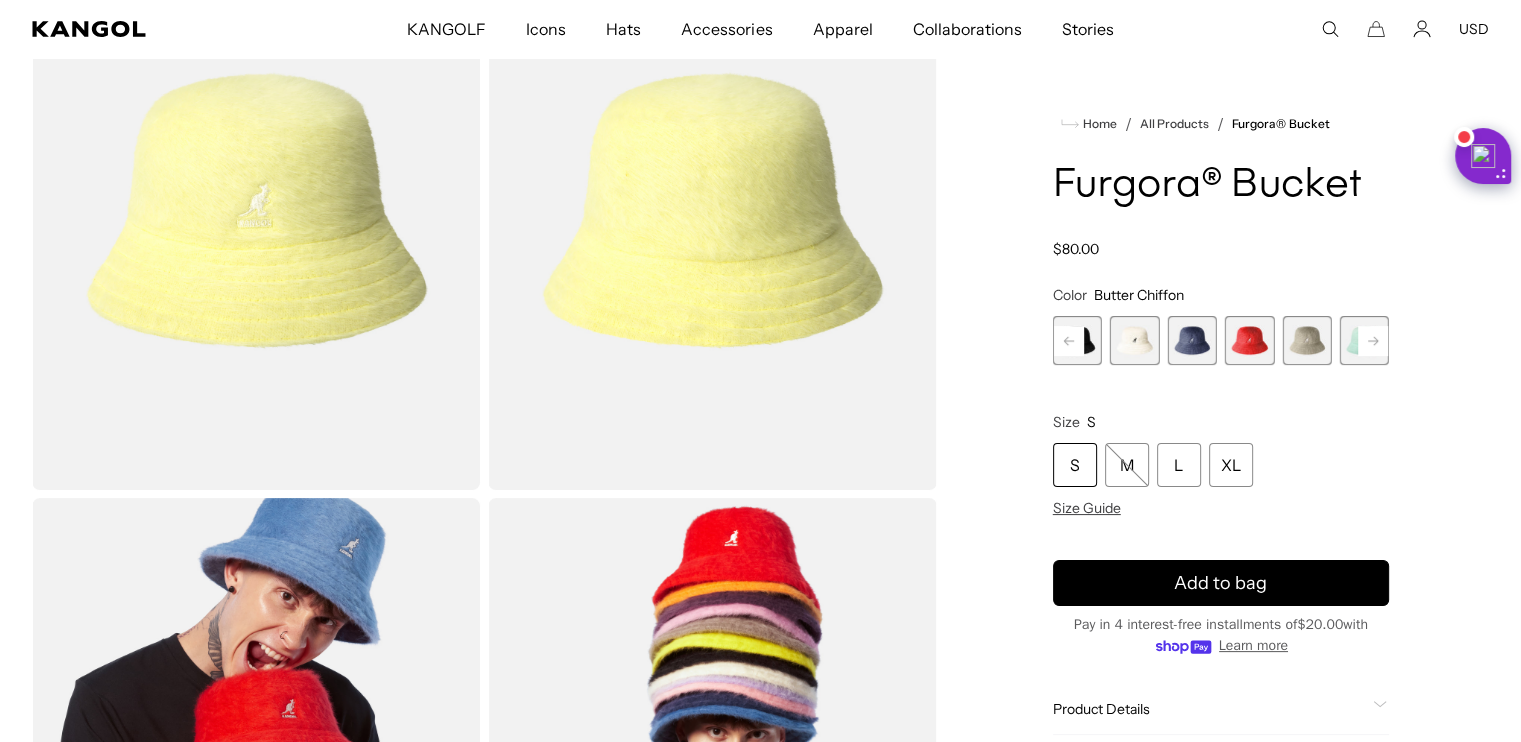 click 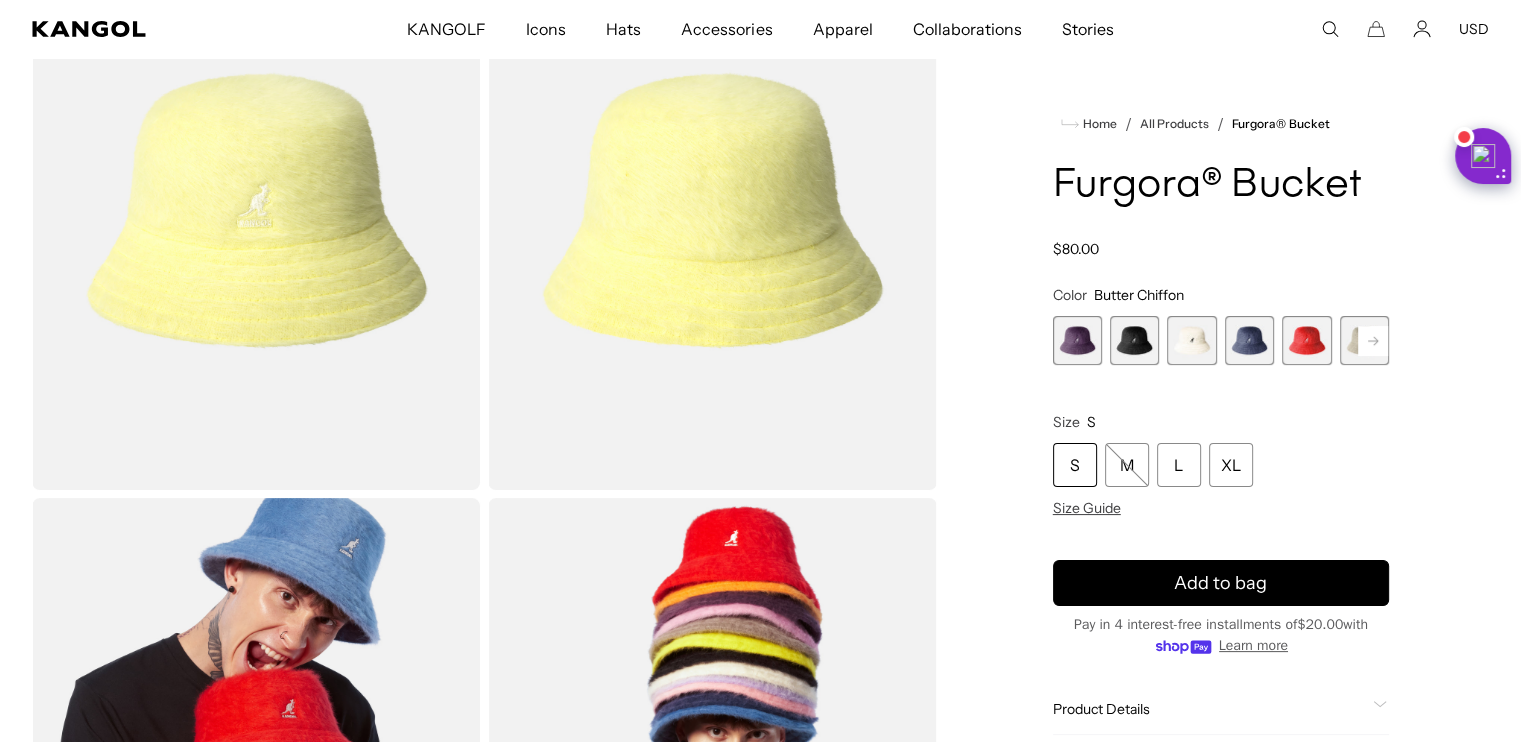 click at bounding box center (1249, 340) 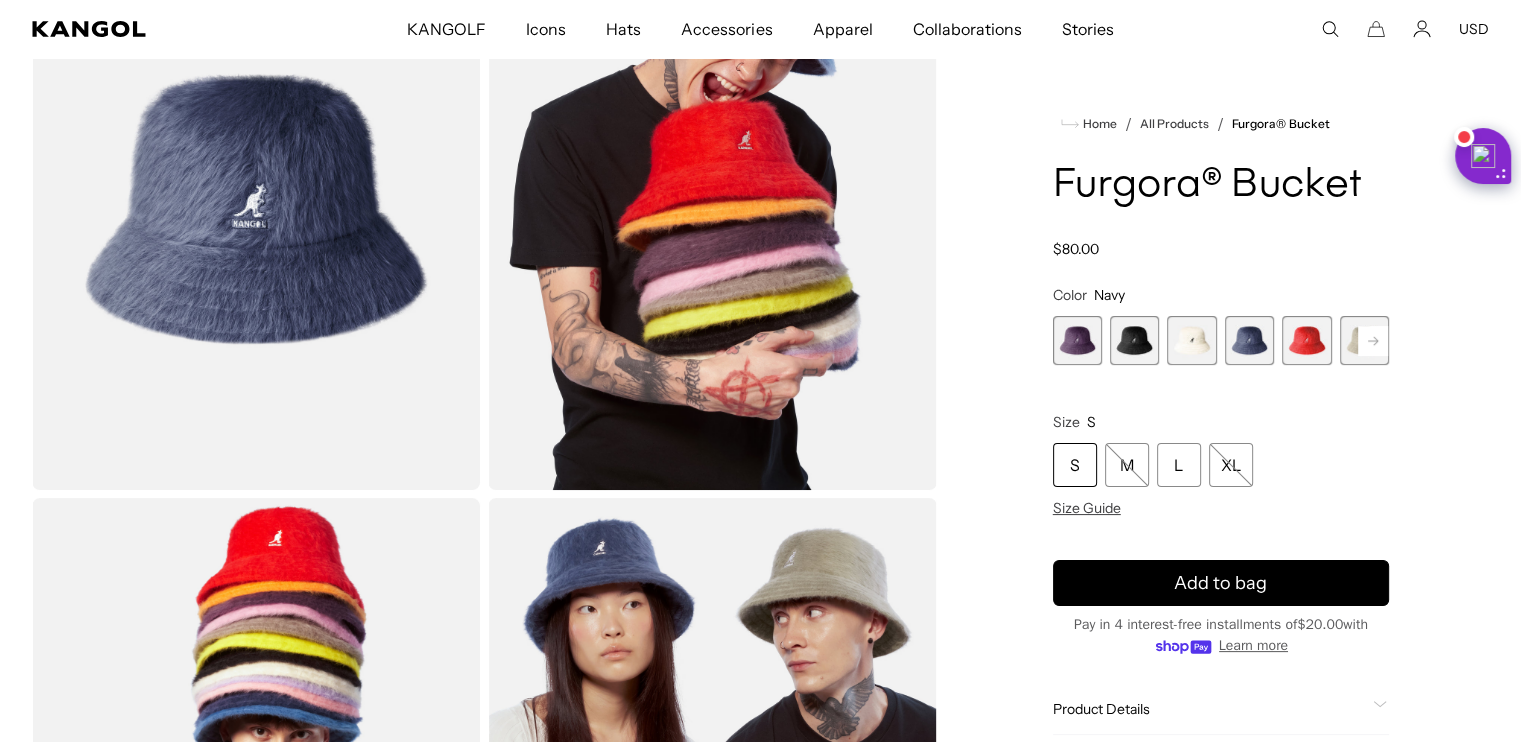 scroll, scrollTop: 0, scrollLeft: 412, axis: horizontal 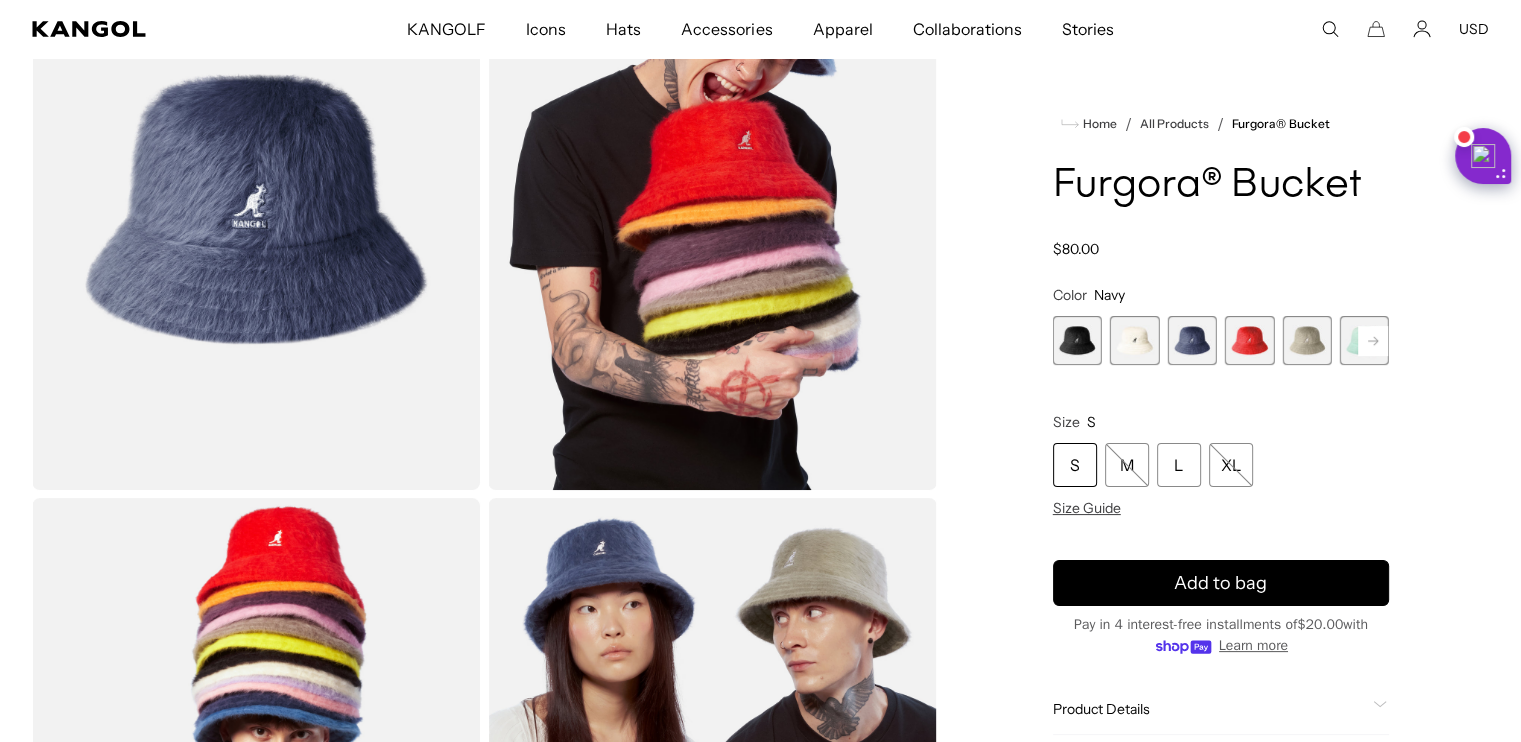 click 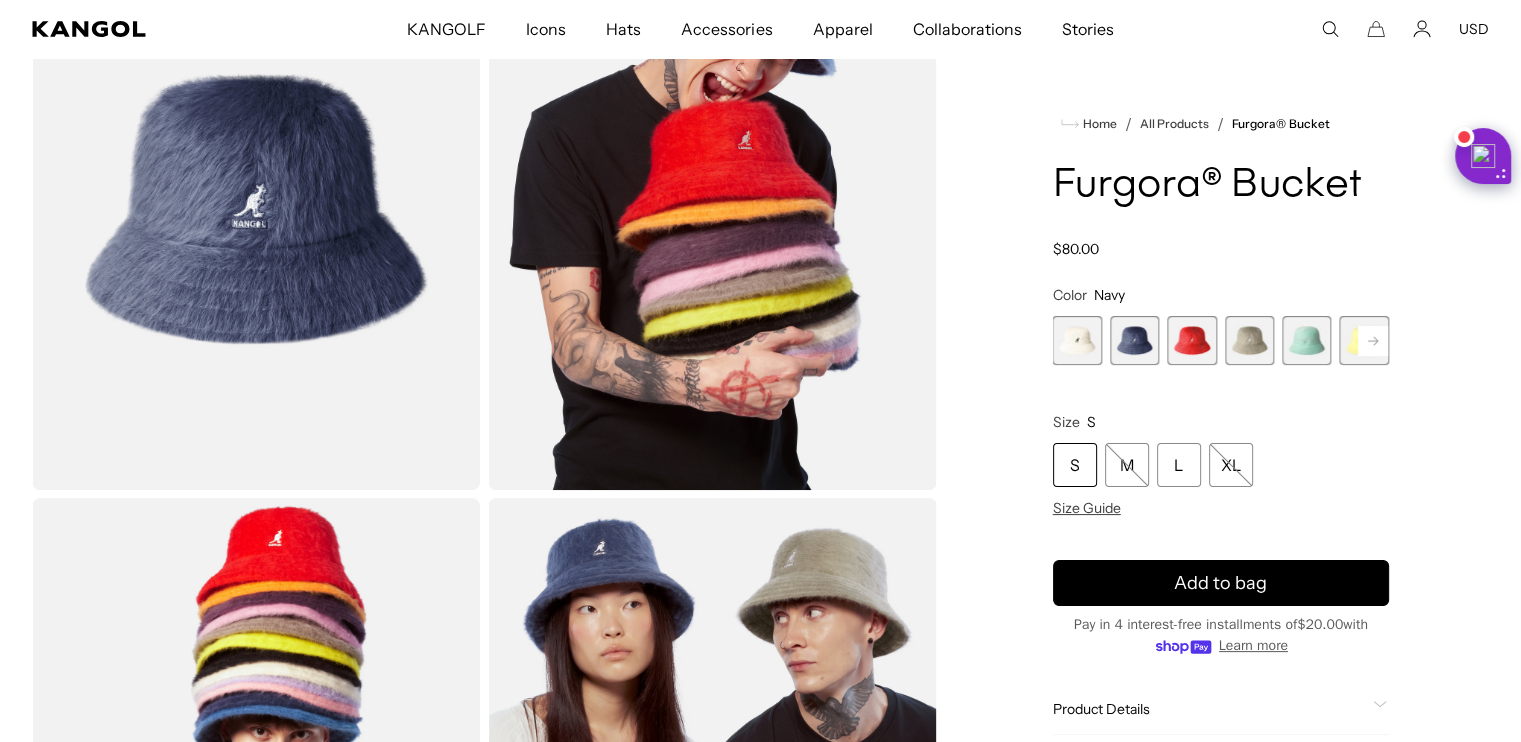 click 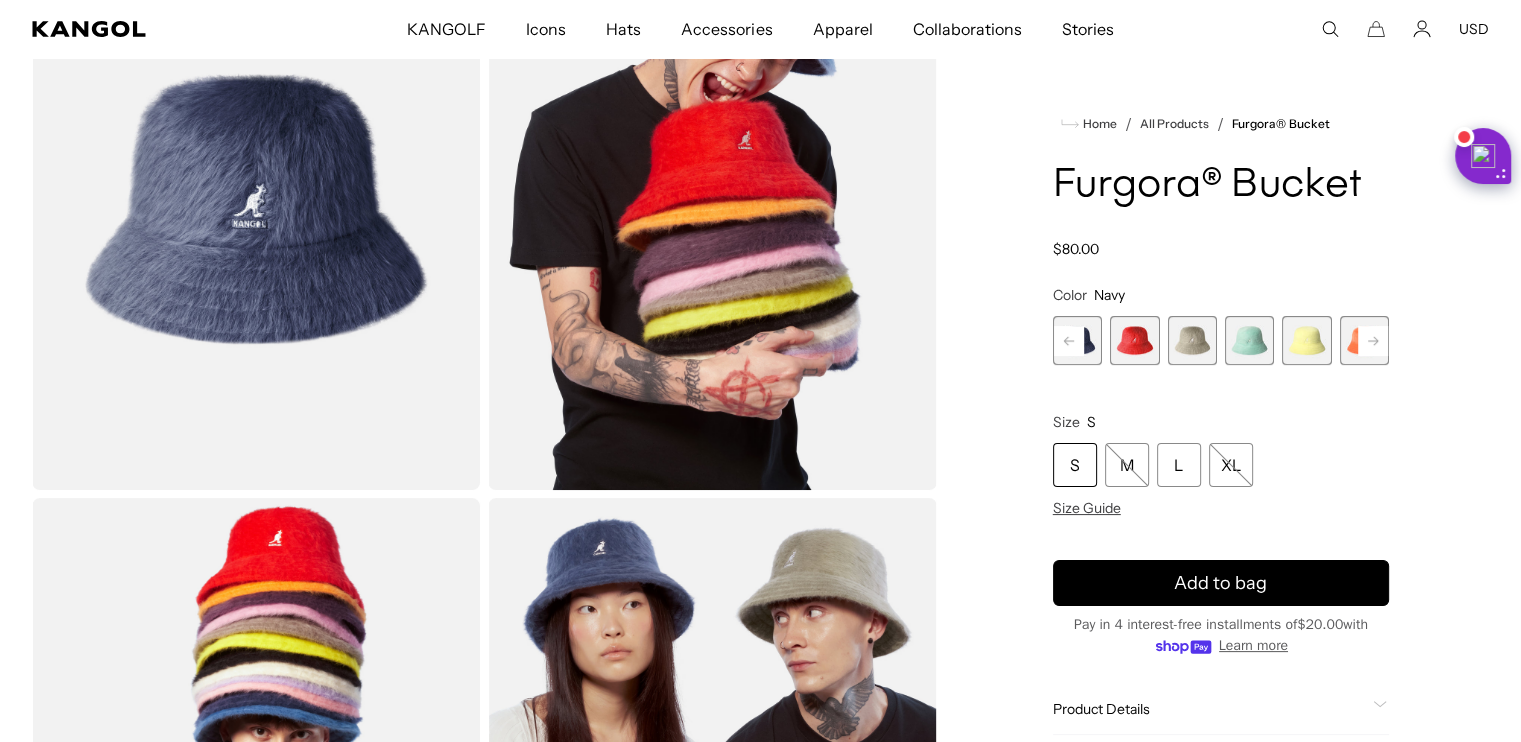 click 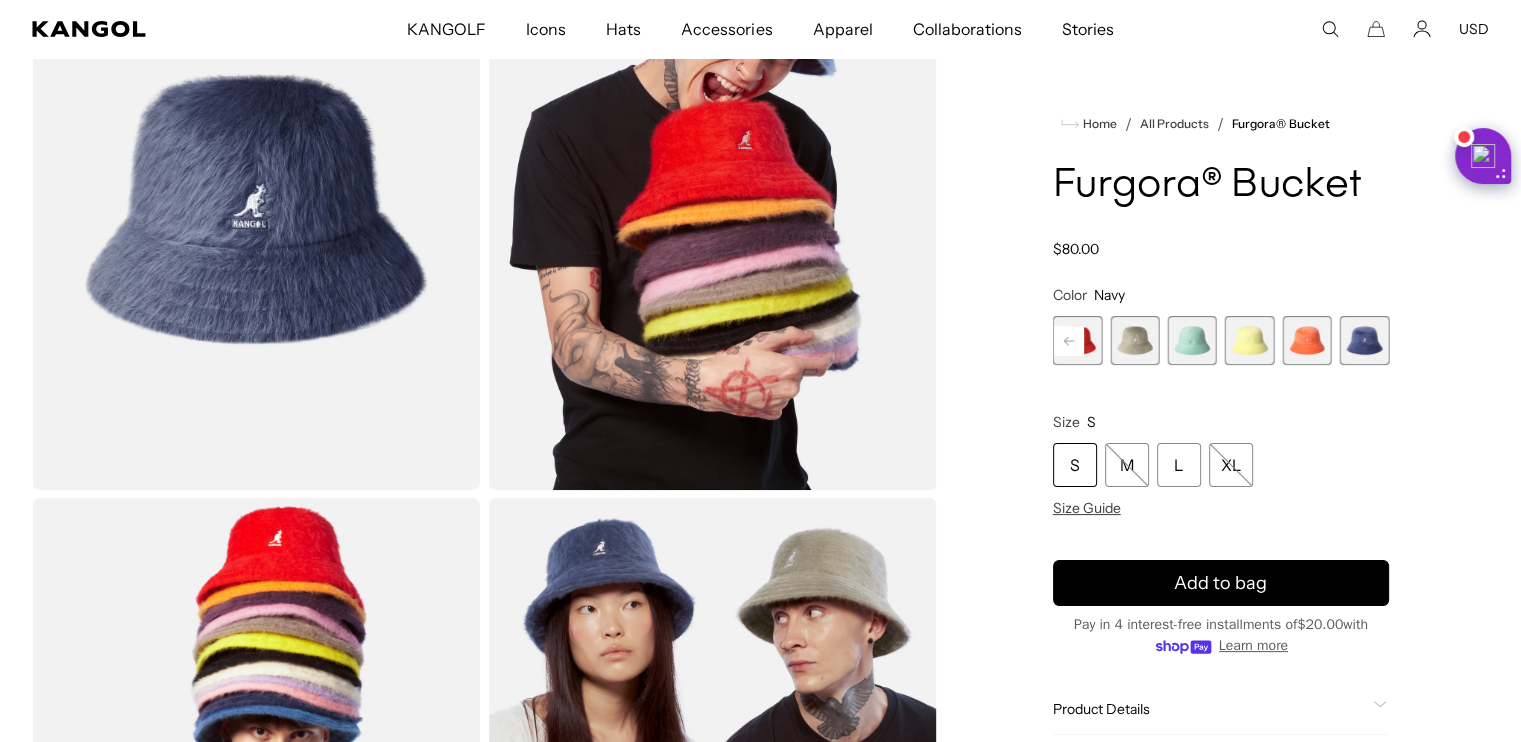 click on "Previous
Next
Deep Plum
Variant sold out or unavailable
Black
Variant sold out or unavailable
Ivory
Variant sold out or unavailable
Navy
Variant sold out or unavailable
Scarlet
Variant sold out or unavailable
Warm Grey
Variant sold out or unavailable
Aquatic" at bounding box center (1221, 340) 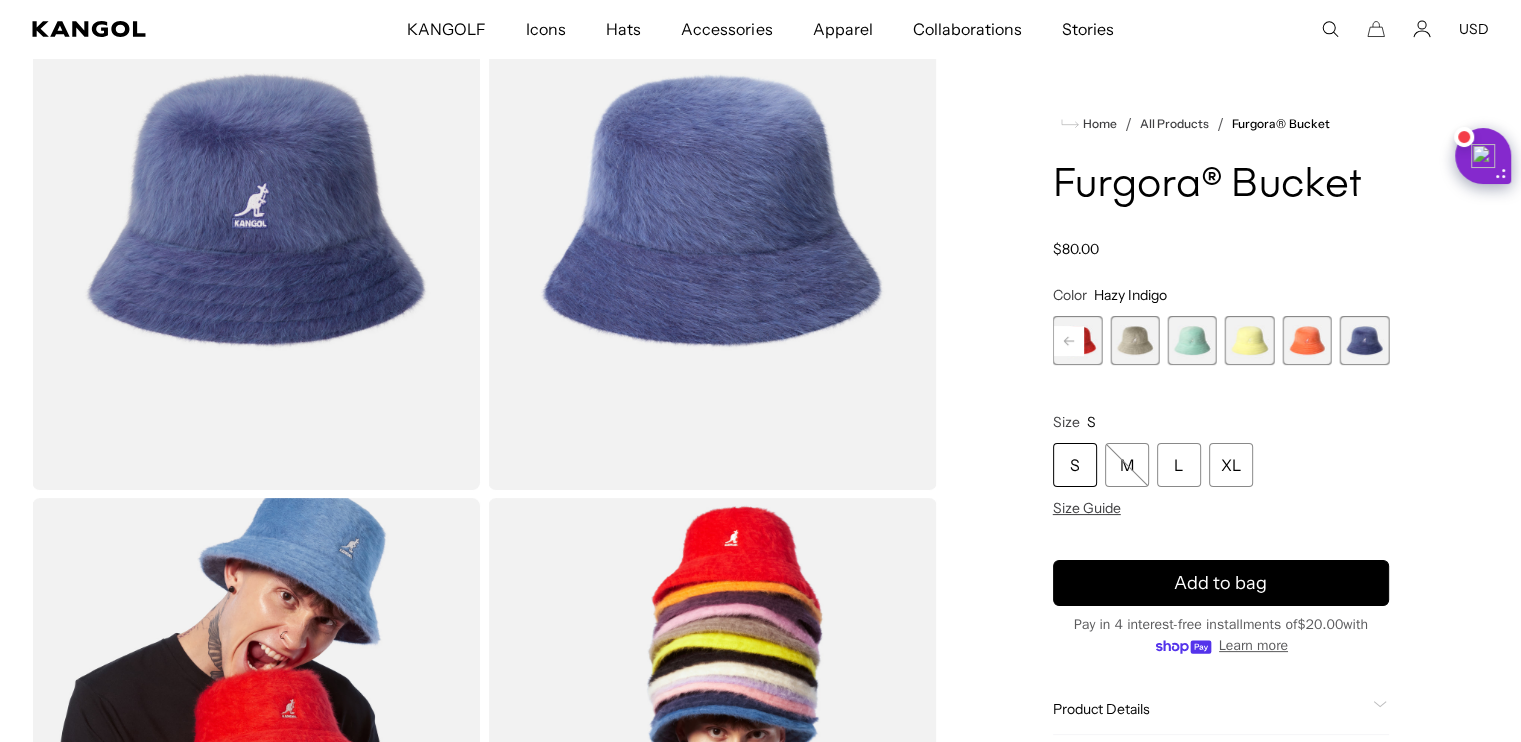 scroll, scrollTop: 0, scrollLeft: 412, axis: horizontal 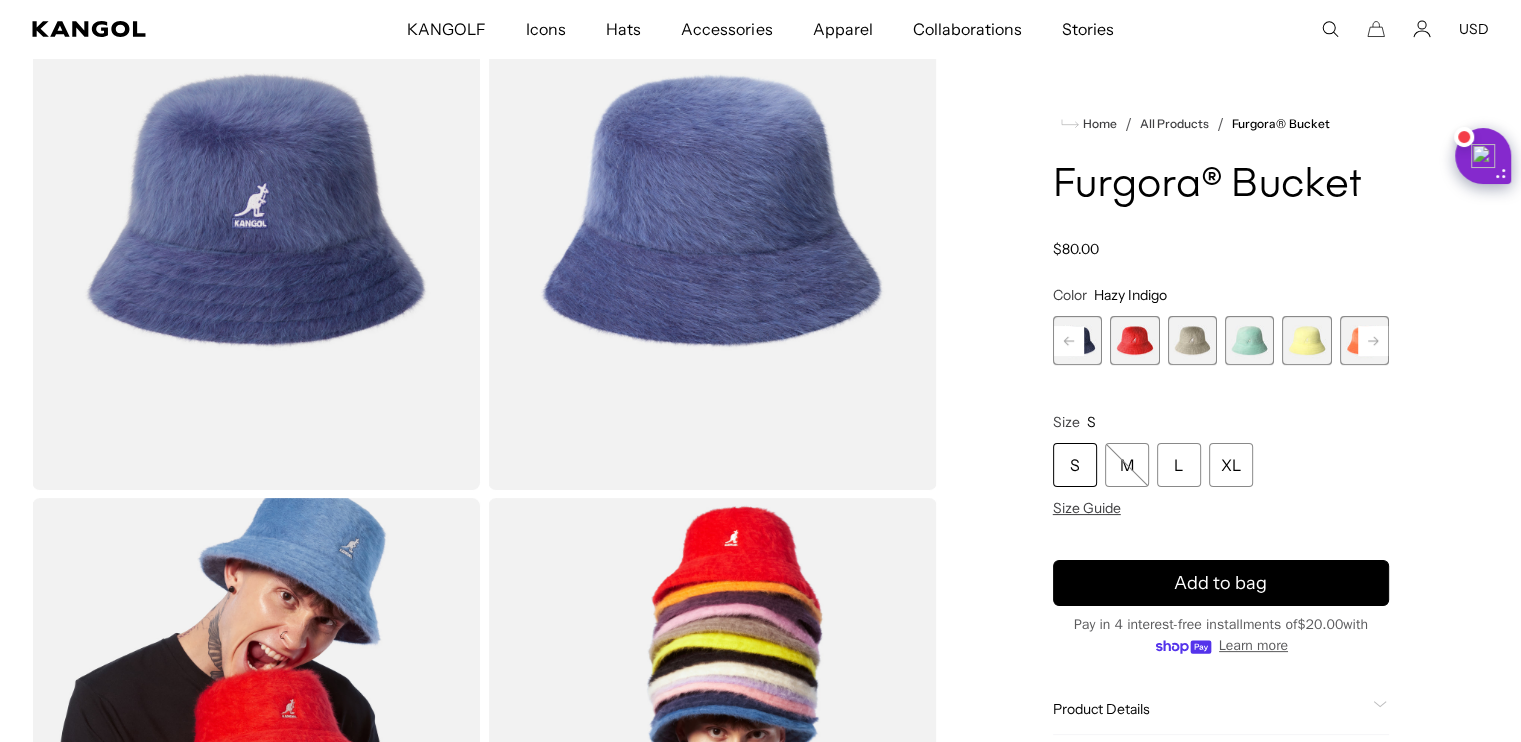 click 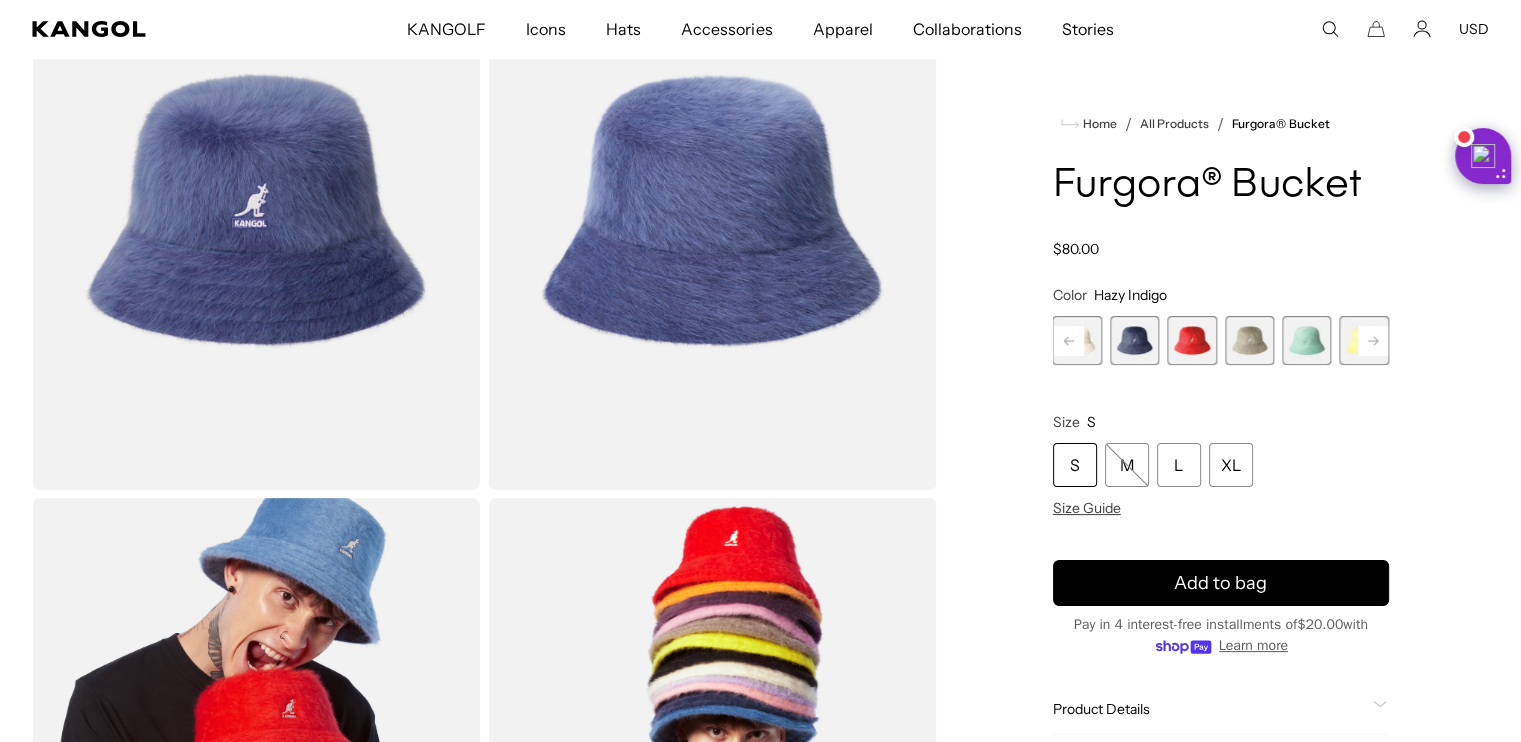 click 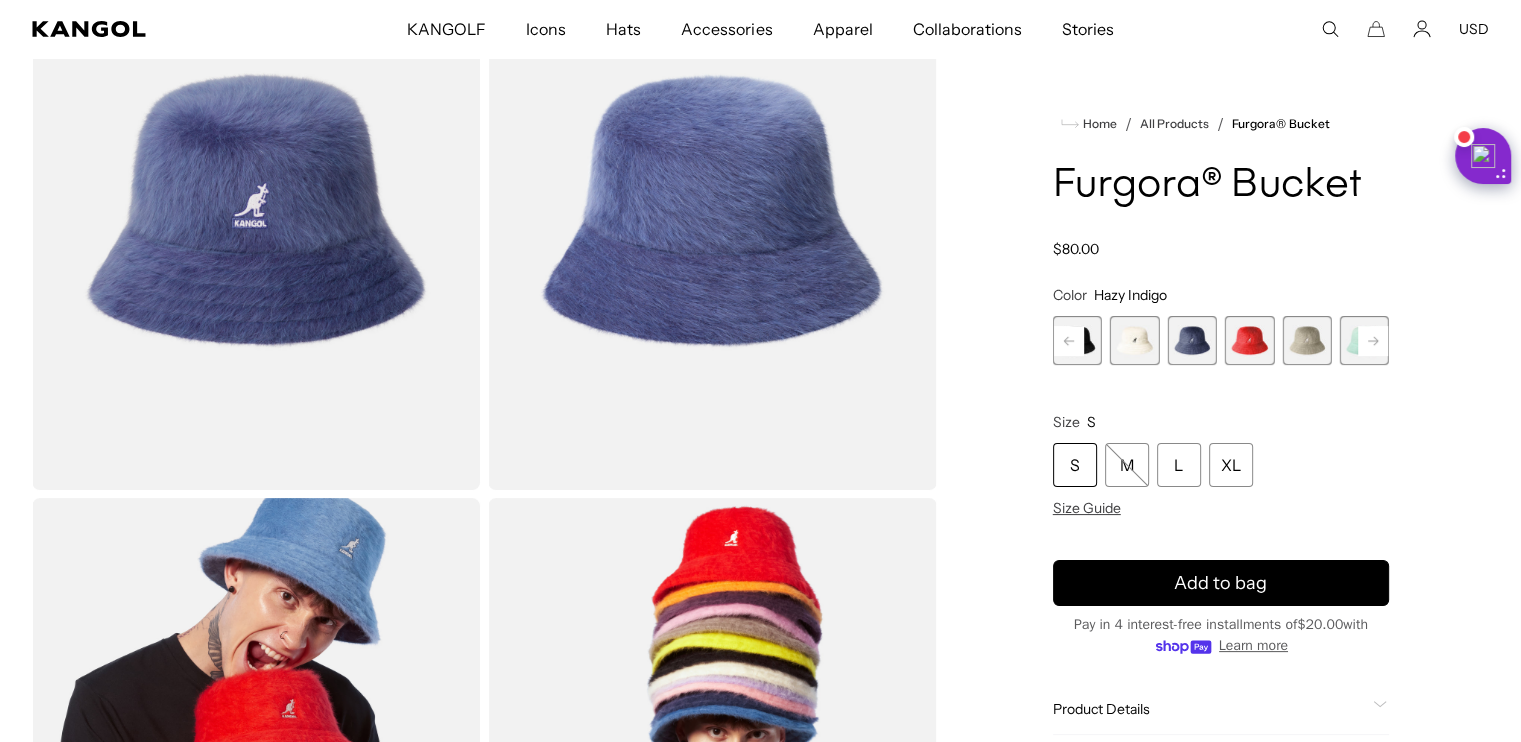 scroll, scrollTop: 0, scrollLeft: 0, axis: both 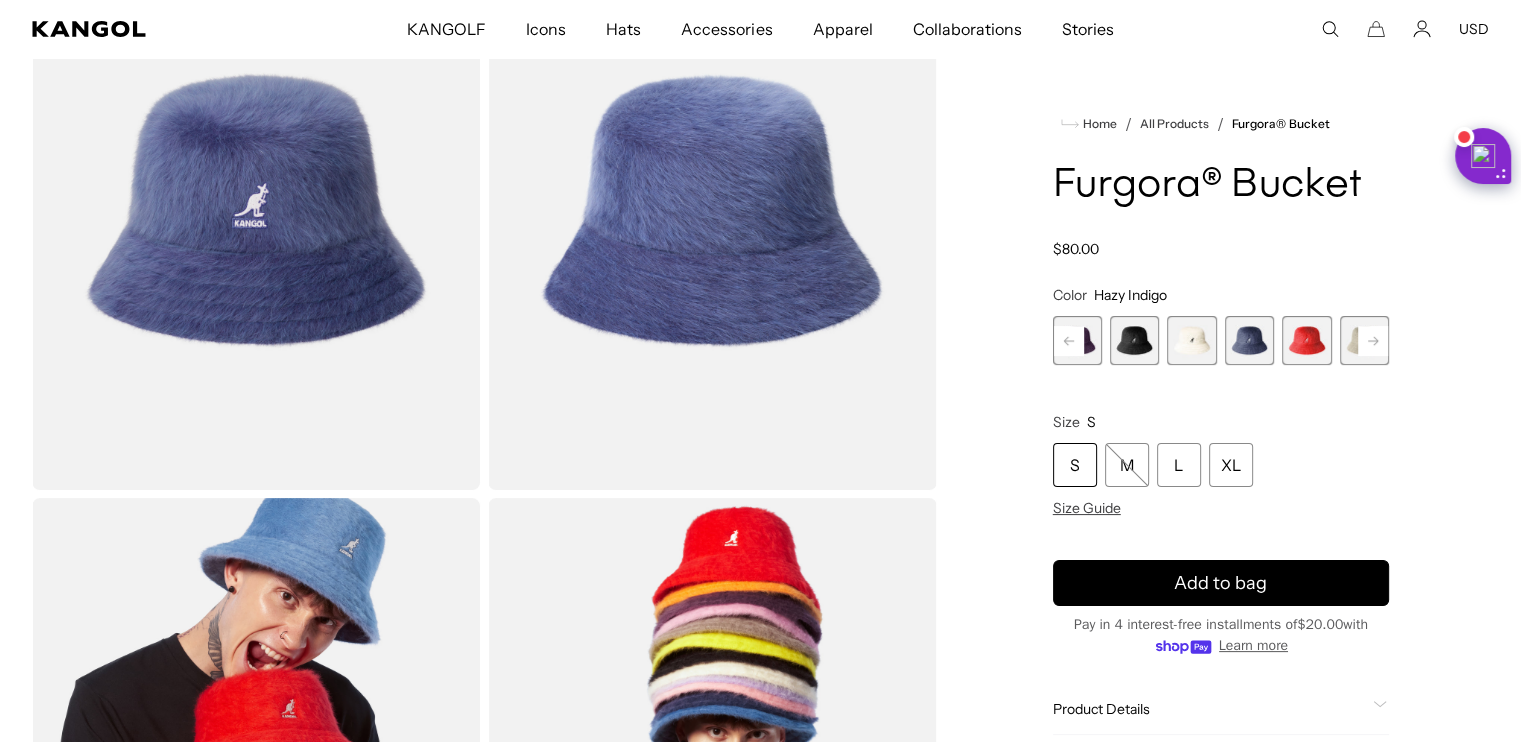 click on "Previous
Next
Deep Plum
Variant sold out or unavailable
Black
Variant sold out or unavailable
Ivory
Variant sold out or unavailable
Navy
Variant sold out or unavailable
Scarlet
Variant sold out or unavailable
Warm Grey
Variant sold out or unavailable
Aquatic" at bounding box center (1221, 340) 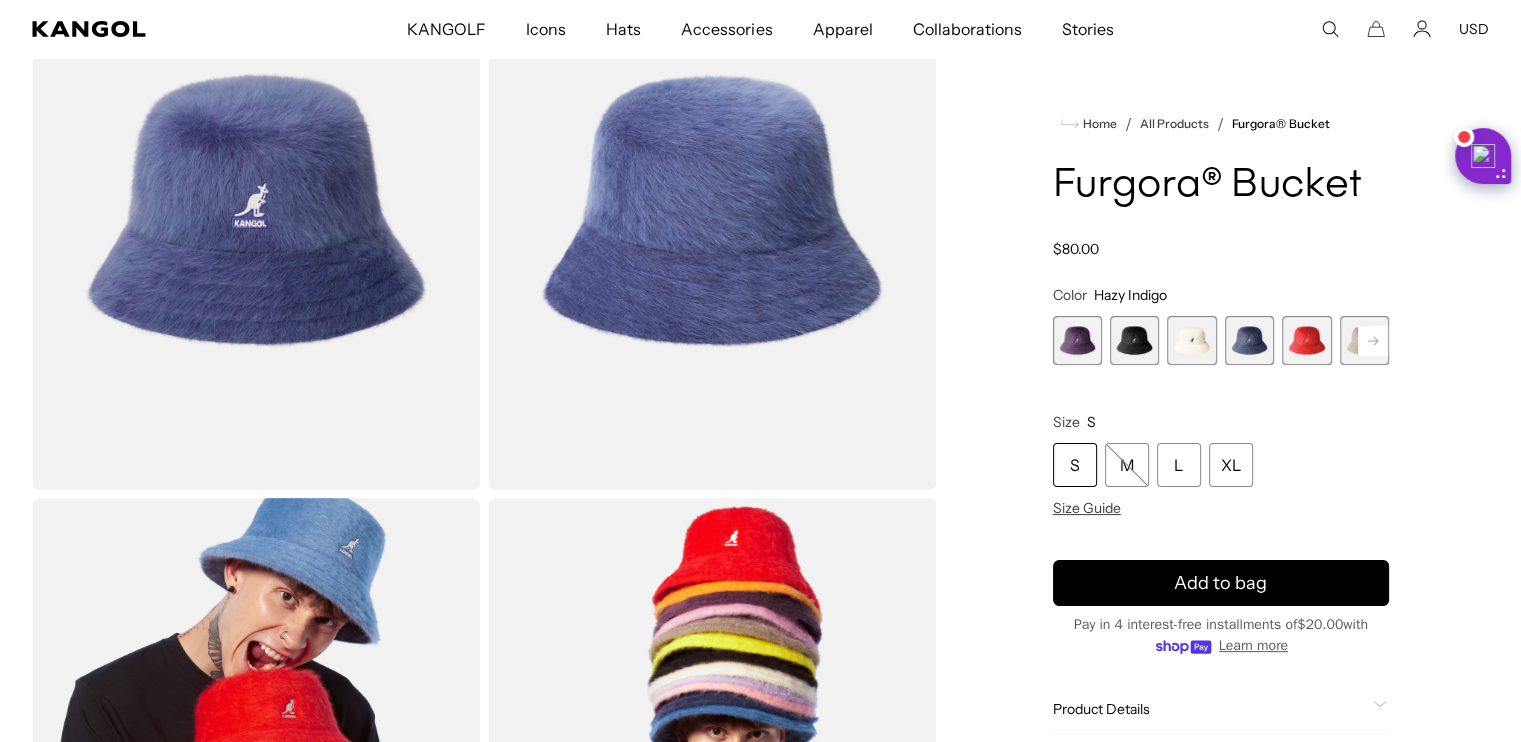 click at bounding box center [1077, 340] 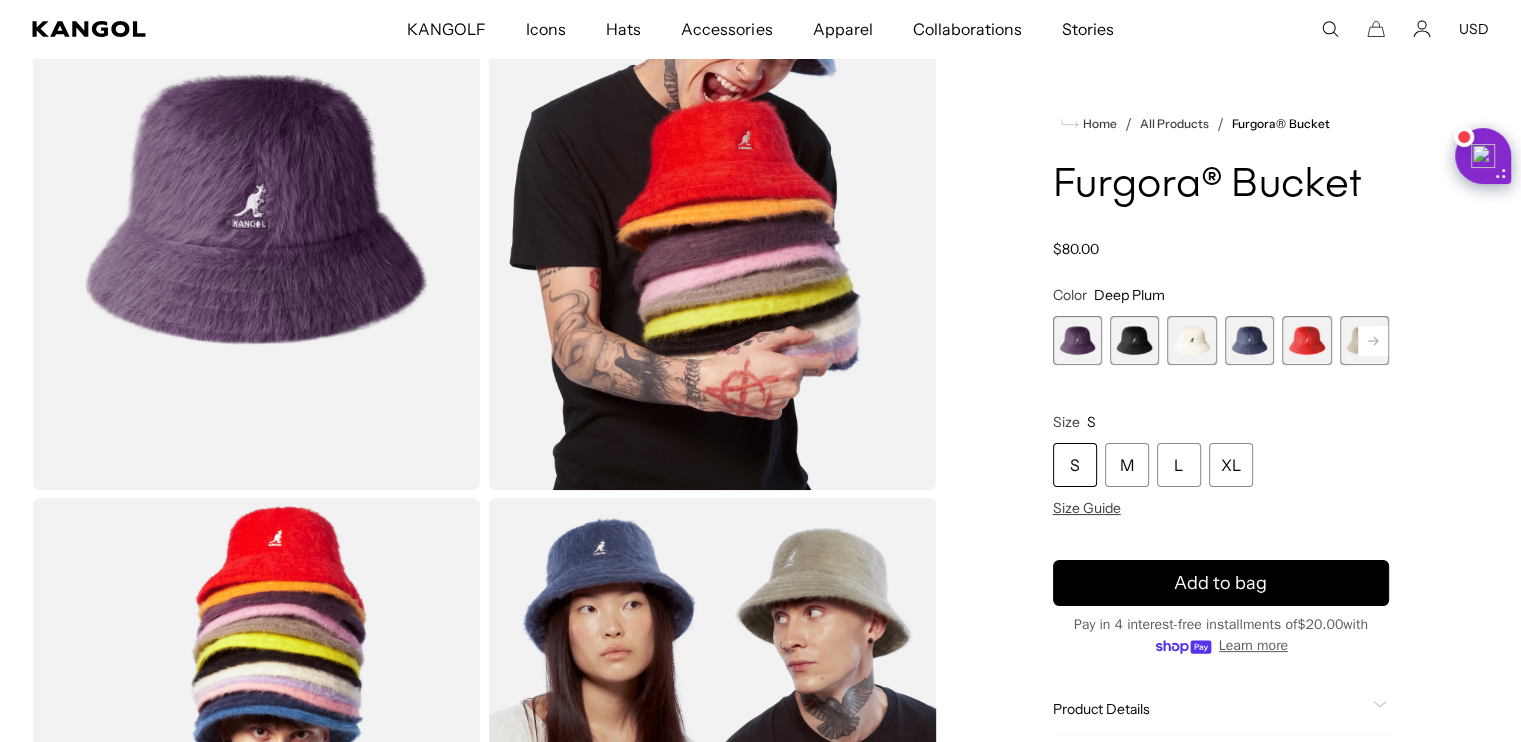 click at bounding box center (1134, 340) 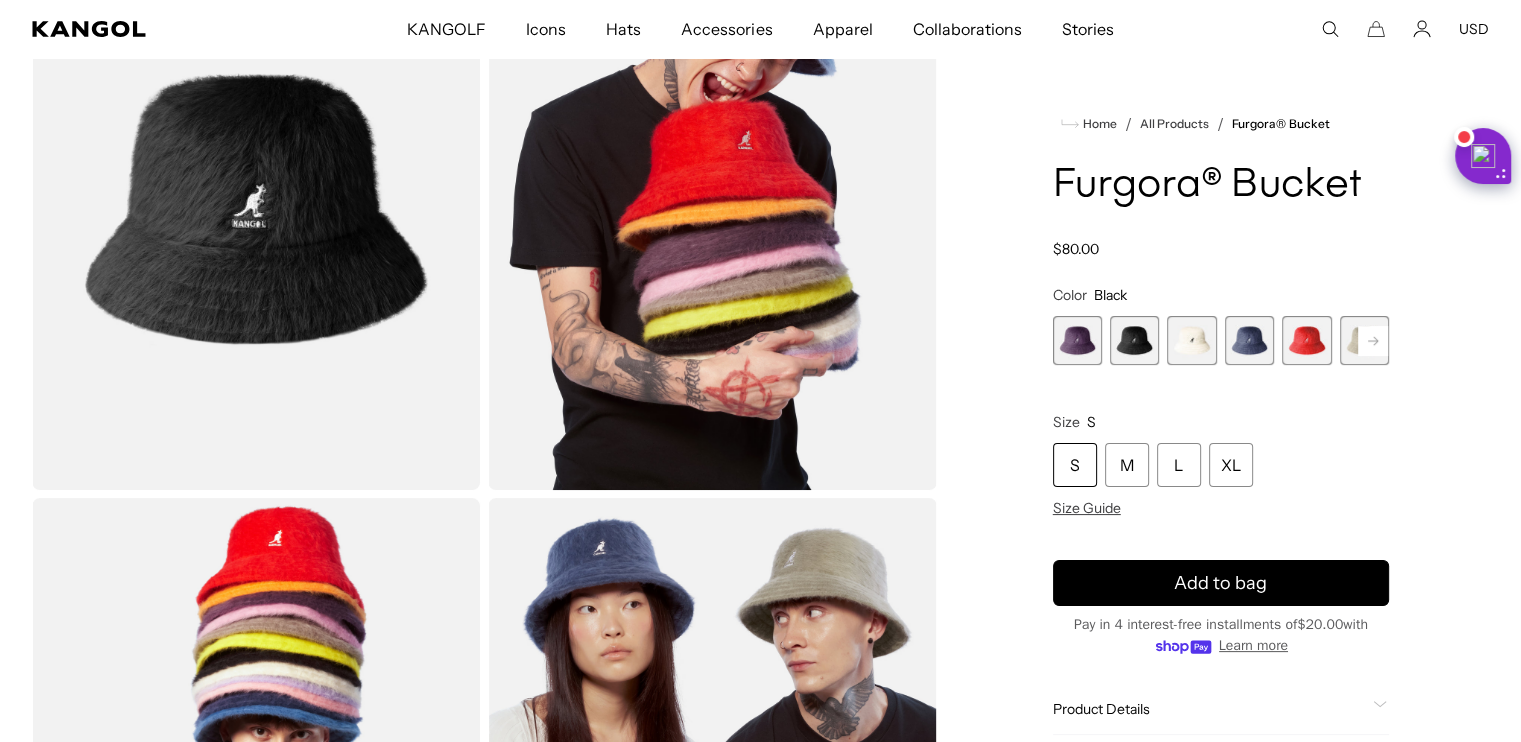 scroll, scrollTop: 0, scrollLeft: 0, axis: both 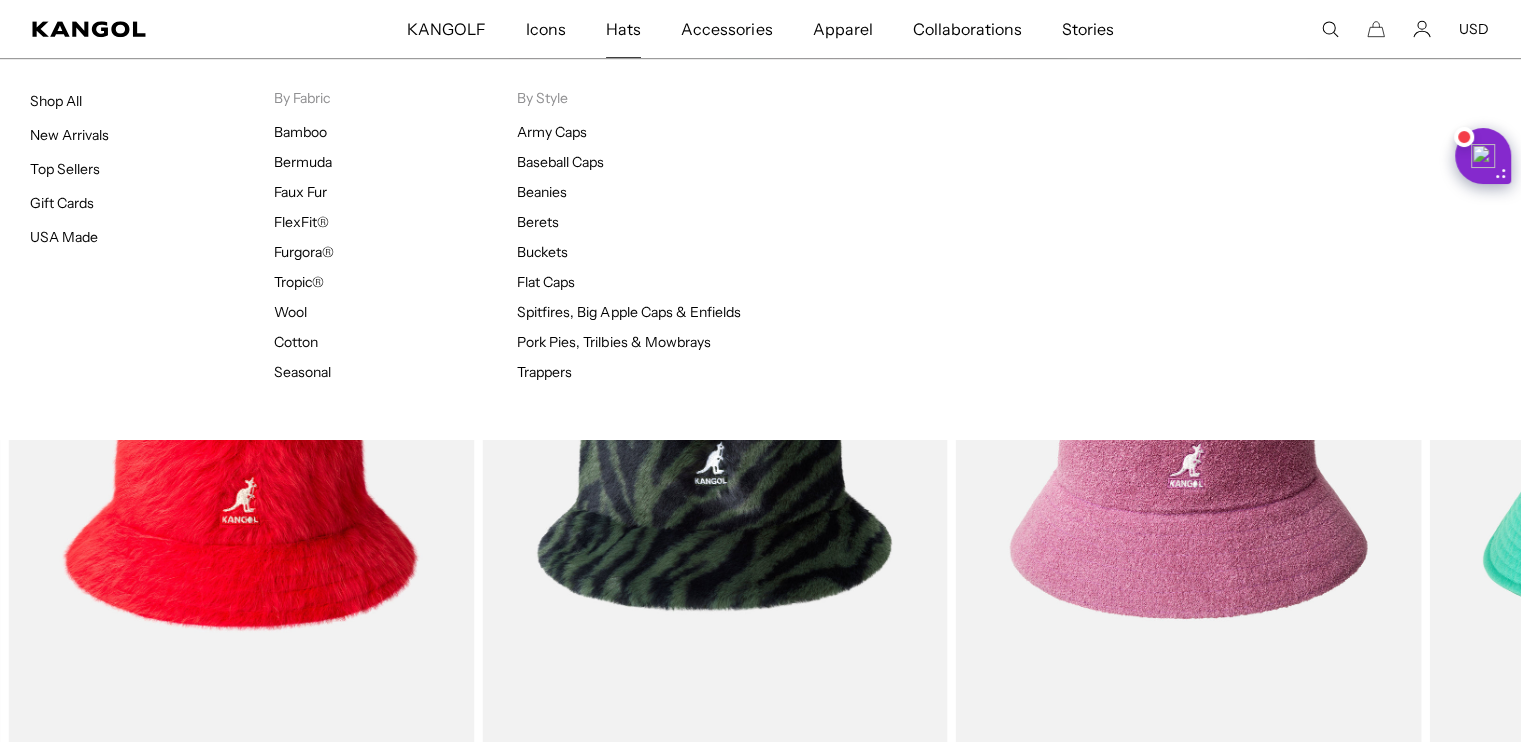 click on "Hats" at bounding box center (623, 29) 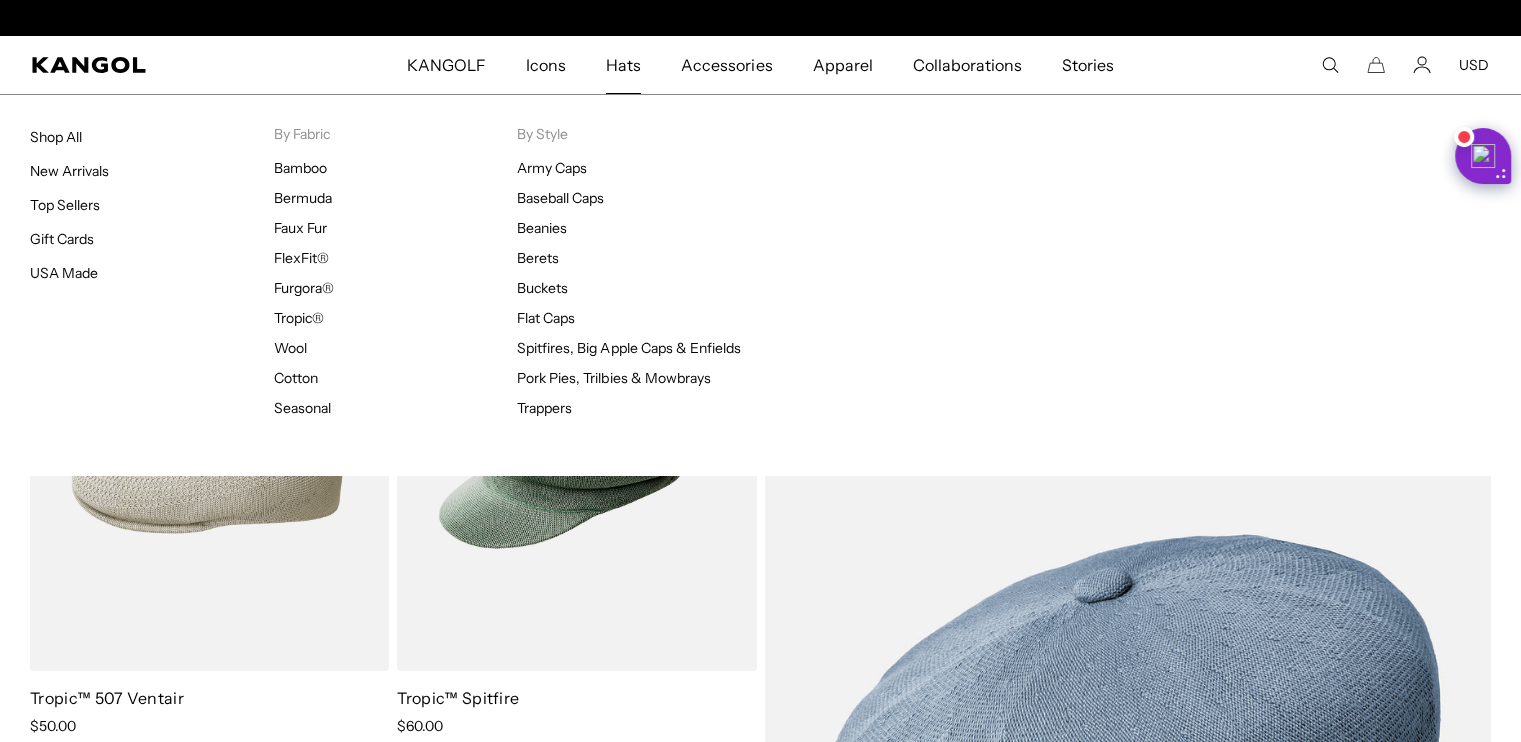scroll, scrollTop: 281, scrollLeft: 0, axis: vertical 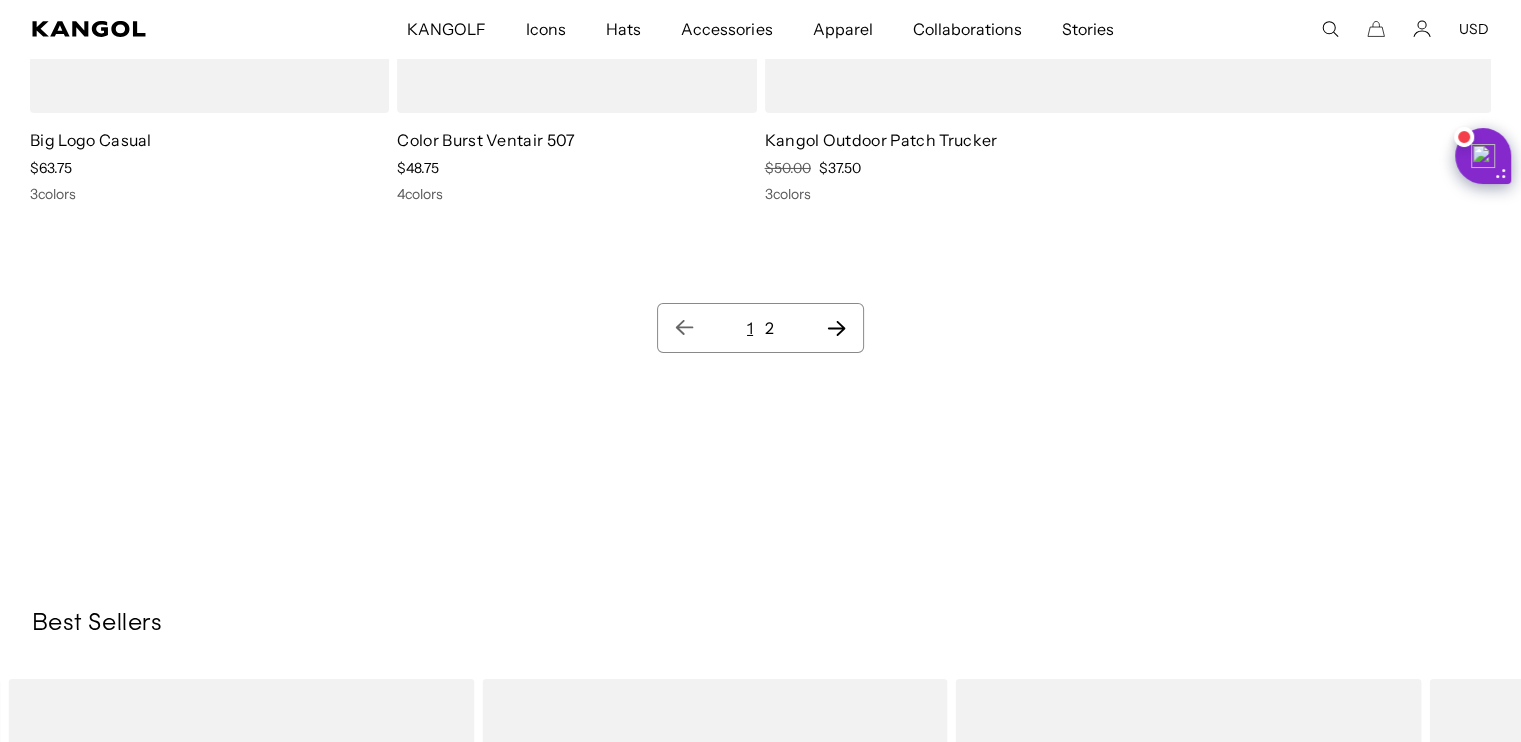click 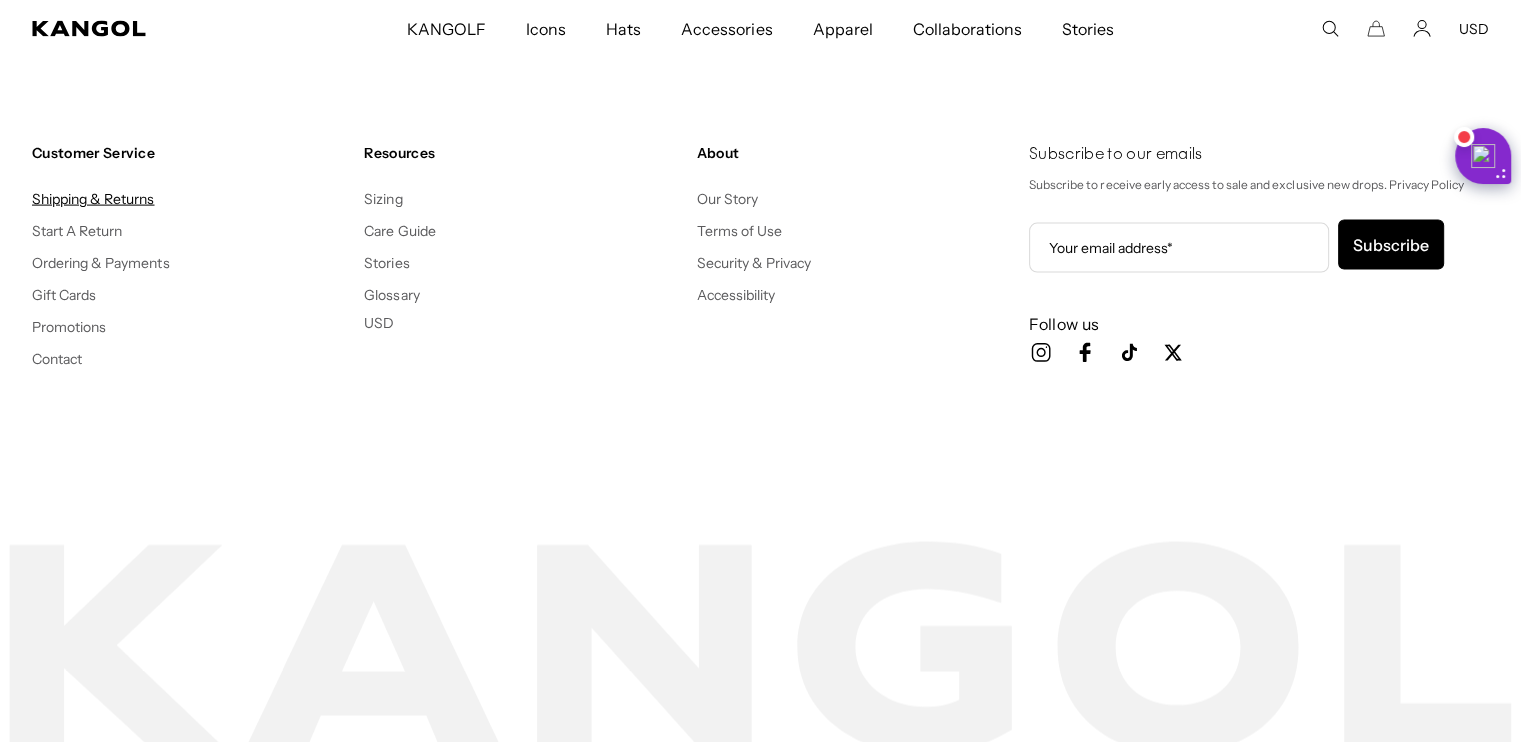 click on "Shipping & Returns" at bounding box center (93, 199) 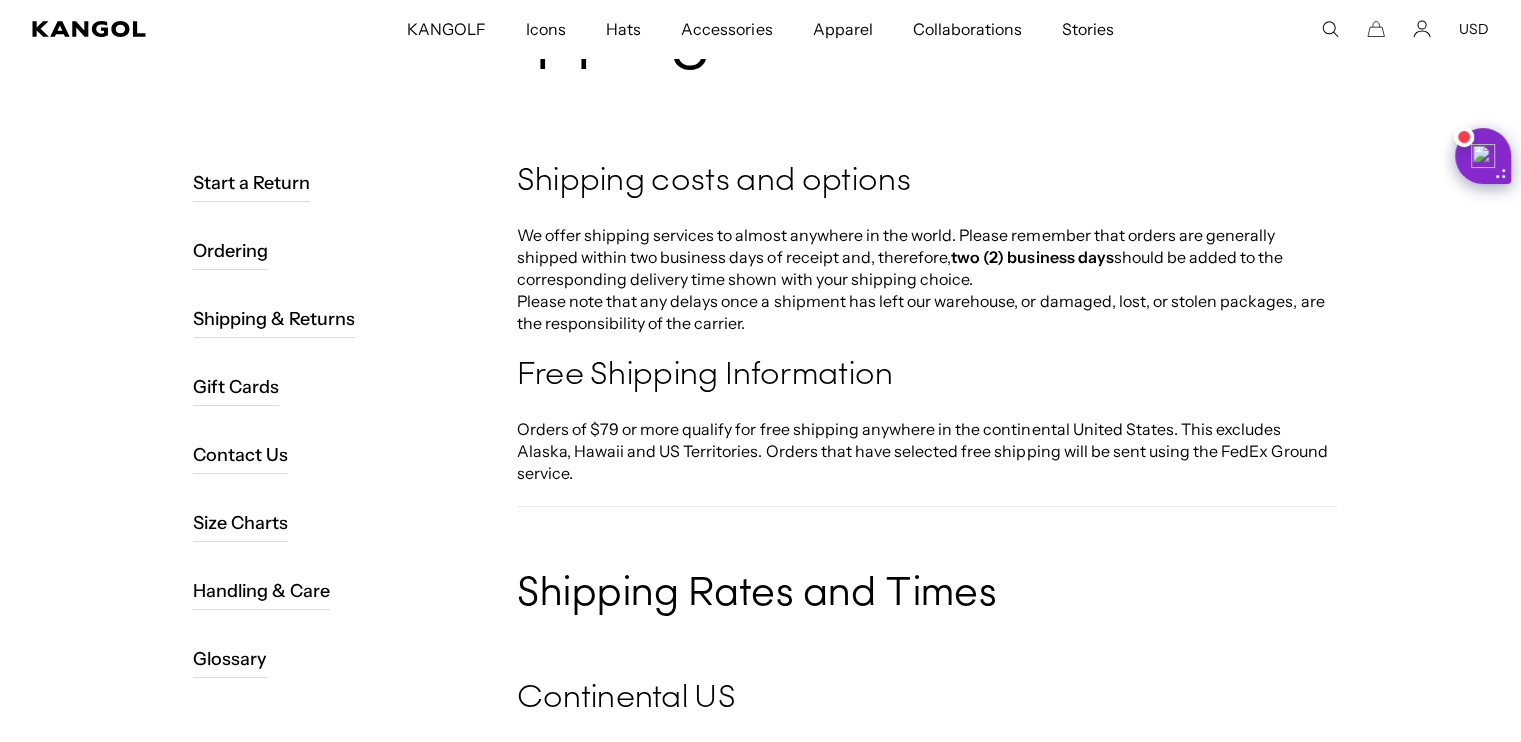 scroll, scrollTop: 0, scrollLeft: 0, axis: both 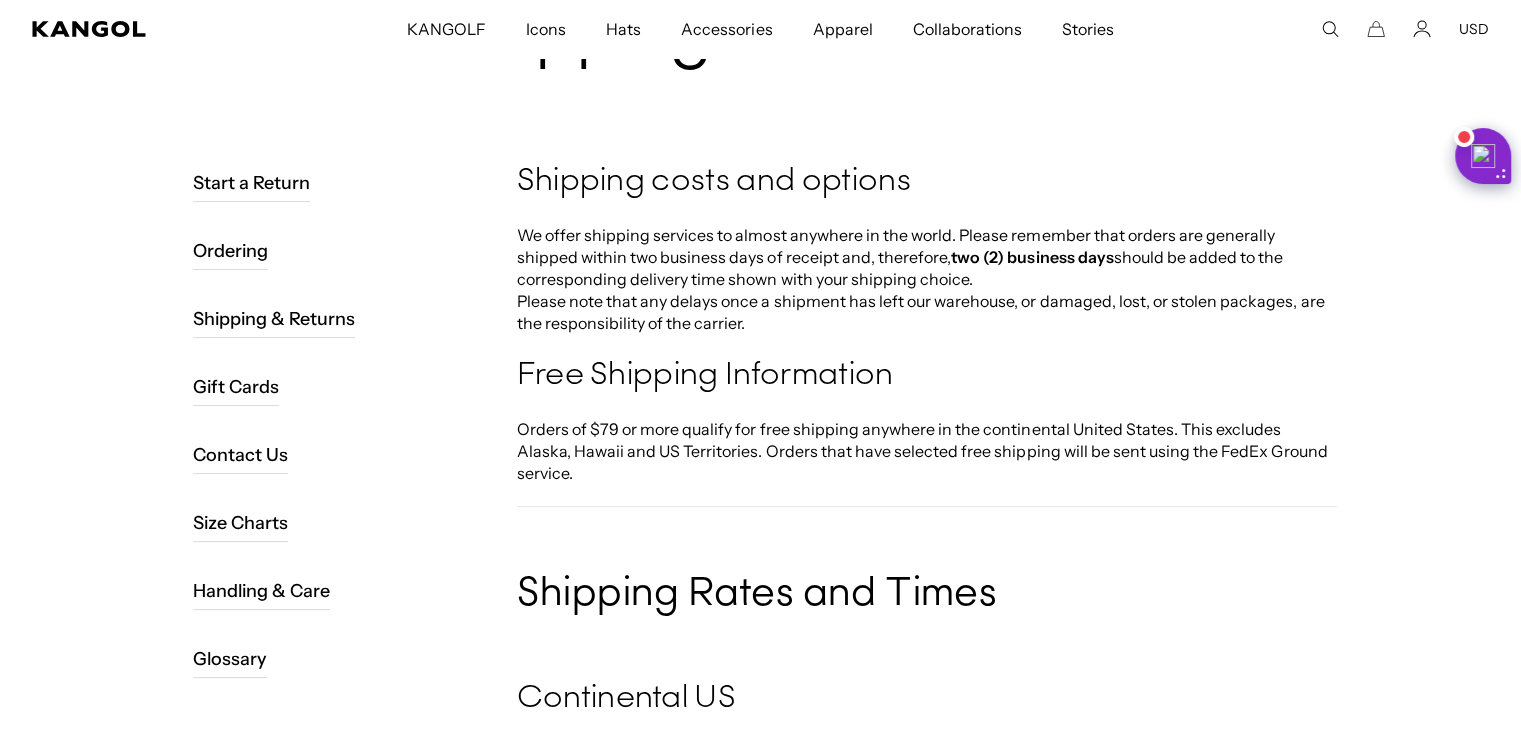 click on "Shipping & Returns" at bounding box center (274, 319) 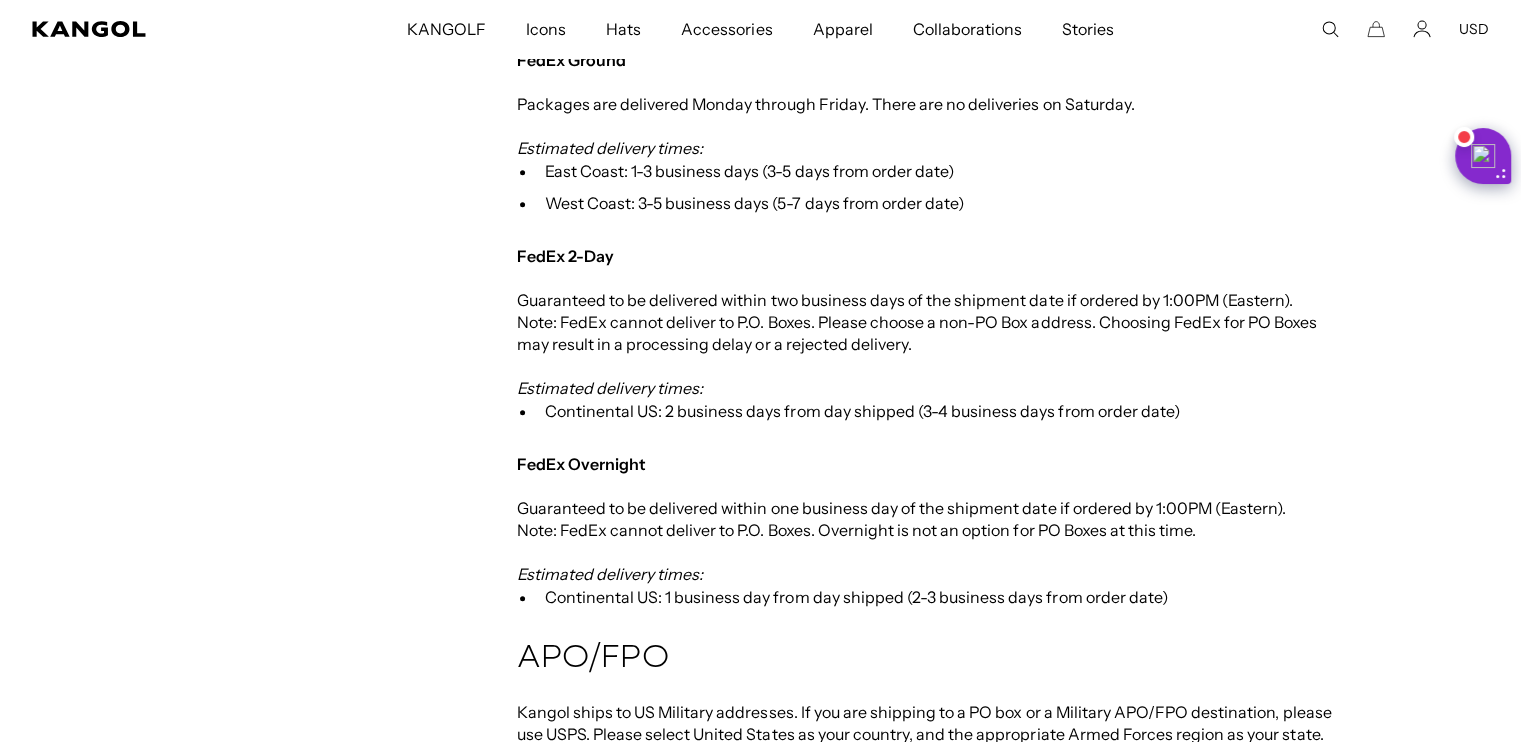 scroll, scrollTop: 999, scrollLeft: 0, axis: vertical 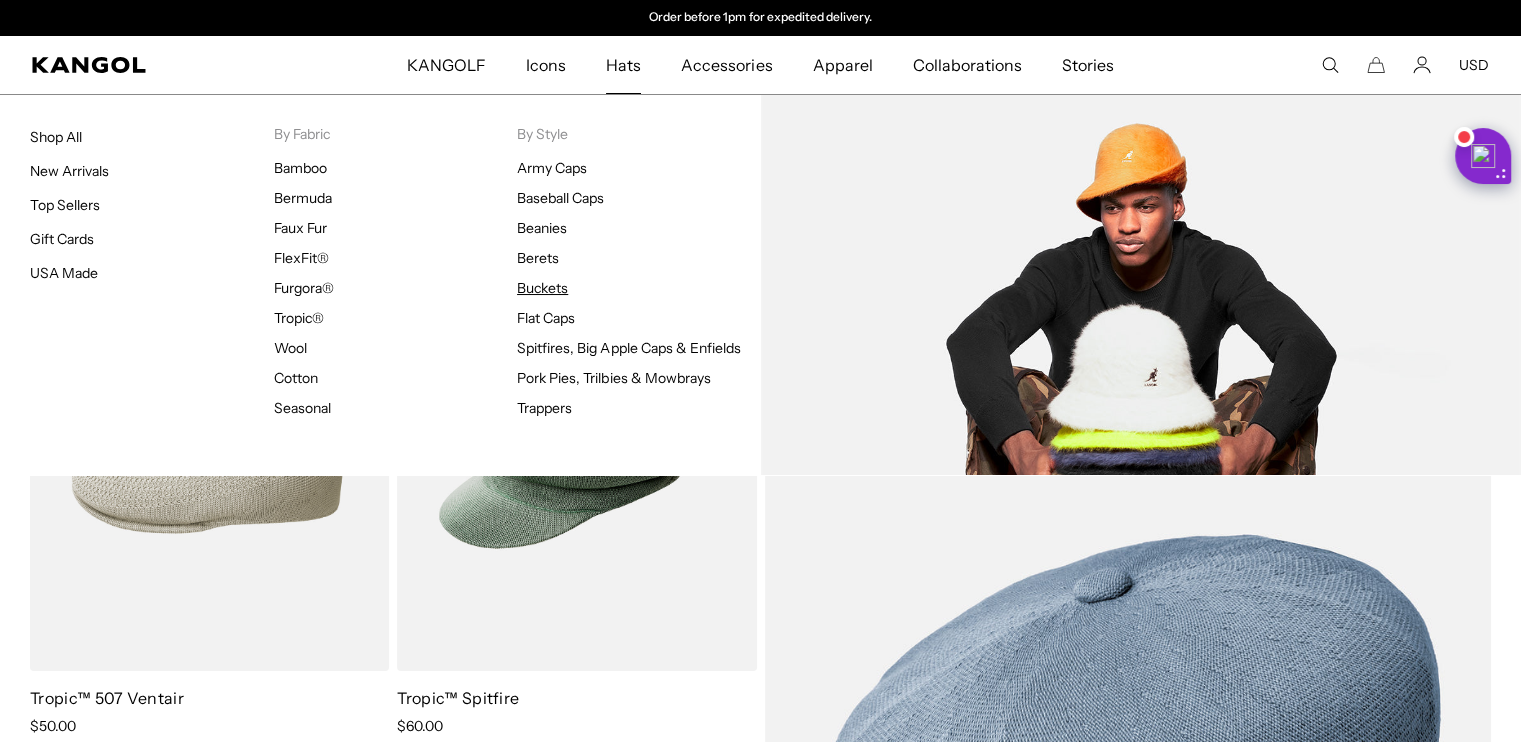 click on "Buckets" at bounding box center (542, 288) 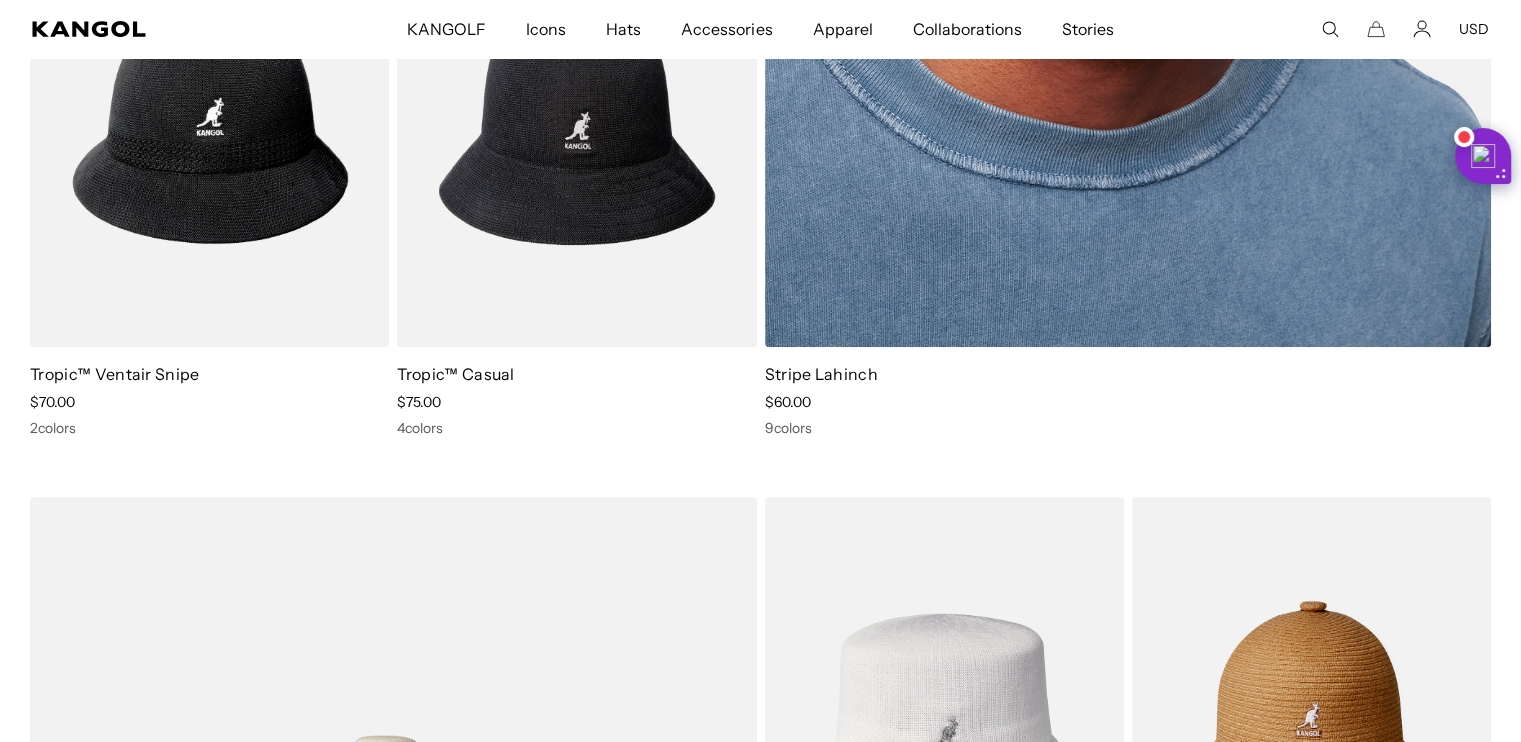scroll, scrollTop: 900, scrollLeft: 0, axis: vertical 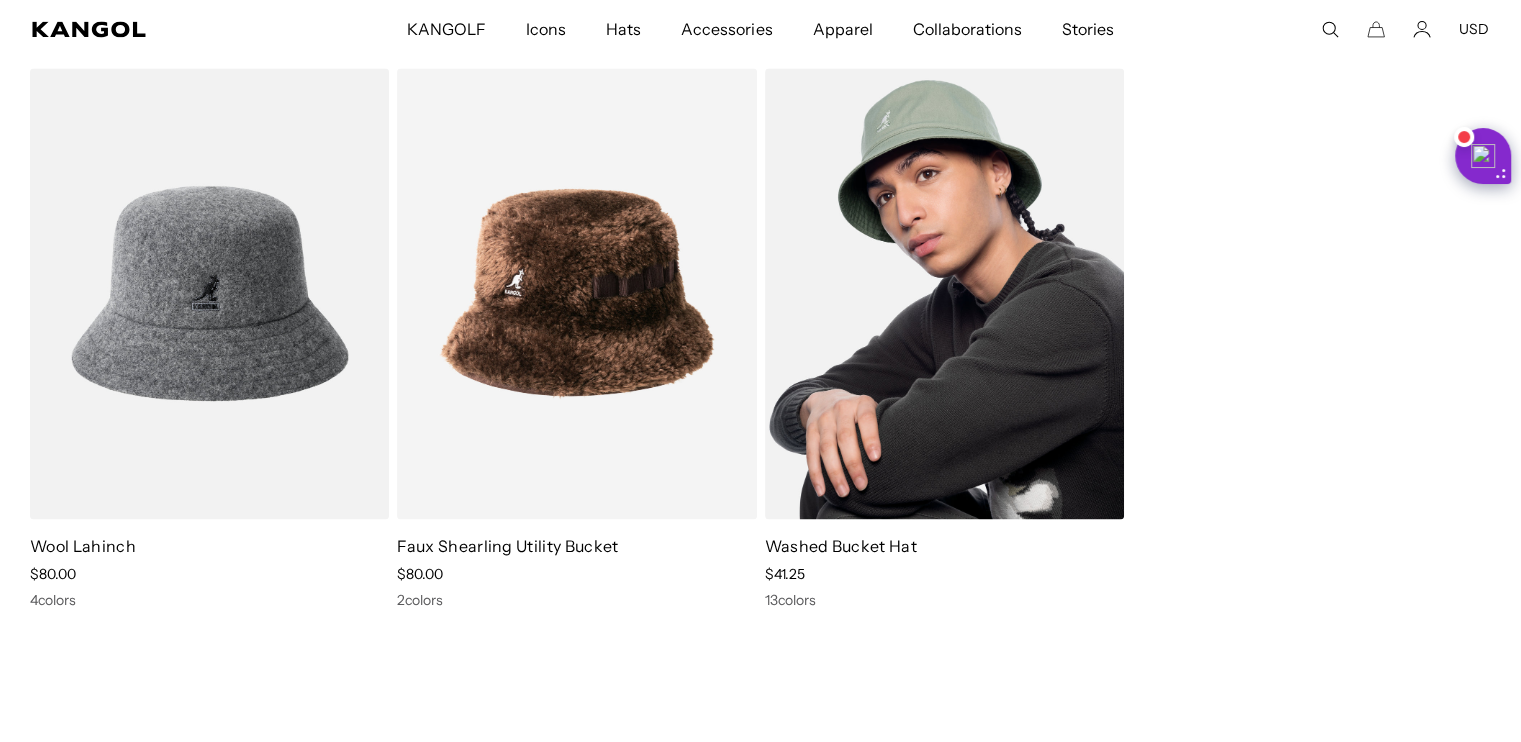 click at bounding box center [944, 293] 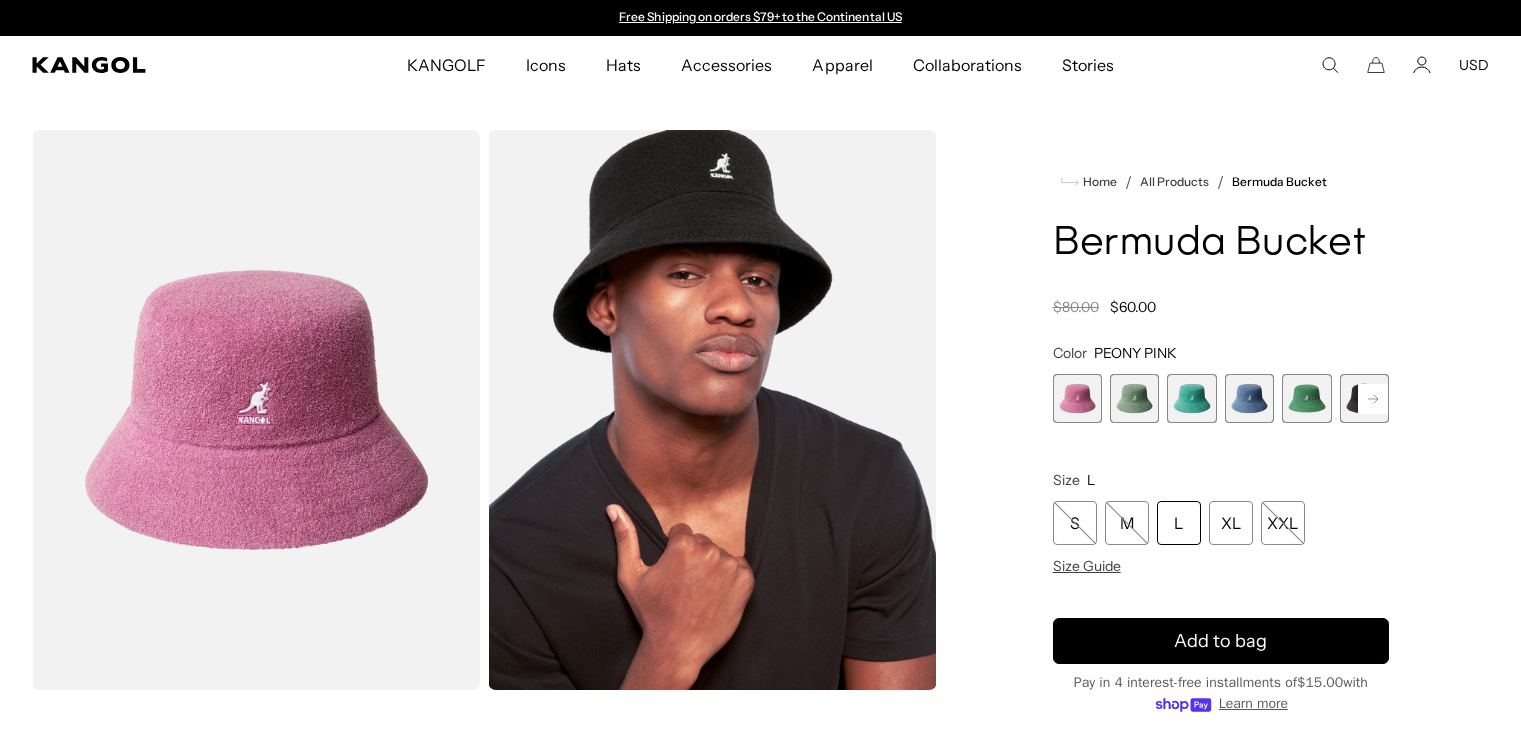 scroll, scrollTop: 0, scrollLeft: 0, axis: both 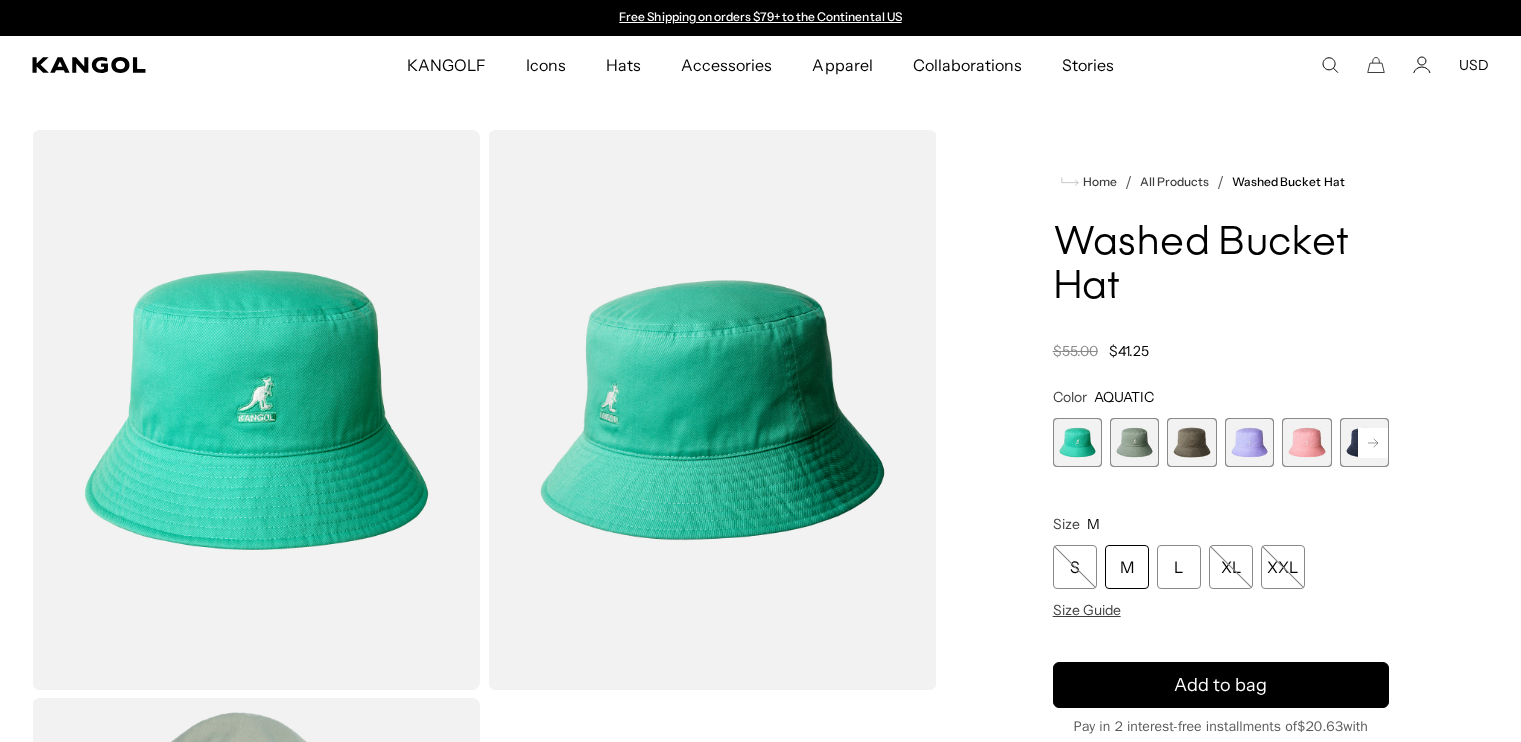 click at bounding box center [1364, 442] 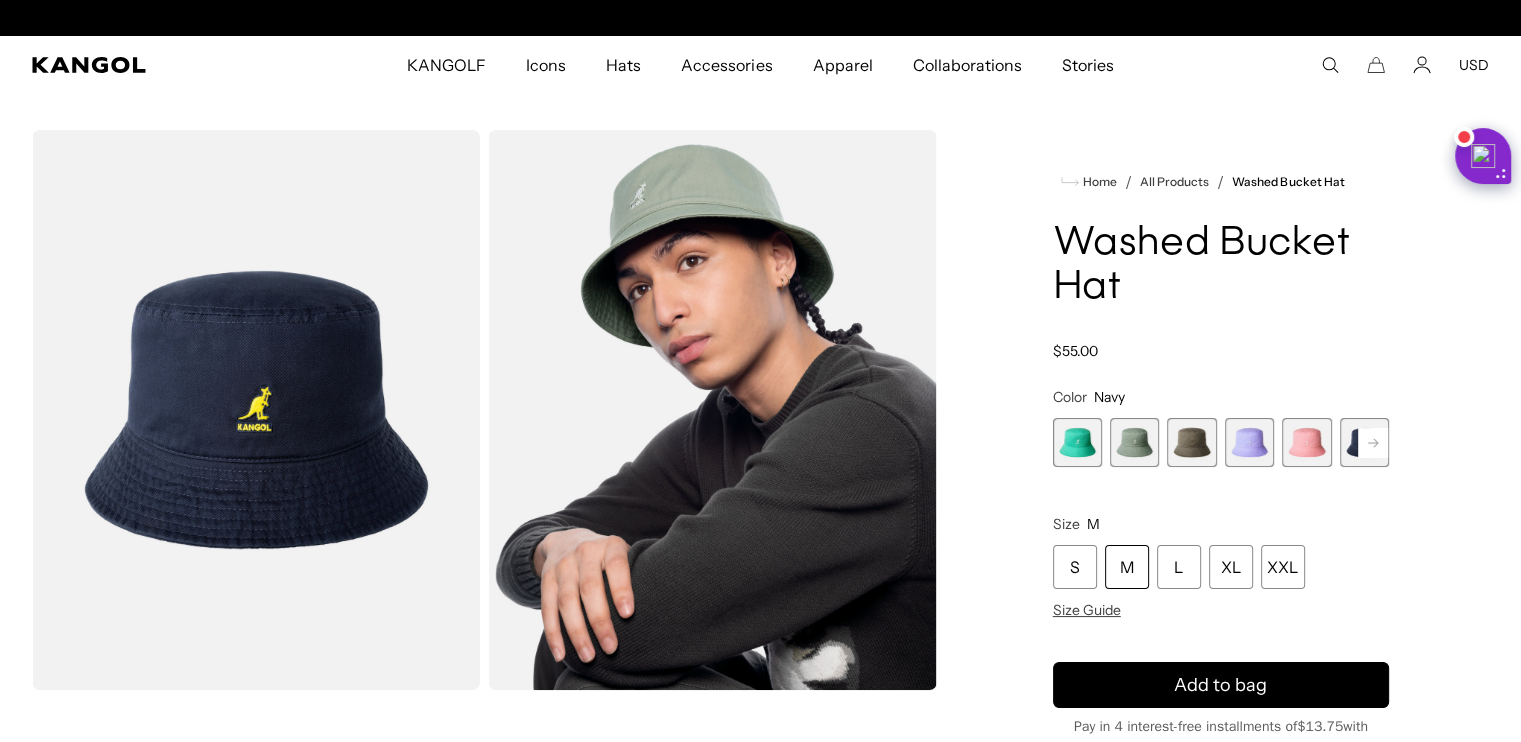 scroll, scrollTop: 0, scrollLeft: 0, axis: both 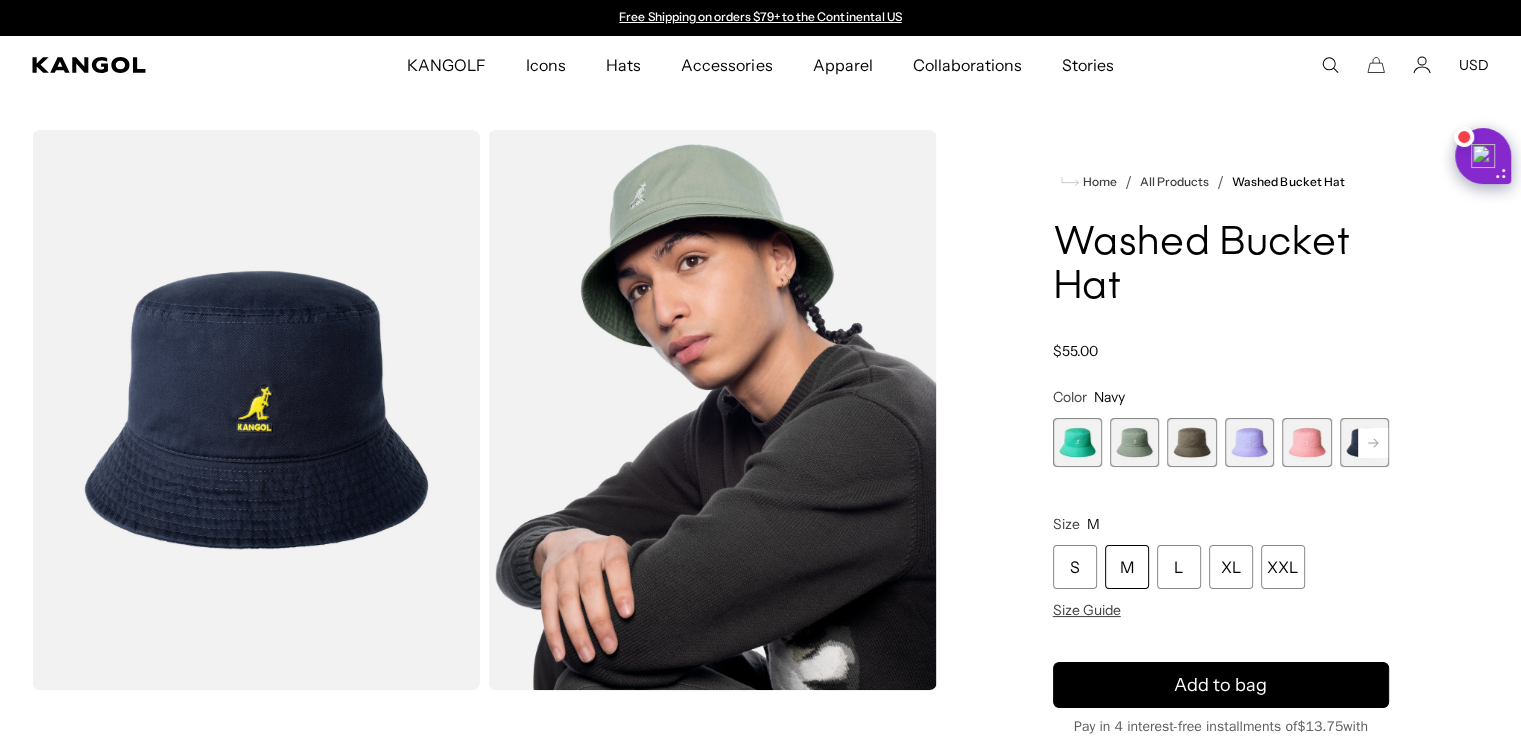 click at bounding box center [712, 410] 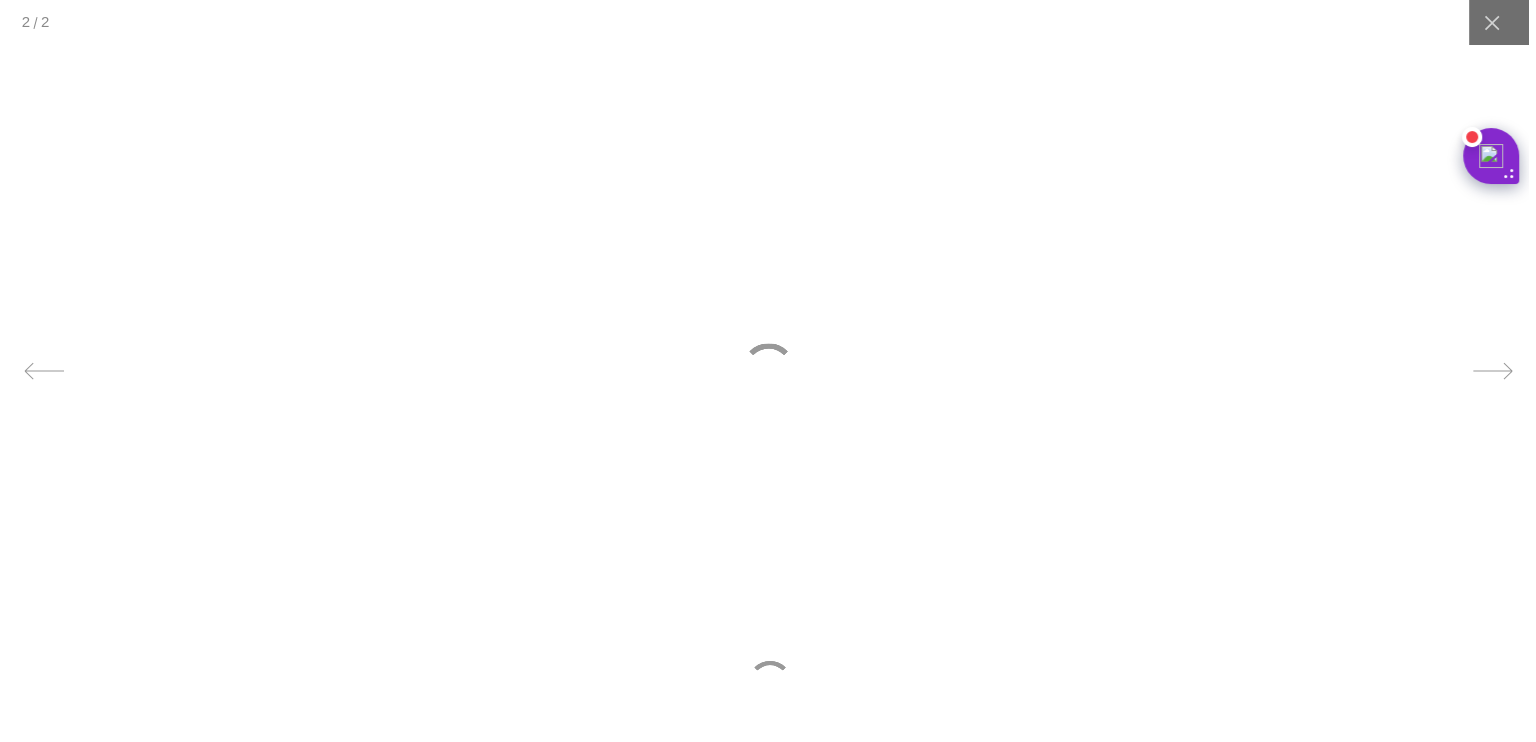 scroll, scrollTop: 0, scrollLeft: 0, axis: both 